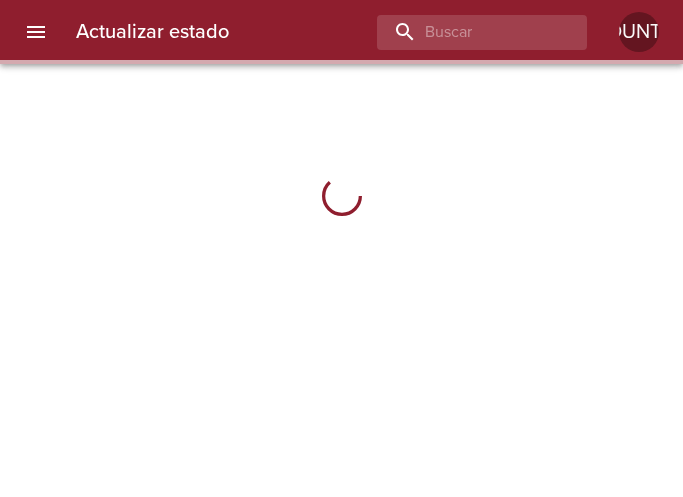 scroll, scrollTop: 0, scrollLeft: 0, axis: both 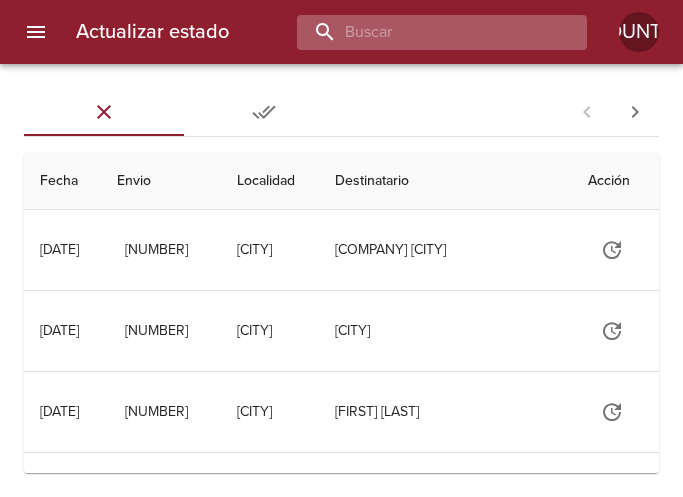 click at bounding box center (425, 32) 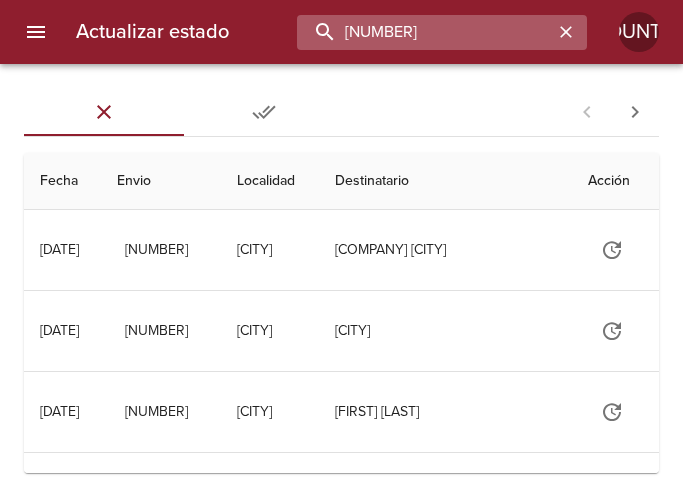 type on "[NUMBER]" 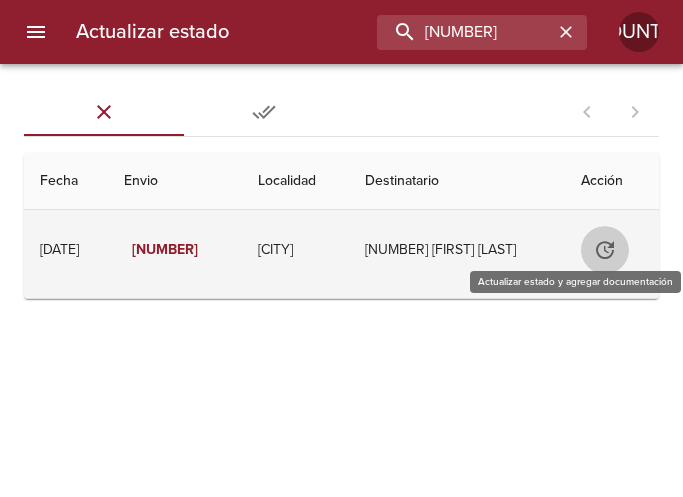click at bounding box center [605, 250] 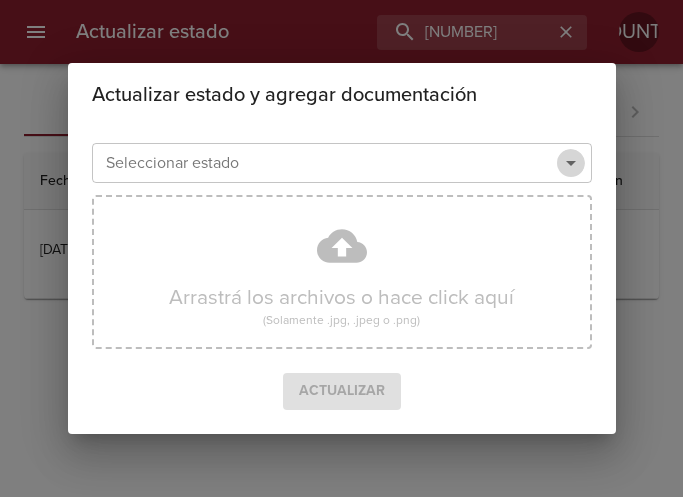 click at bounding box center [571, 163] 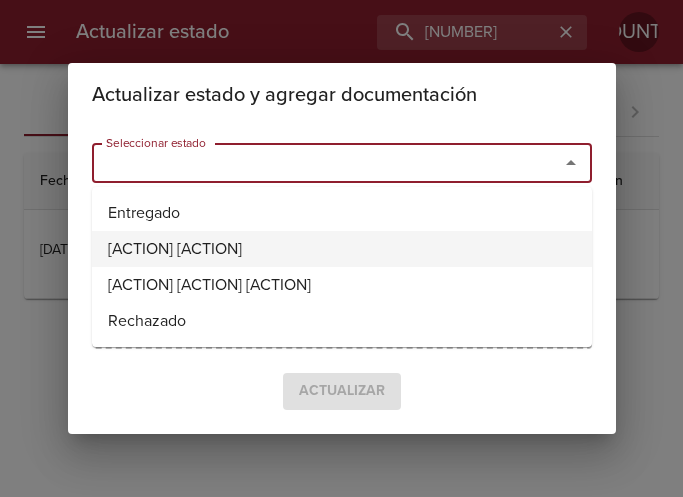 click on "No Entregado" at bounding box center (342, 249) 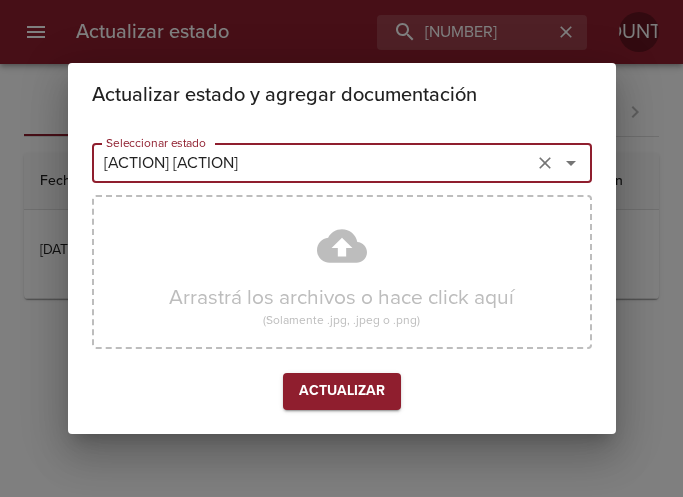 click at bounding box center [545, 163] 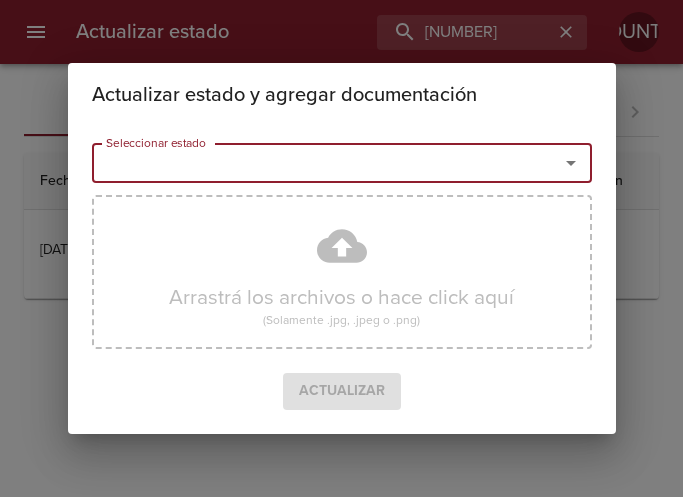 click at bounding box center [571, 163] 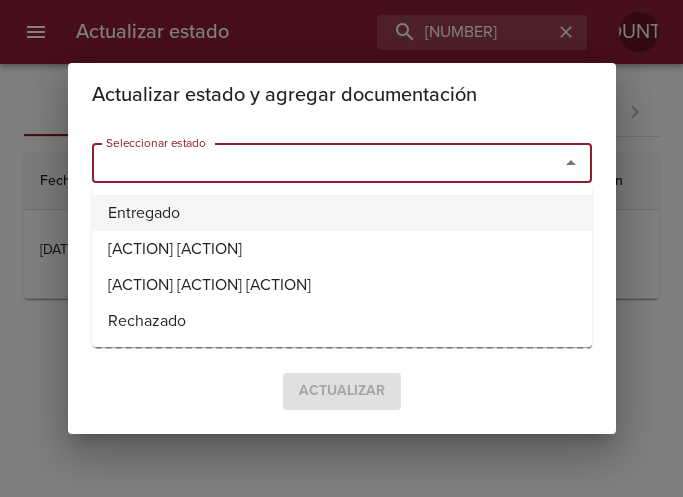 click on "Entregado" at bounding box center [342, 213] 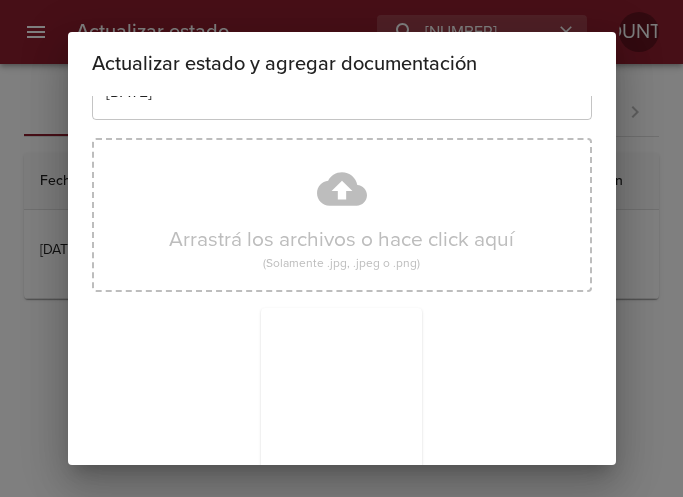scroll, scrollTop: 285, scrollLeft: 0, axis: vertical 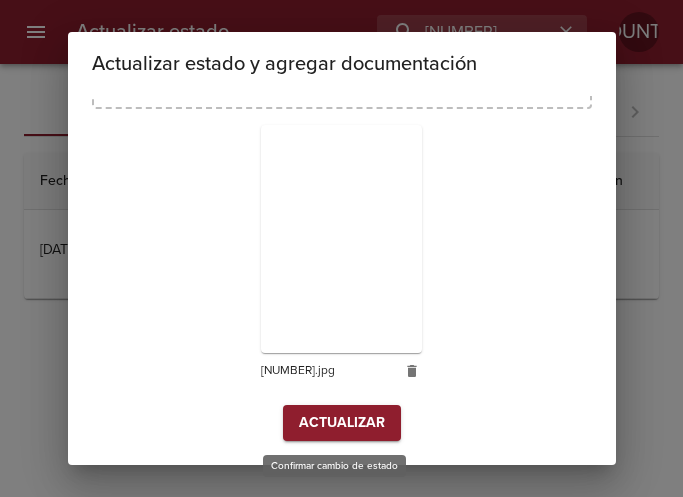 click on "Actualizar" at bounding box center (342, 423) 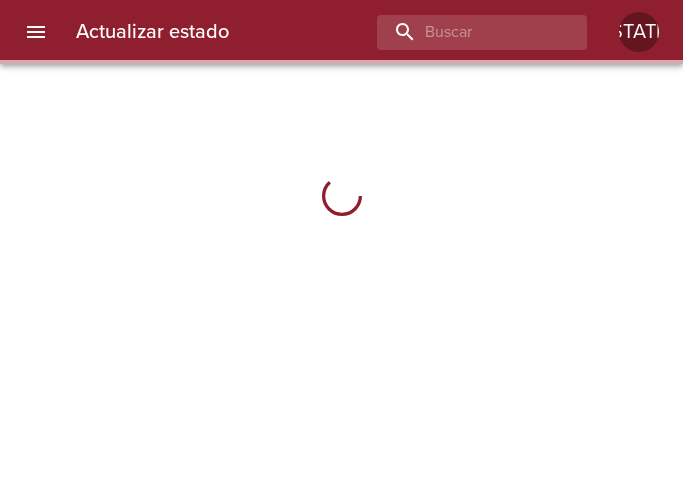scroll, scrollTop: 0, scrollLeft: 0, axis: both 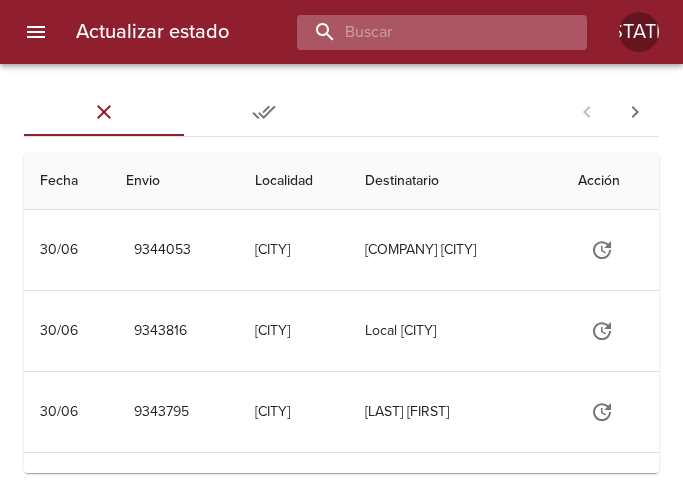 click at bounding box center (425, 32) 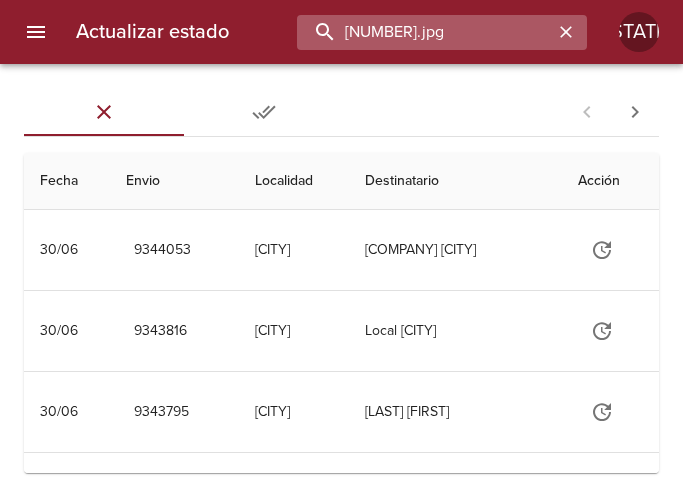 type on "9230302" 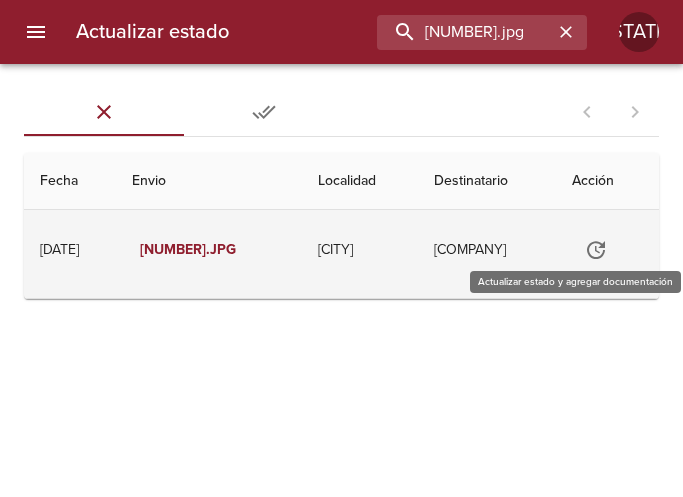 click at bounding box center [596, 250] 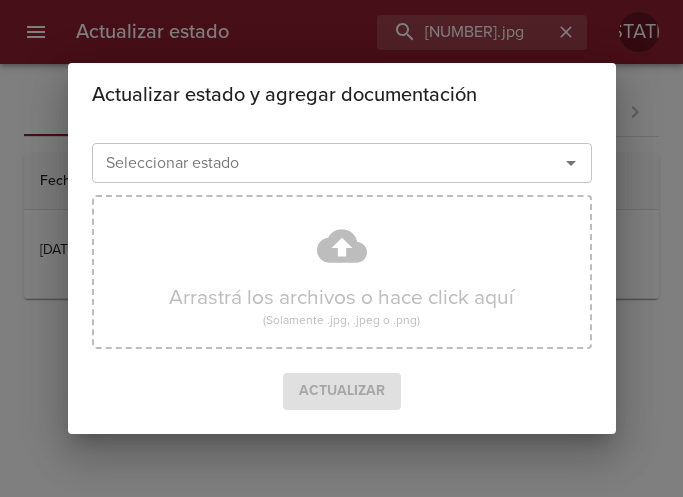 click at bounding box center (571, 163) 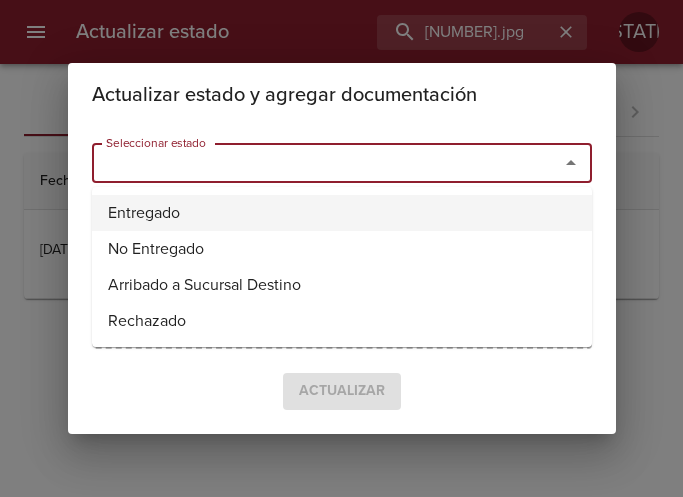 click on "Entregado" at bounding box center (342, 213) 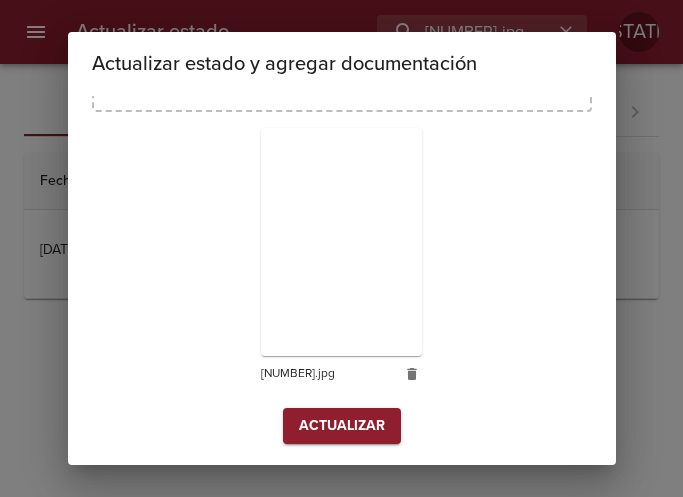 scroll, scrollTop: 285, scrollLeft: 0, axis: vertical 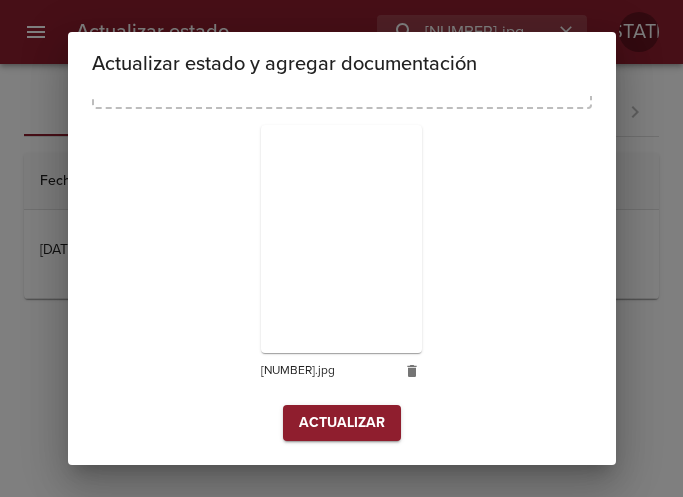 click on "Actualizar" at bounding box center (342, 423) 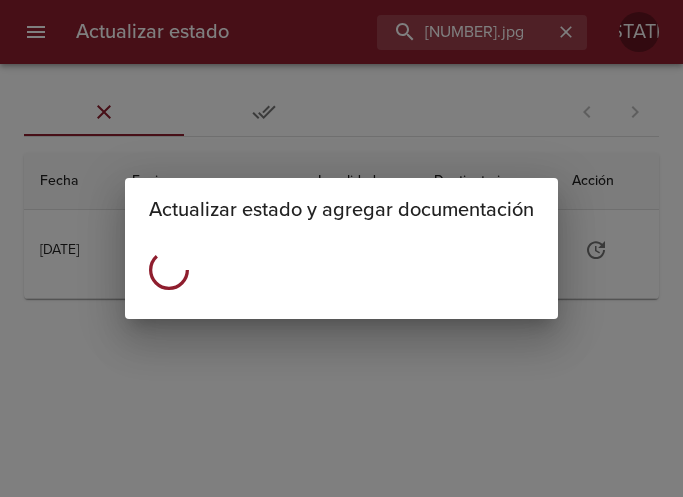 scroll, scrollTop: 0, scrollLeft: 0, axis: both 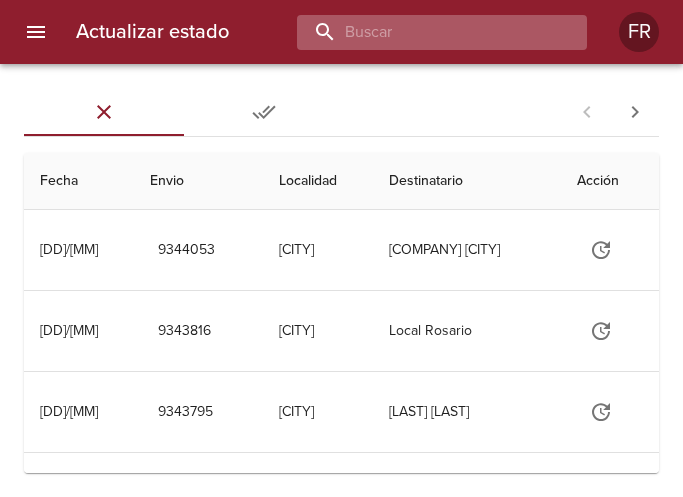 click at bounding box center [425, 32] 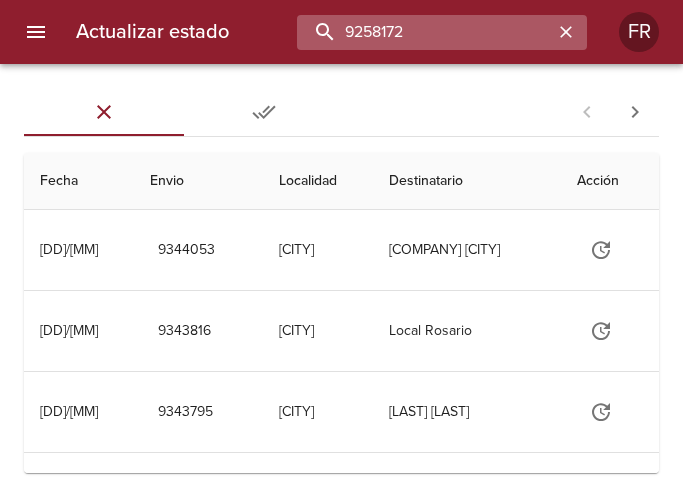 type on "9258172" 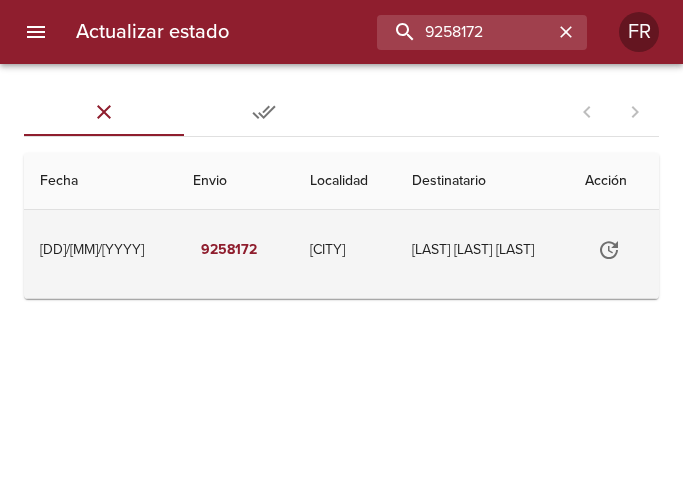 click at bounding box center [609, 250] 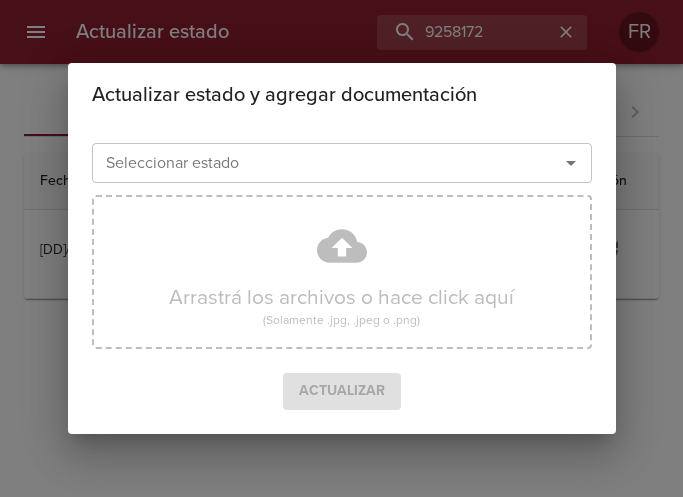 click at bounding box center (571, 163) 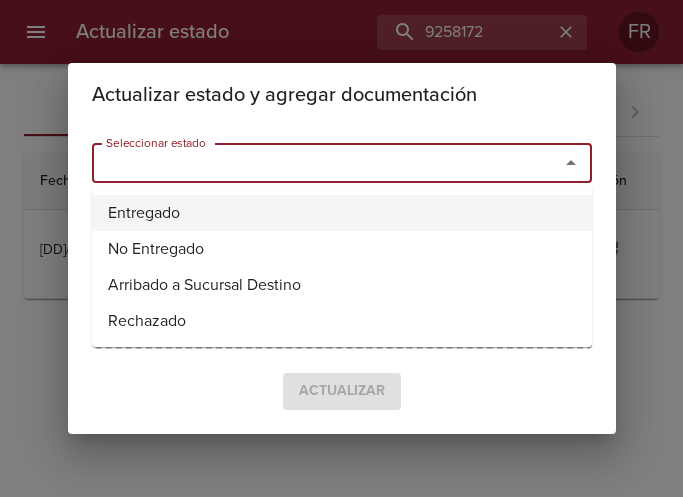 click on "Entregado" at bounding box center (342, 213) 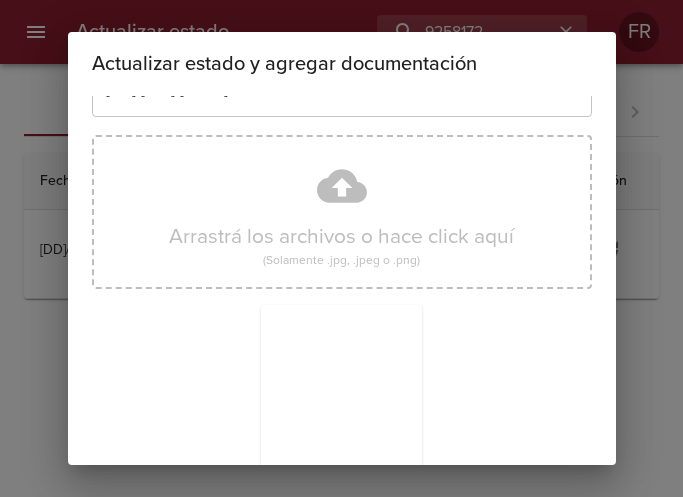 scroll, scrollTop: 285, scrollLeft: 0, axis: vertical 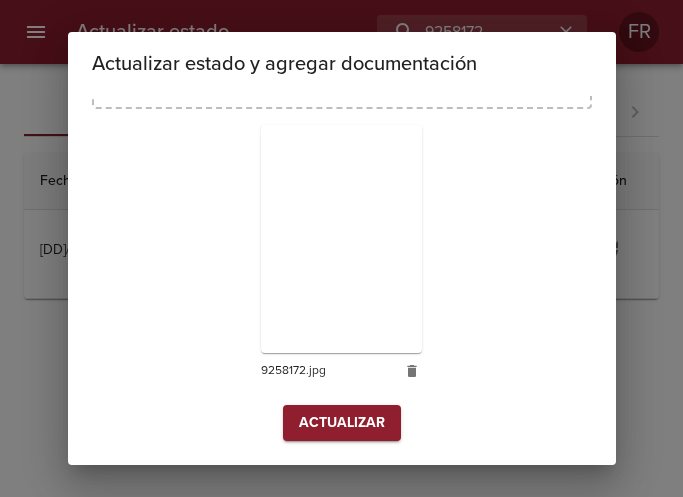click on "Actualizar" at bounding box center (342, 423) 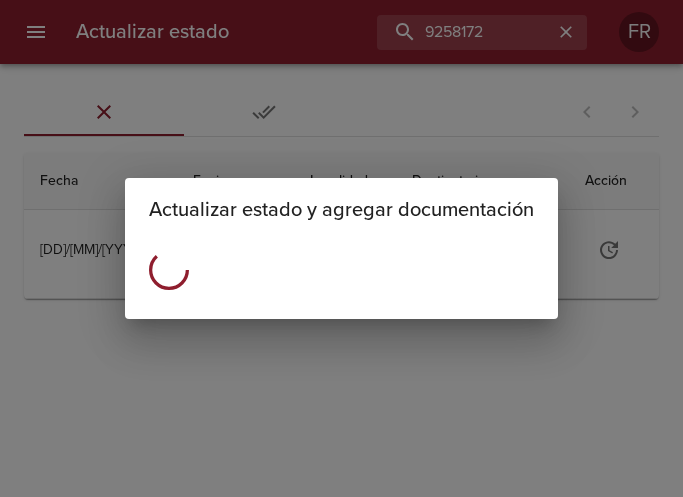 scroll, scrollTop: 0, scrollLeft: 0, axis: both 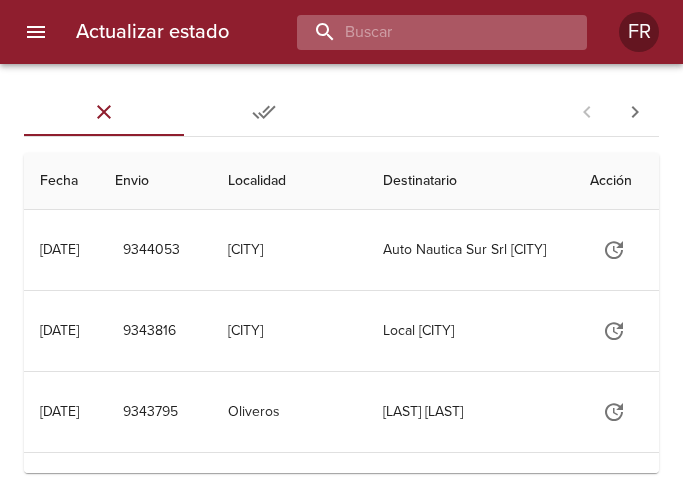 click at bounding box center (425, 32) 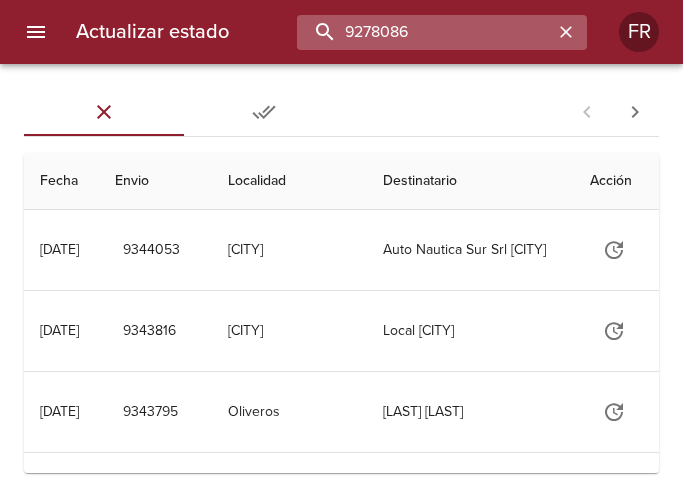type on "9278086" 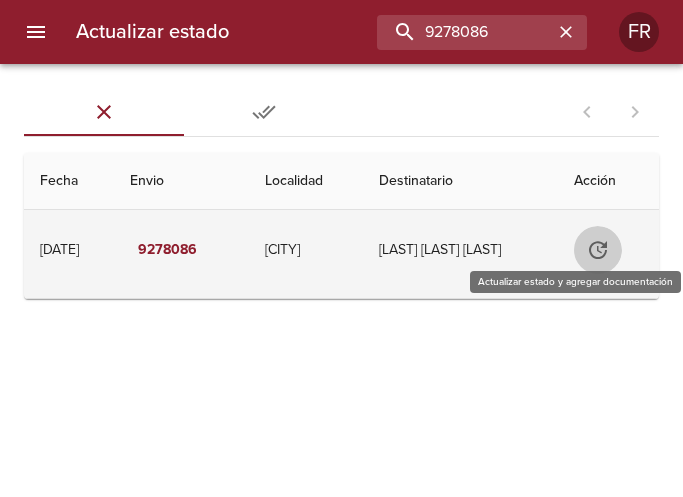click at bounding box center (598, 250) 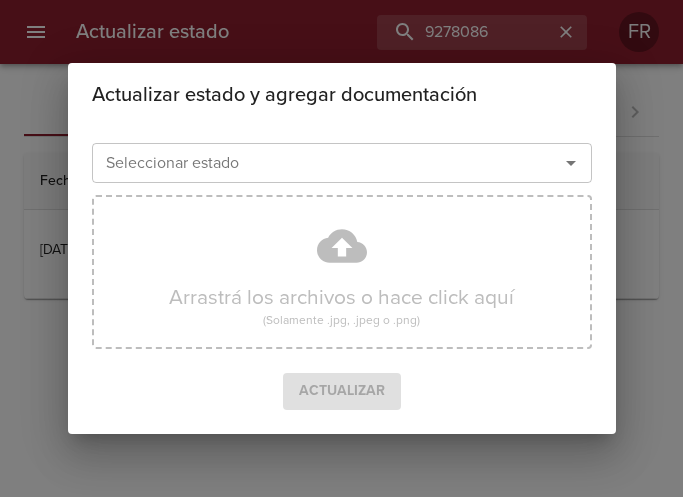 click at bounding box center (571, 163) 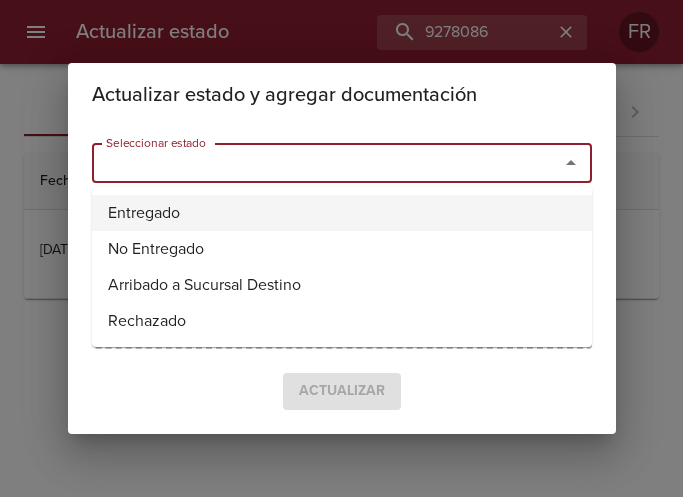 click on "Entregado" at bounding box center (342, 213) 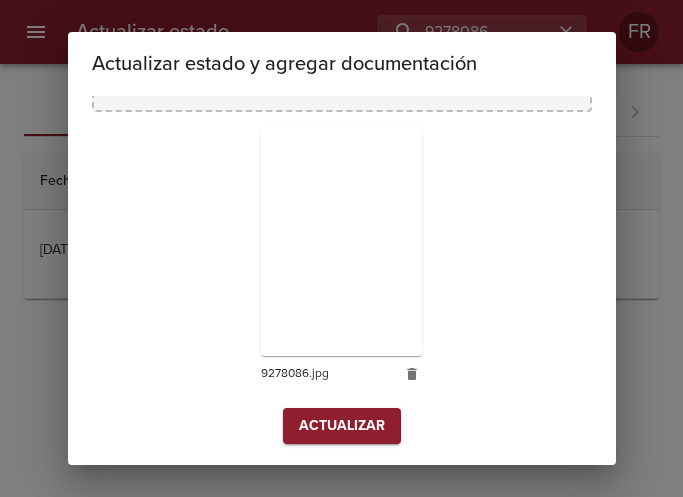 scroll, scrollTop: 285, scrollLeft: 0, axis: vertical 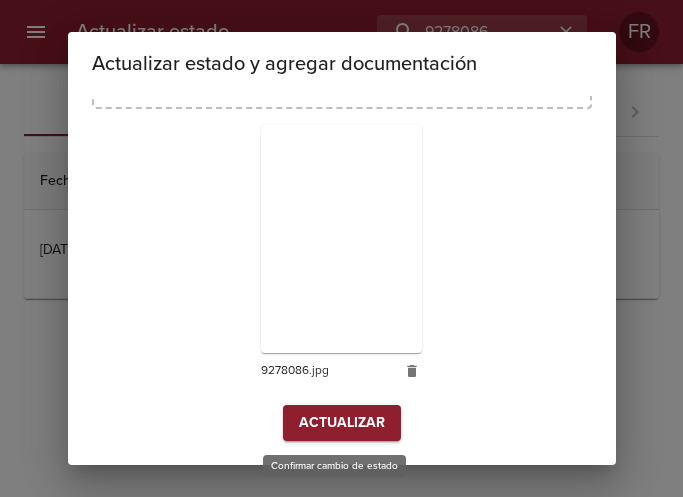 click on "Actualizar" at bounding box center [342, 423] 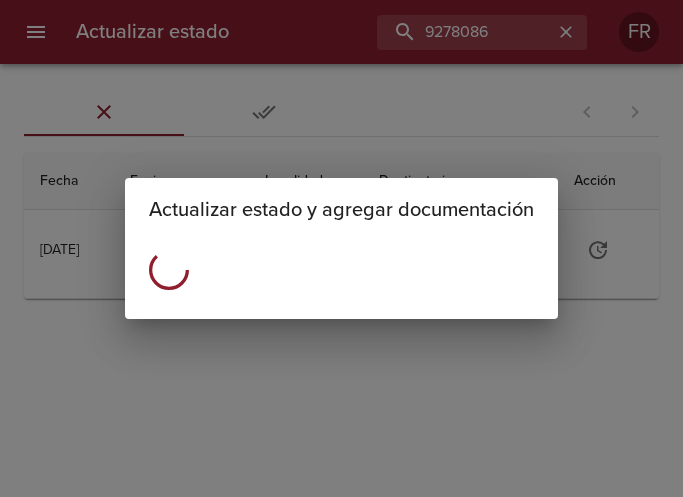 scroll, scrollTop: 0, scrollLeft: 0, axis: both 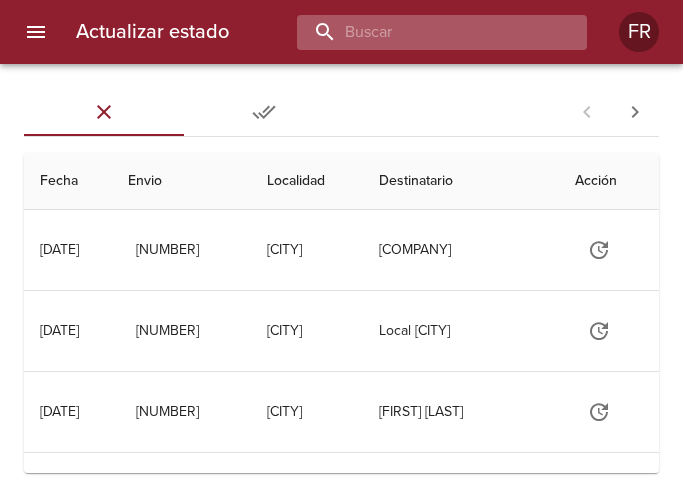 click at bounding box center [425, 32] 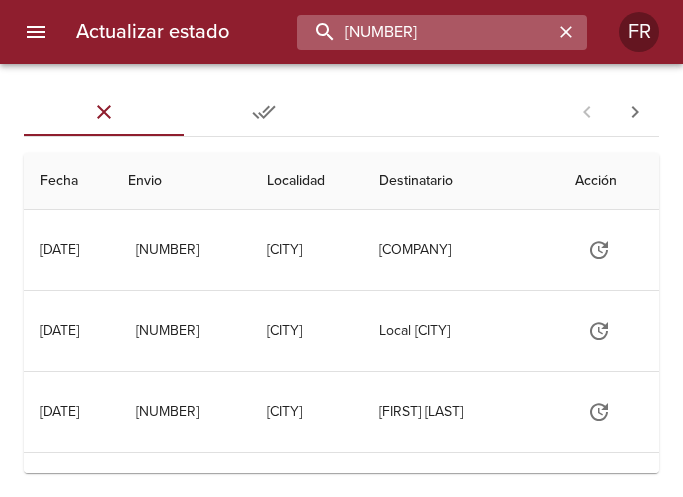 type on "[NUMBER]" 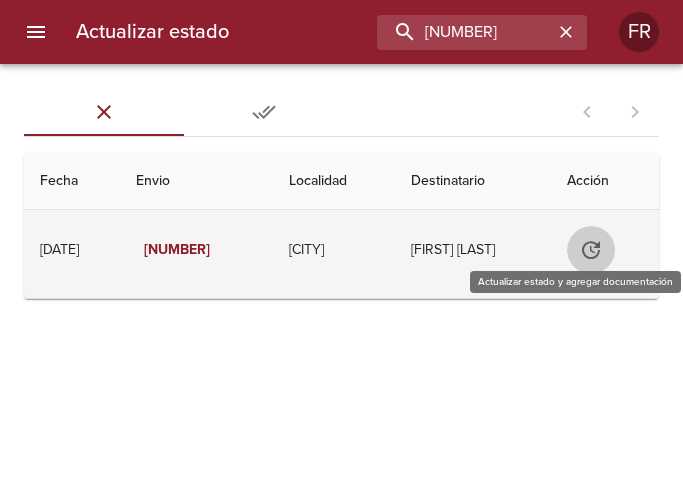 click at bounding box center (591, 250) 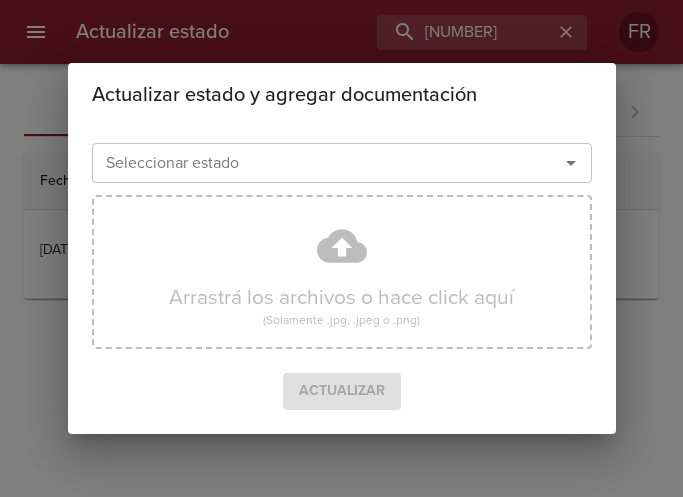 click at bounding box center [571, 163] 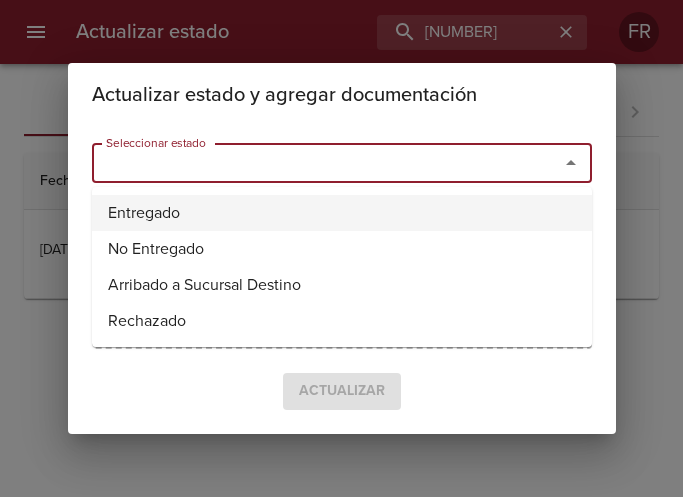 click on "Entregado" at bounding box center (342, 213) 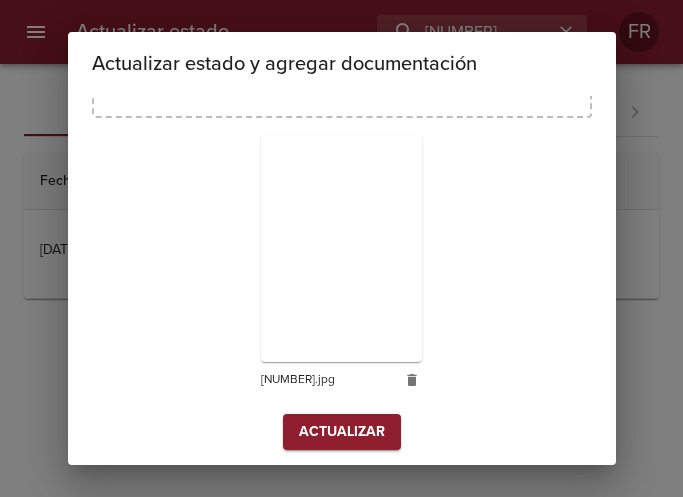 scroll, scrollTop: 285, scrollLeft: 0, axis: vertical 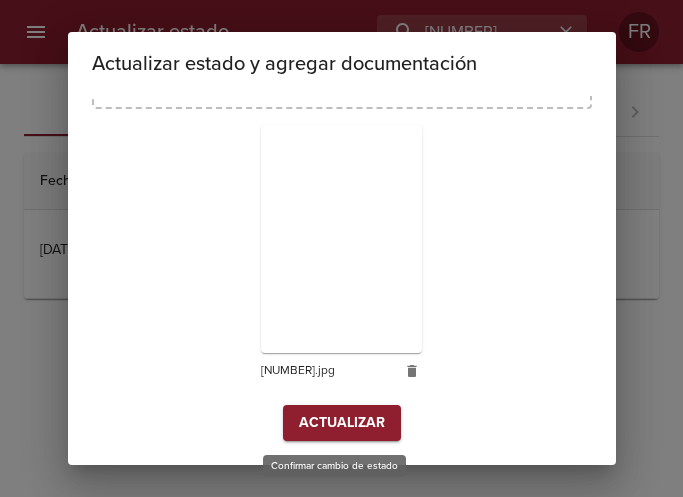 click on "Actualizar" at bounding box center [342, 423] 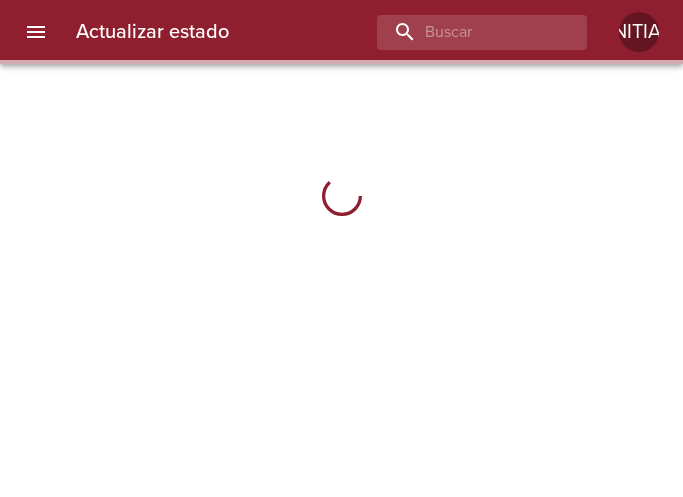 scroll, scrollTop: 0, scrollLeft: 0, axis: both 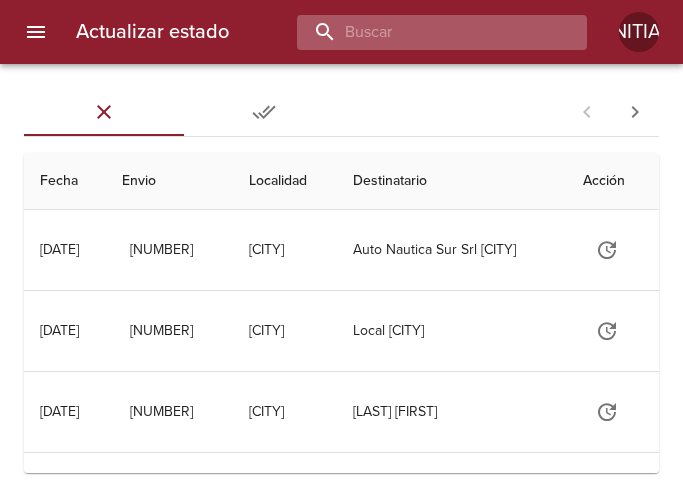 click at bounding box center [425, 32] 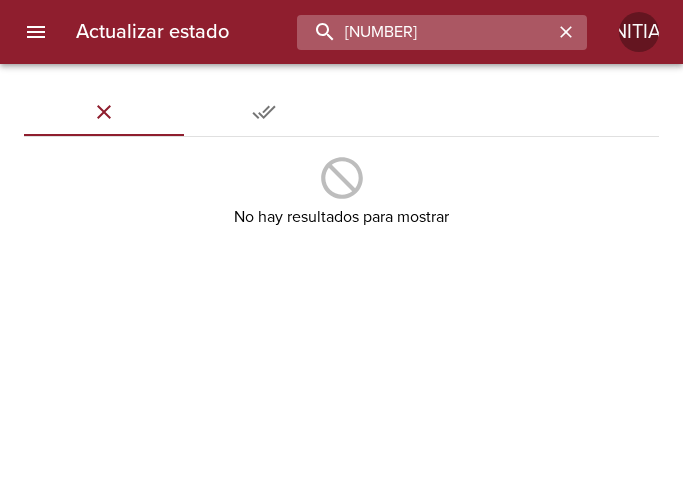 click on "9204658" at bounding box center (425, 32) 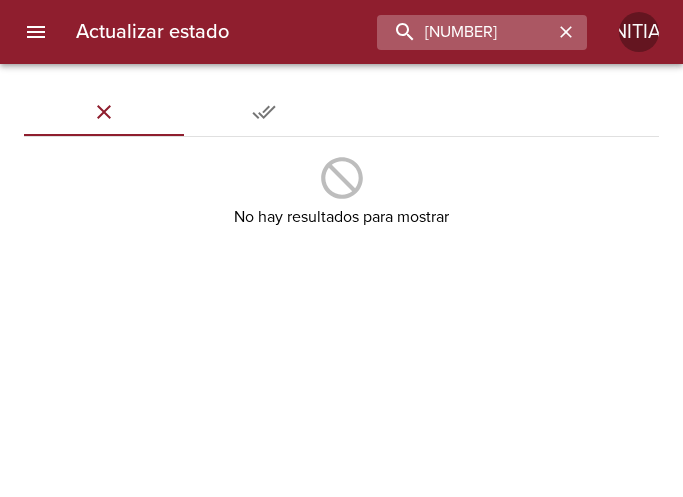 click on "9204658" at bounding box center [482, 32] 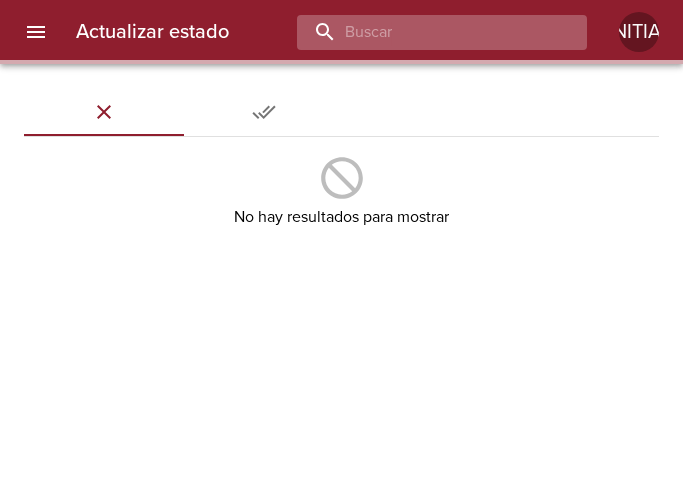 click at bounding box center [425, 32] 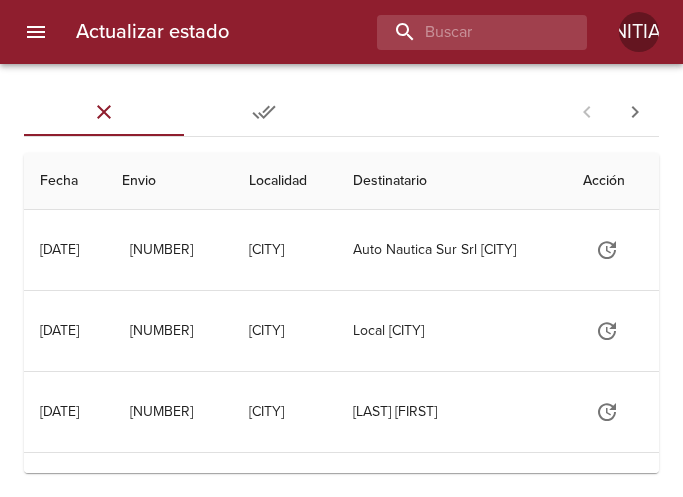 click on "Actualizar estado FR" at bounding box center (341, 32) 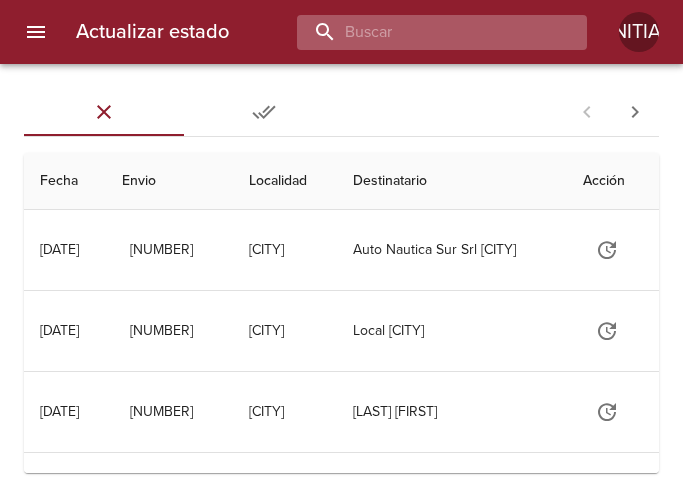 click at bounding box center (425, 32) 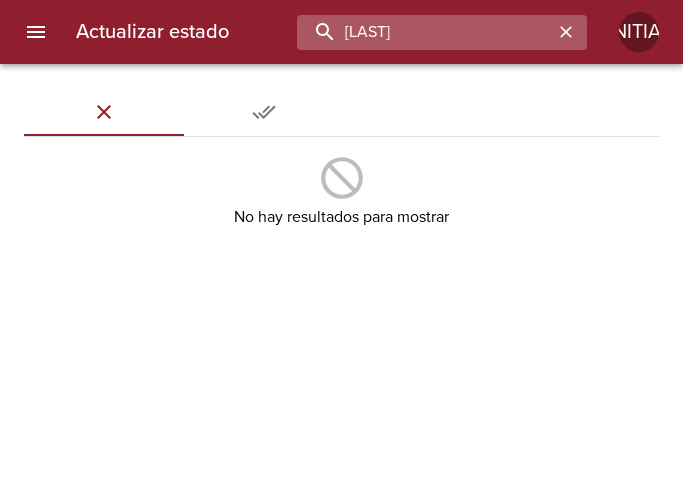 click on "GINNASSI" at bounding box center [425, 32] 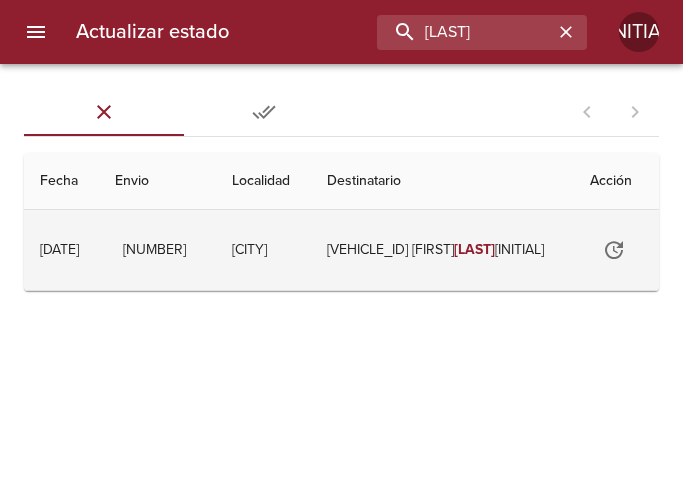 click on "[CITY]" at bounding box center (263, 250) 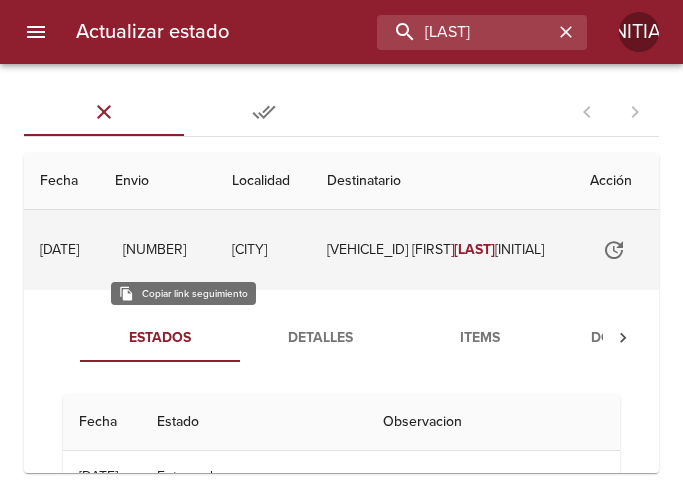 click on "9294658" at bounding box center (154, 250) 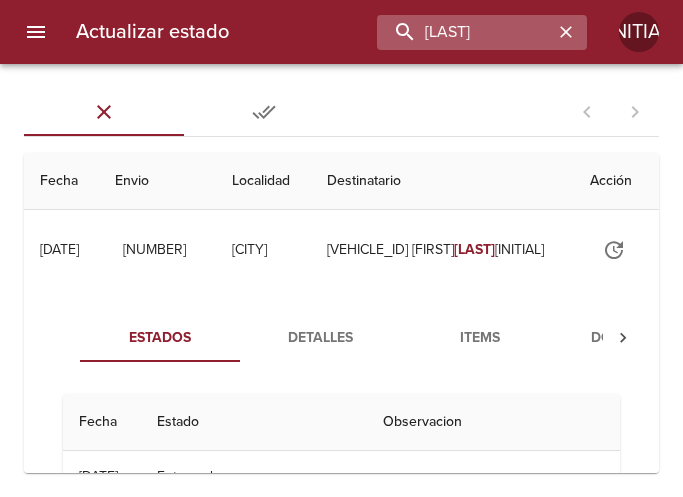 click at bounding box center [566, 32] 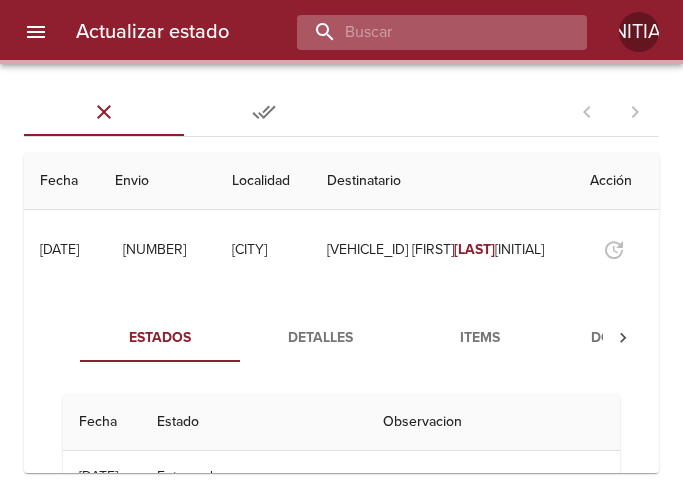 click at bounding box center [425, 32] 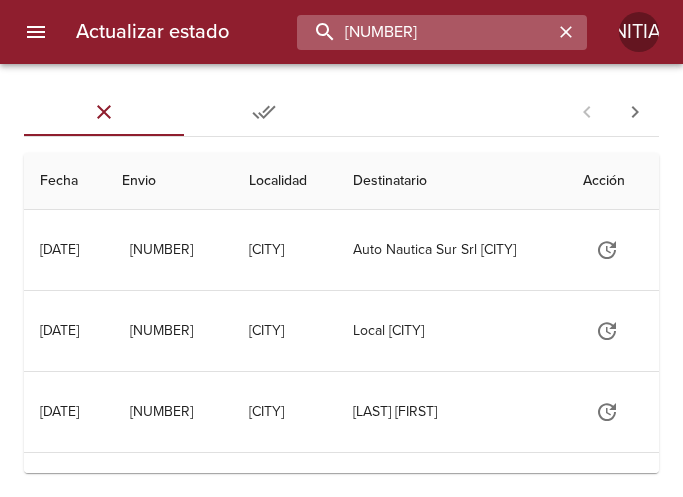 type on "9294658" 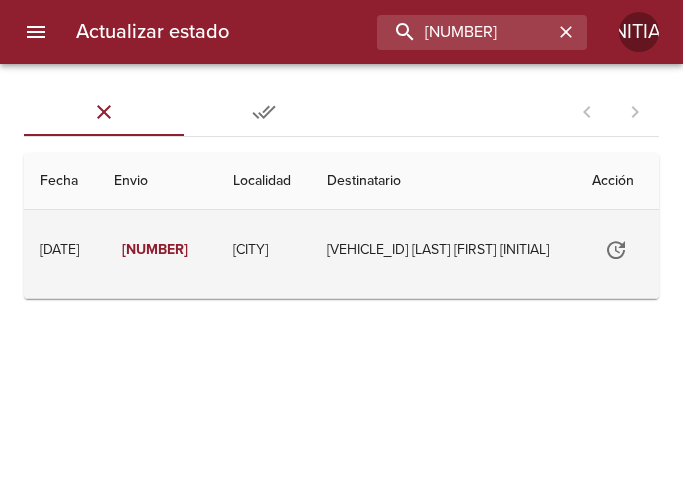 click at bounding box center [616, 250] 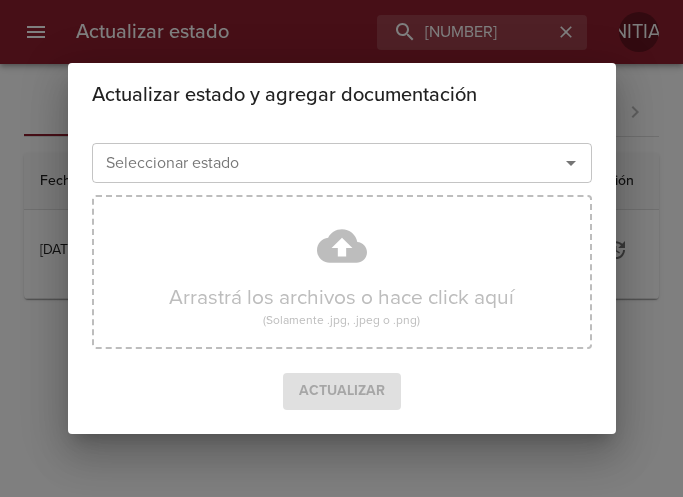 click at bounding box center [571, 163] 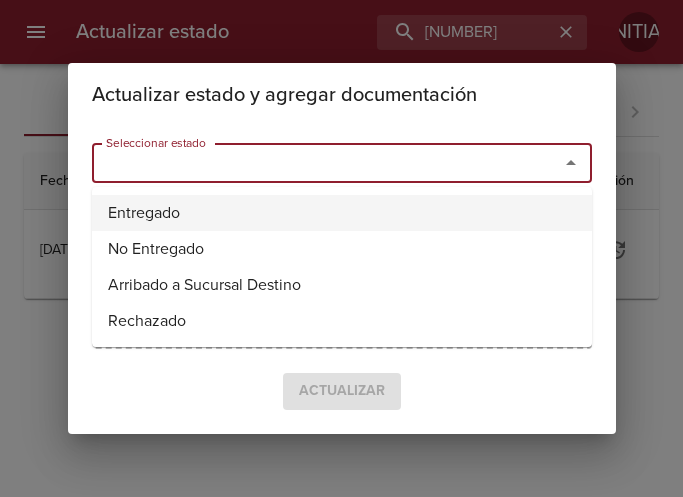 click on "Entregado" at bounding box center [342, 213] 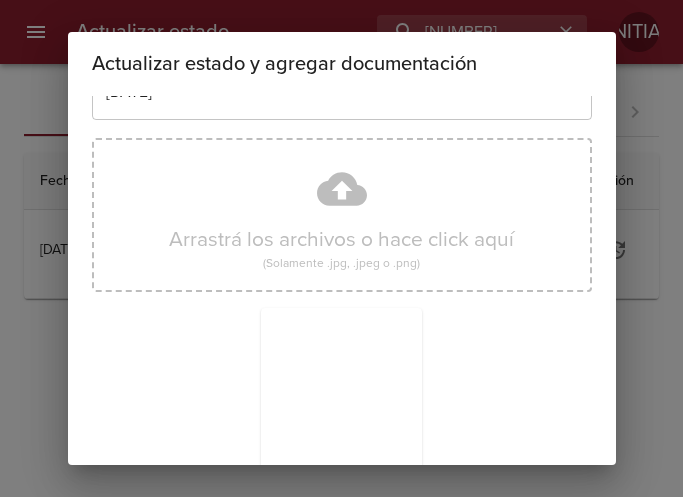 scroll, scrollTop: 285, scrollLeft: 0, axis: vertical 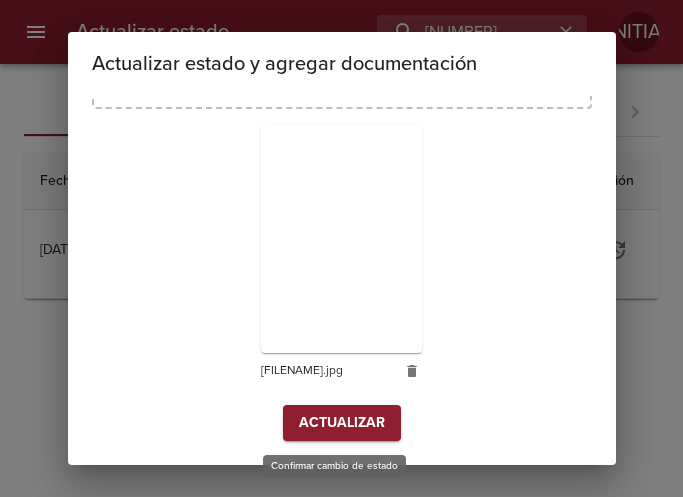 click on "Actualizar" at bounding box center [342, 423] 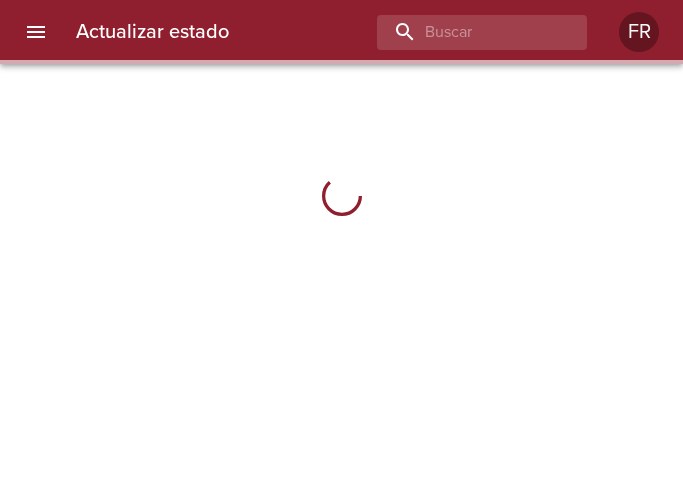 scroll, scrollTop: 0, scrollLeft: 0, axis: both 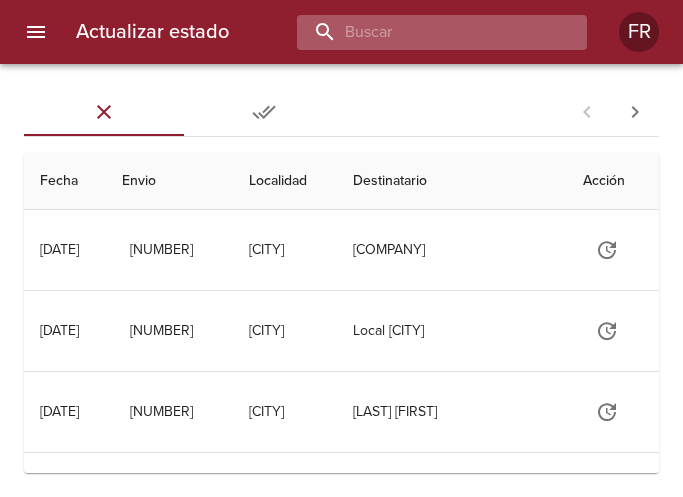 click at bounding box center [425, 32] 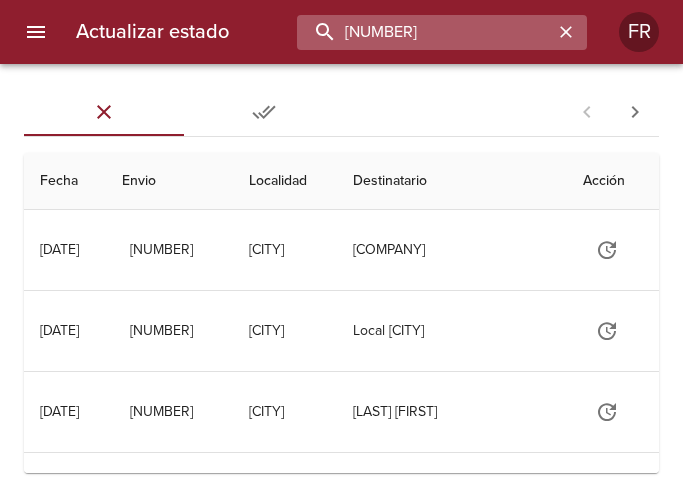 type on "[NUMBER]" 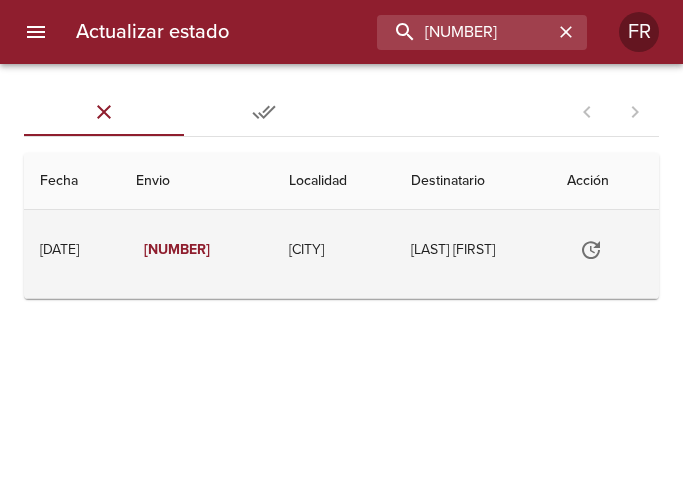 click at bounding box center (591, 250) 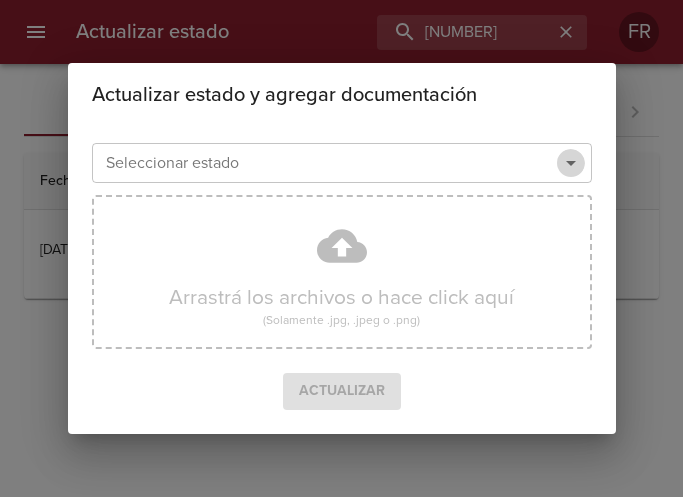click at bounding box center (571, 163) 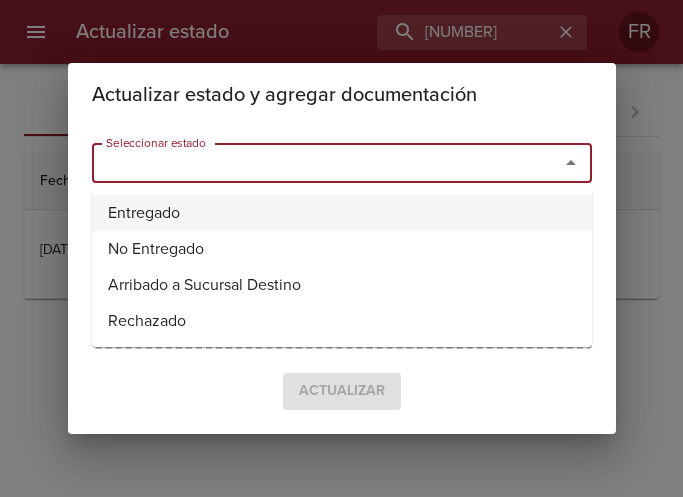 click on "Entregado" at bounding box center [342, 213] 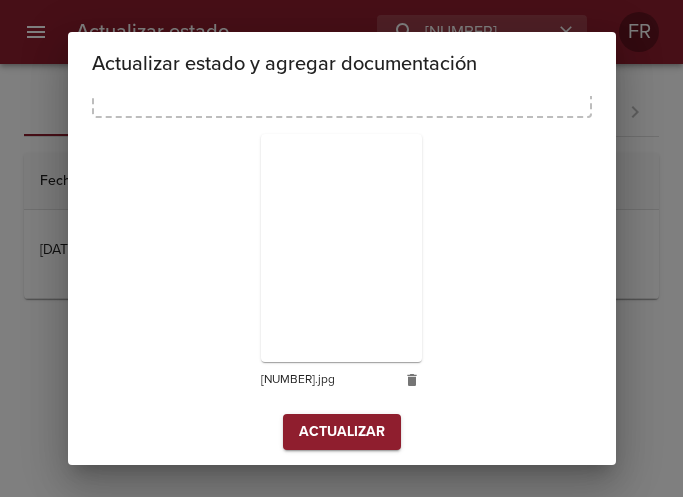 scroll, scrollTop: 285, scrollLeft: 0, axis: vertical 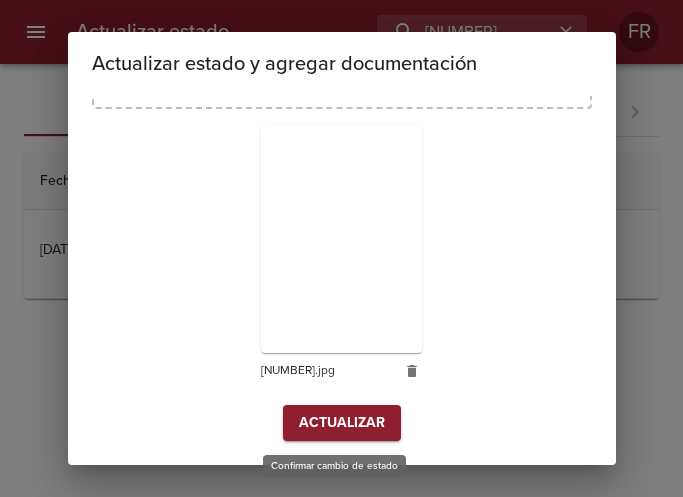 click on "Actualizar" at bounding box center (342, 423) 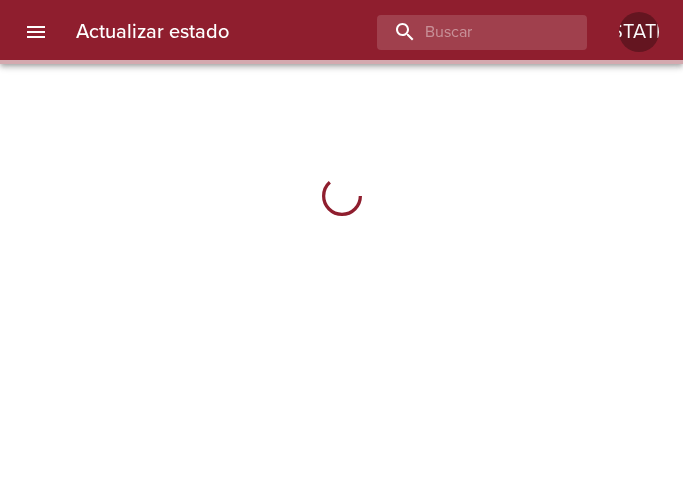 scroll, scrollTop: 0, scrollLeft: 0, axis: both 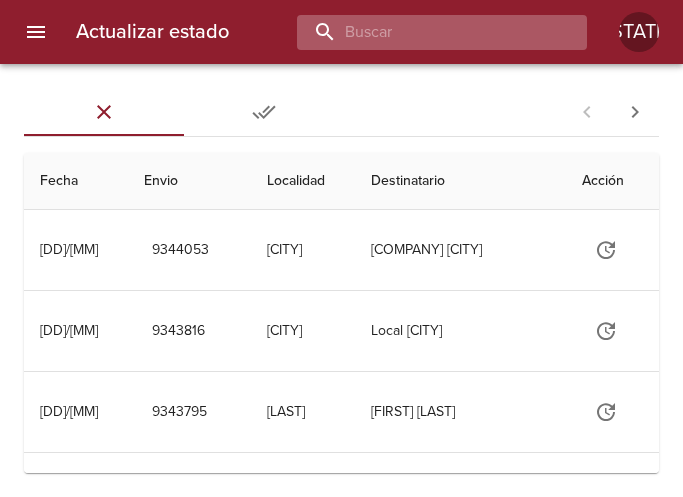 click at bounding box center [425, 32] 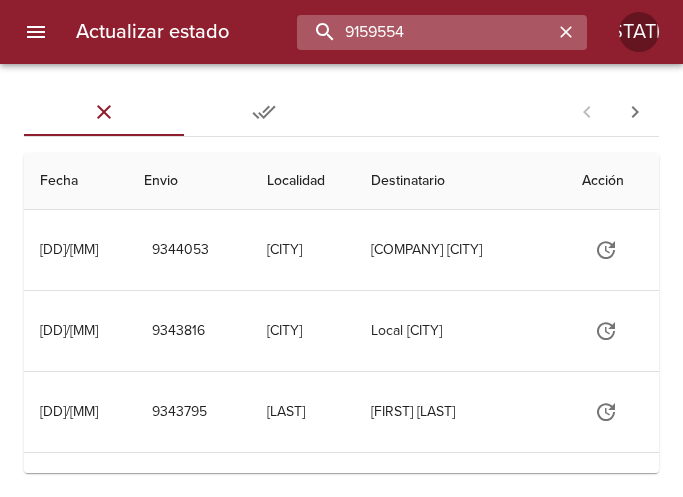 type on "9159554" 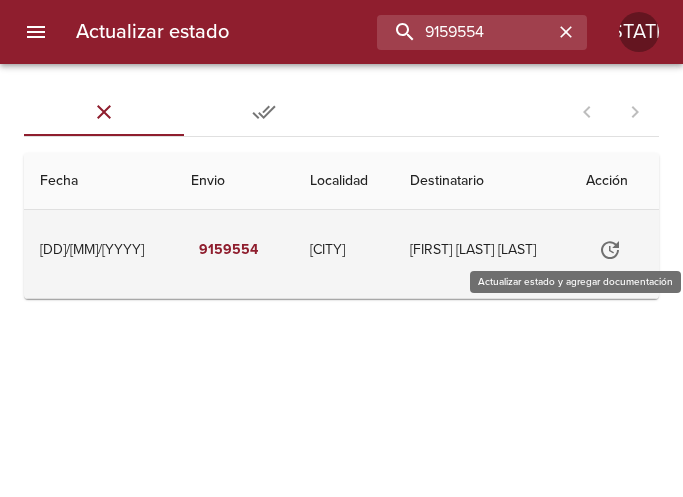 click at bounding box center [610, 250] 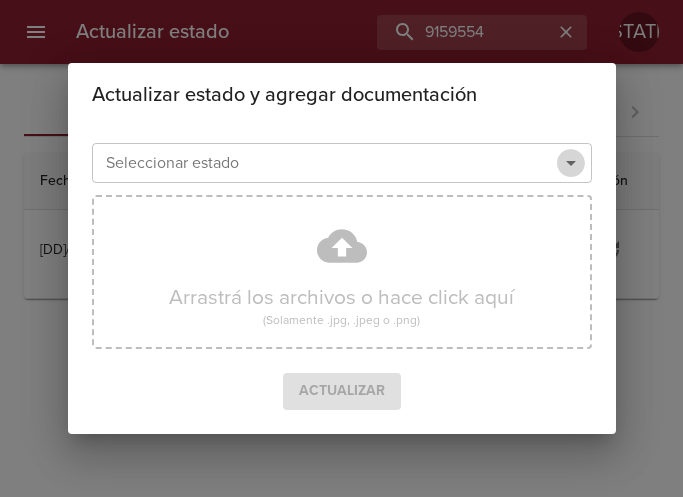 click at bounding box center (571, 163) 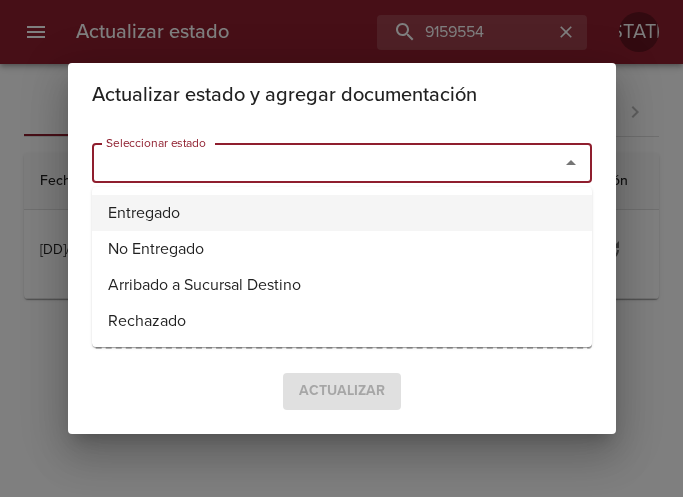 click on "Entregado" at bounding box center [342, 213] 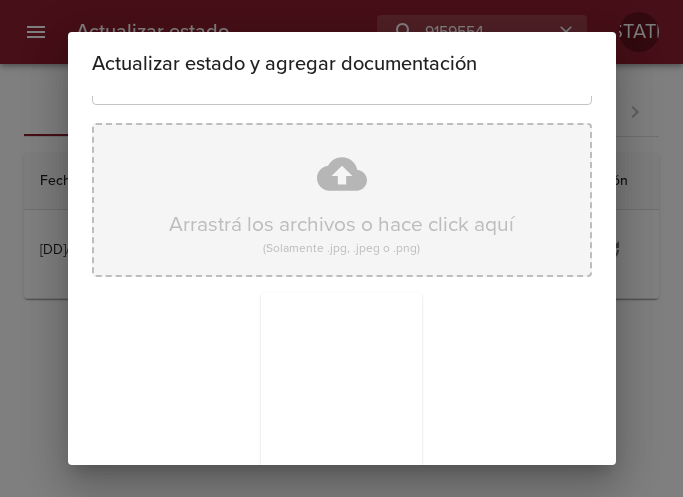 scroll, scrollTop: 285, scrollLeft: 0, axis: vertical 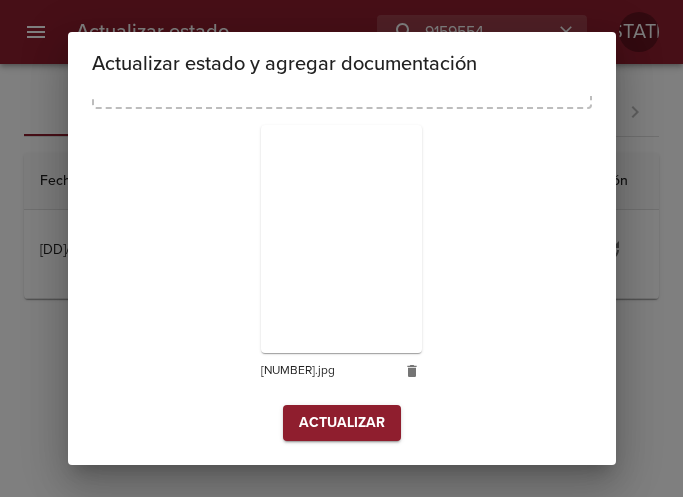 click on "Actualizar" at bounding box center (342, 423) 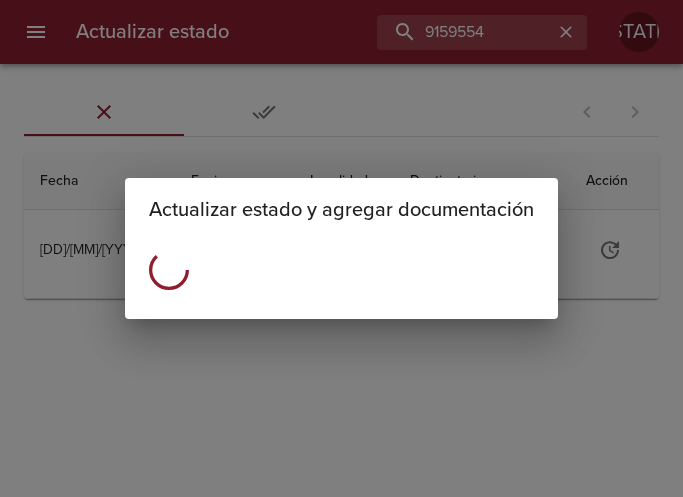 scroll, scrollTop: 0, scrollLeft: 0, axis: both 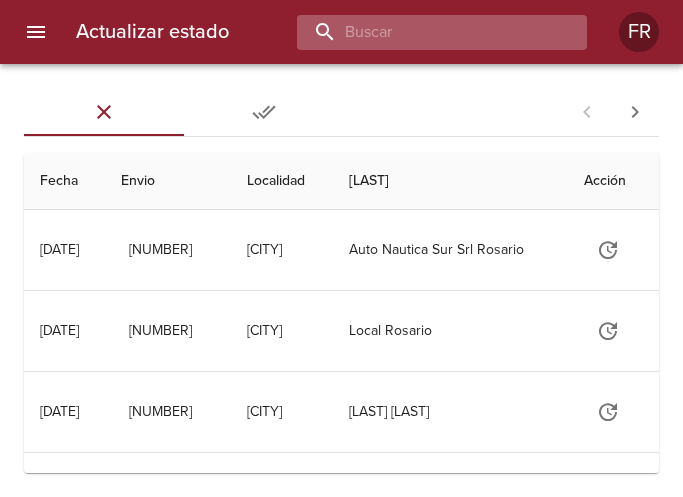 click at bounding box center [425, 32] 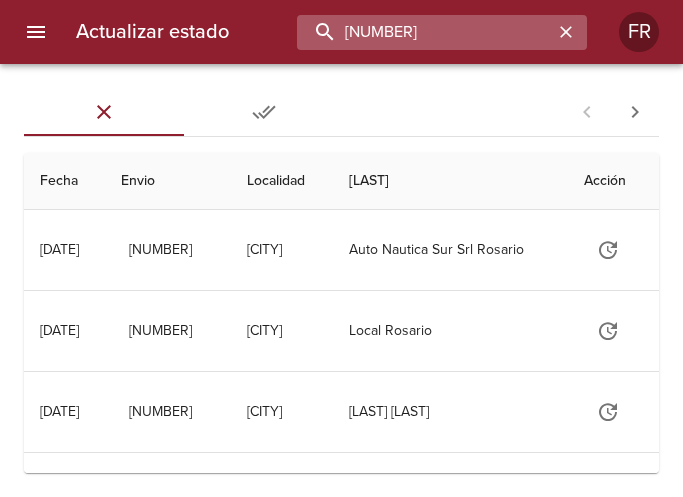 type on "9190086" 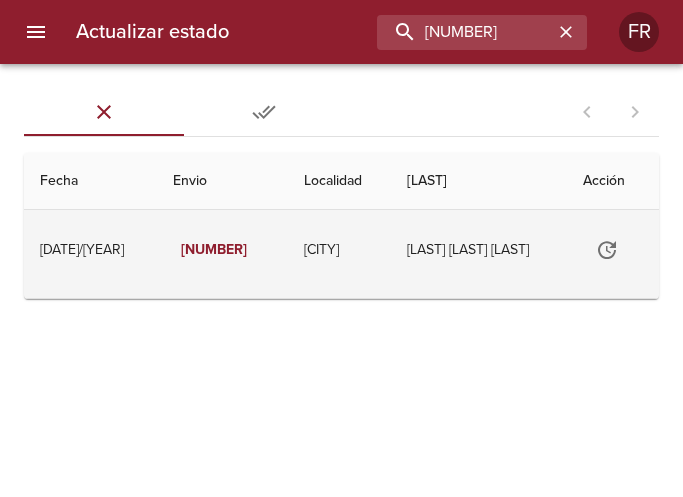 click at bounding box center (607, 250) 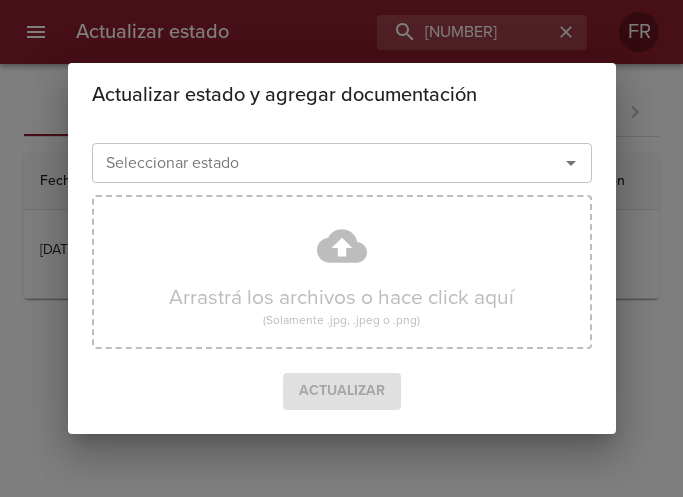 click at bounding box center (571, 163) 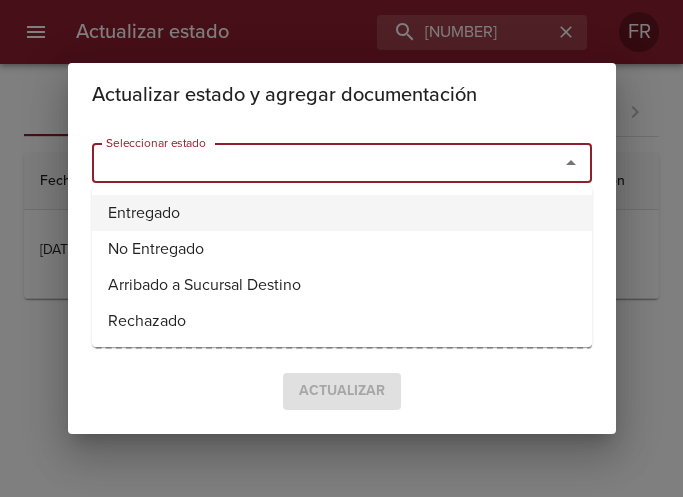 click on "[STATUS]" at bounding box center (342, 213) 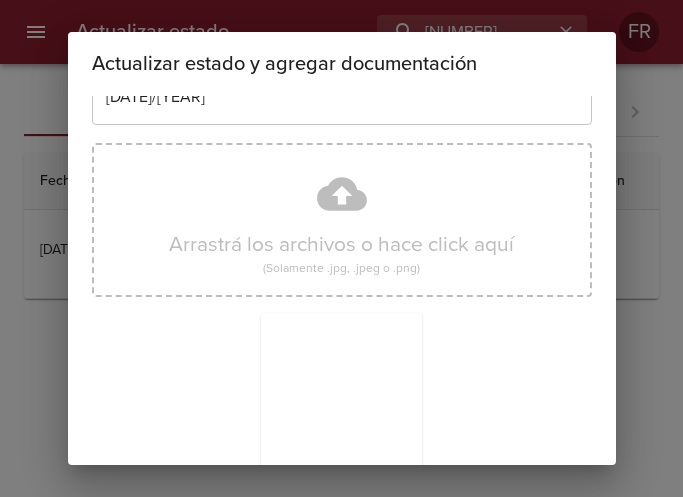scroll, scrollTop: 285, scrollLeft: 0, axis: vertical 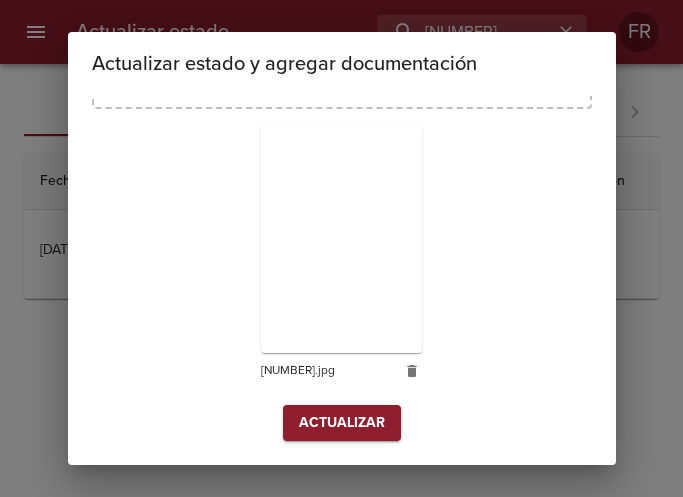 click on "Actualizar" at bounding box center [342, 423] 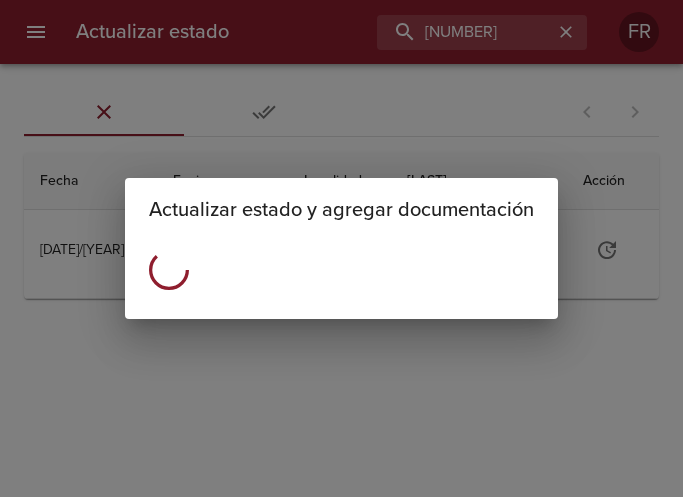 scroll, scrollTop: 0, scrollLeft: 0, axis: both 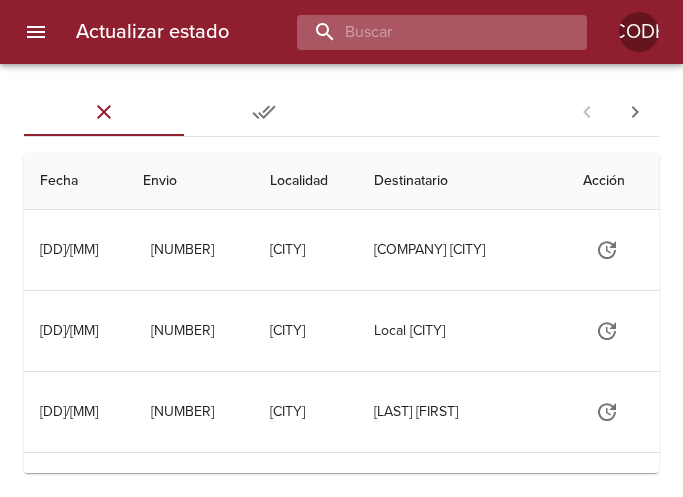 click at bounding box center [425, 32] 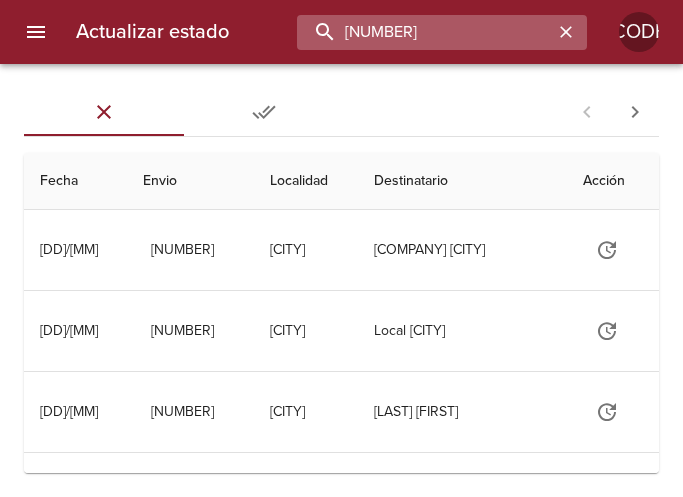 type on "9159393" 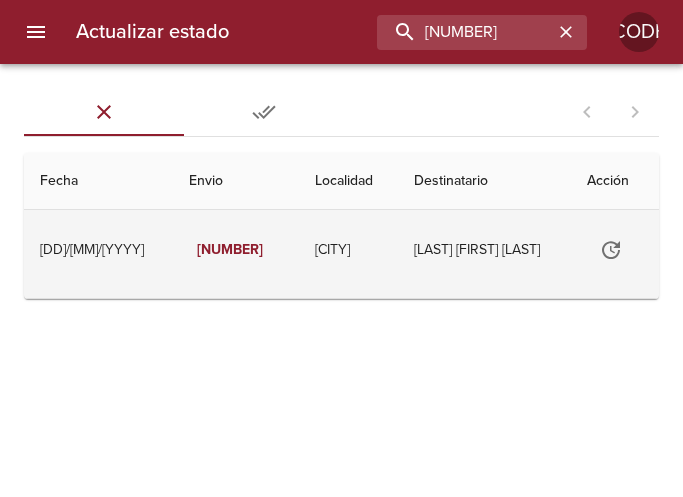 click at bounding box center (611, 250) 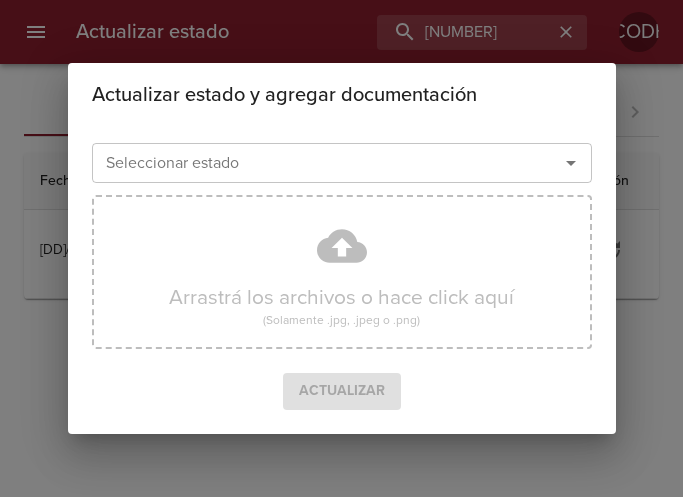 click at bounding box center [571, 163] 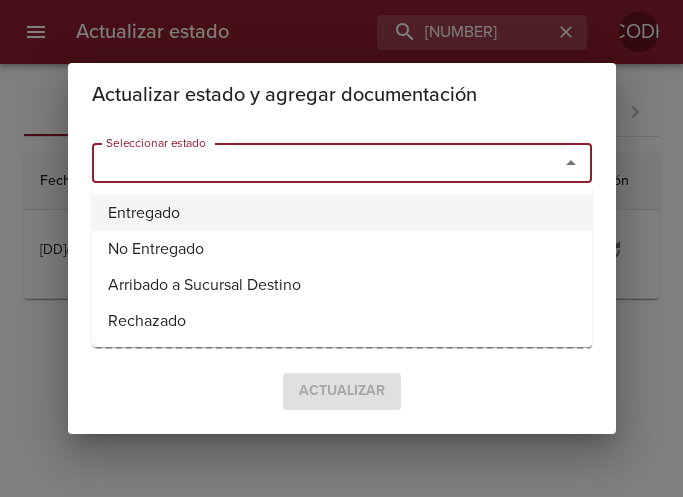 click on "Entregado" at bounding box center (342, 213) 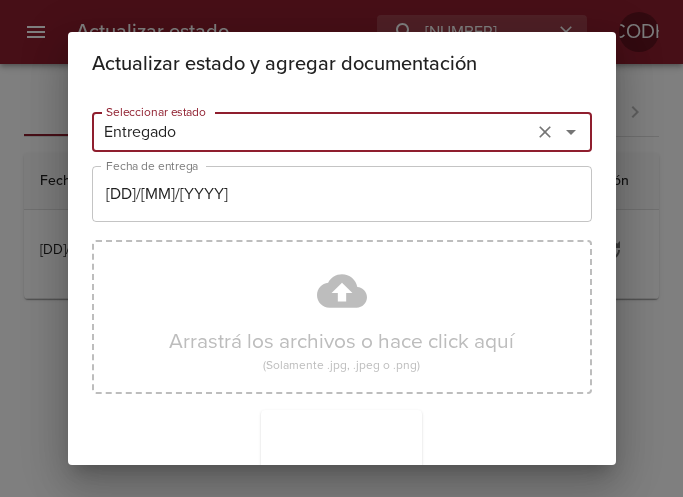 scroll, scrollTop: 285, scrollLeft: 0, axis: vertical 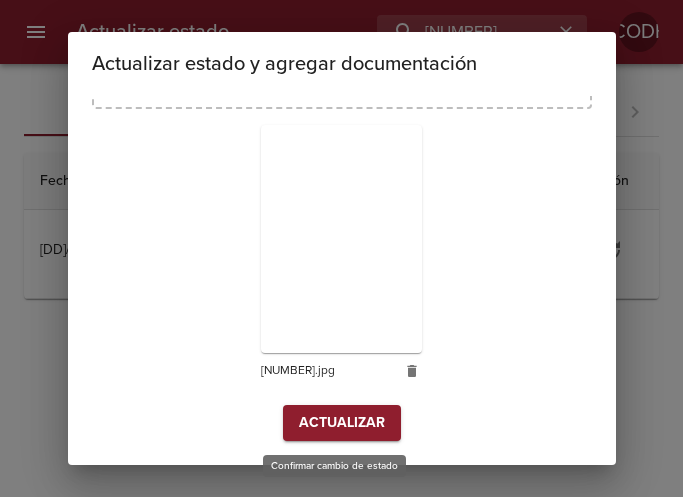 click on "Actualizar" at bounding box center [342, 423] 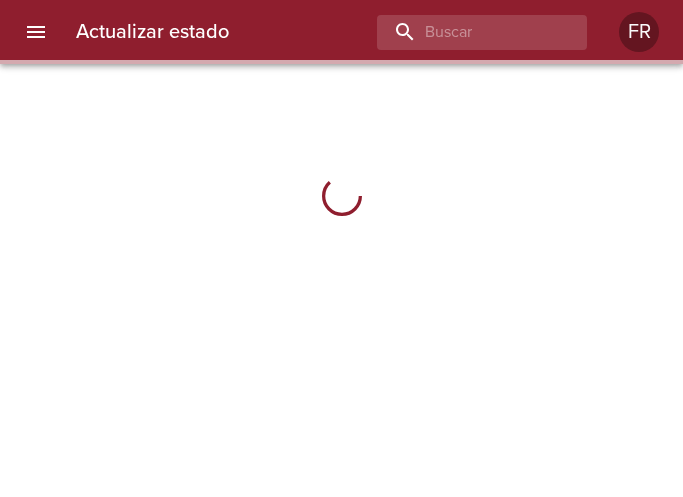 scroll, scrollTop: 0, scrollLeft: 0, axis: both 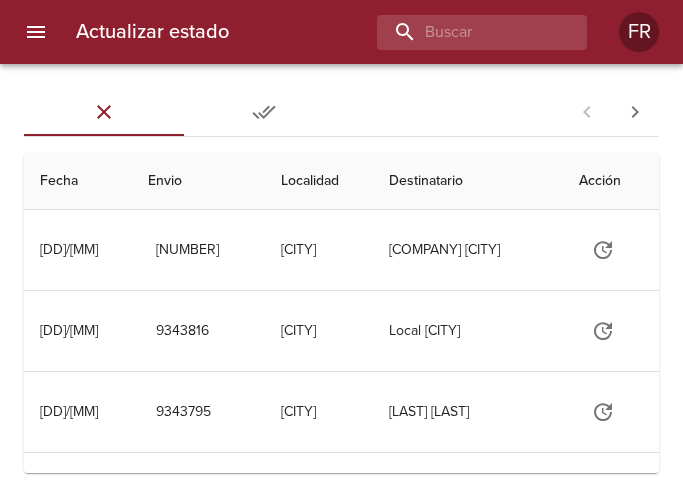 click on "Actualizar estado FR" at bounding box center [341, 32] 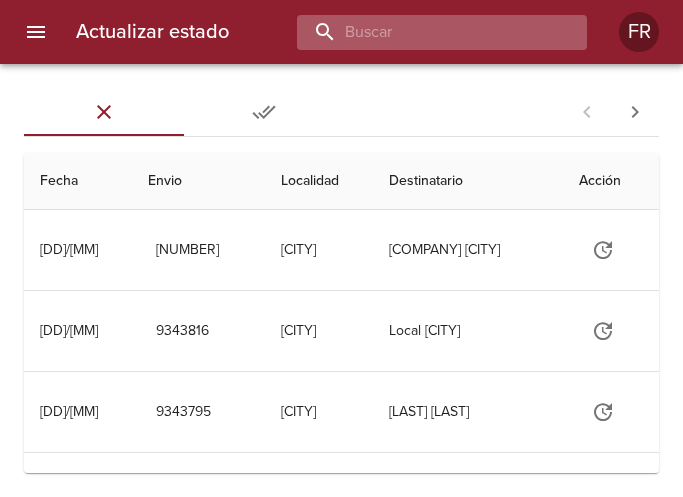 click at bounding box center [425, 32] 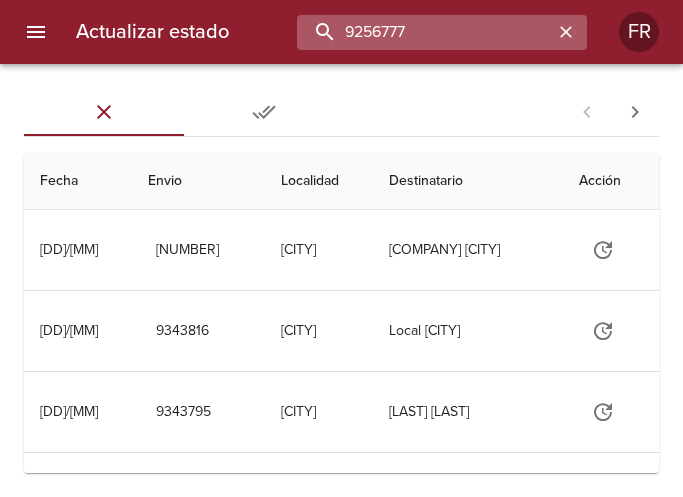 type on "9256777" 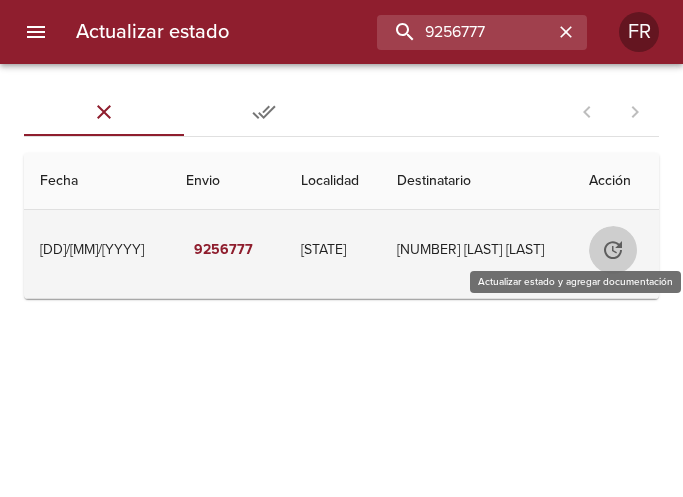 click at bounding box center (613, 250) 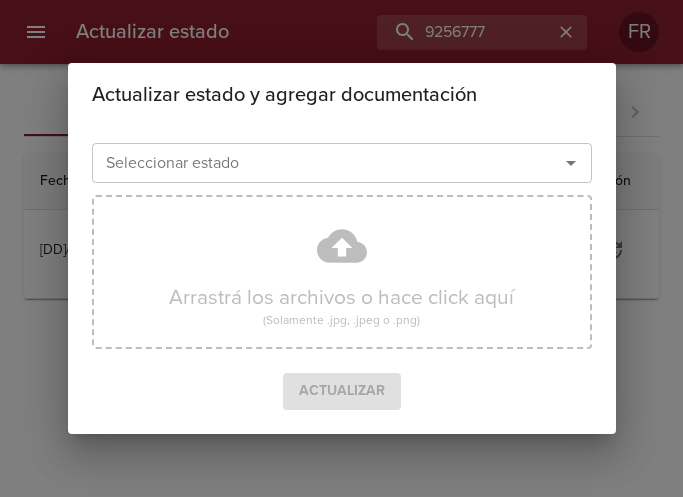 click at bounding box center (571, 163) 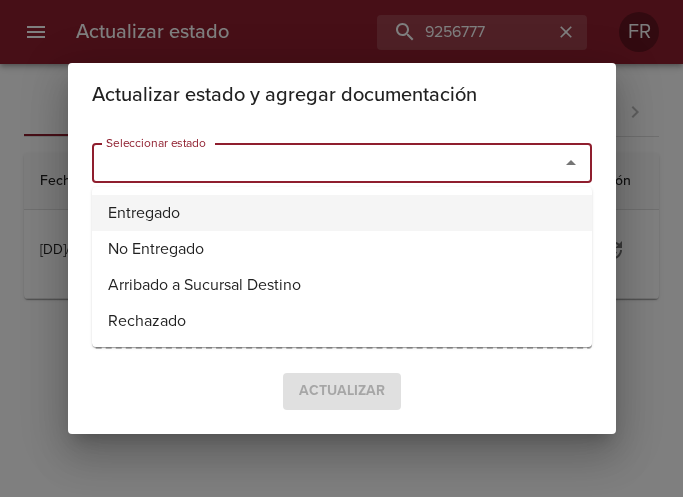 click on "Entregado" at bounding box center (342, 213) 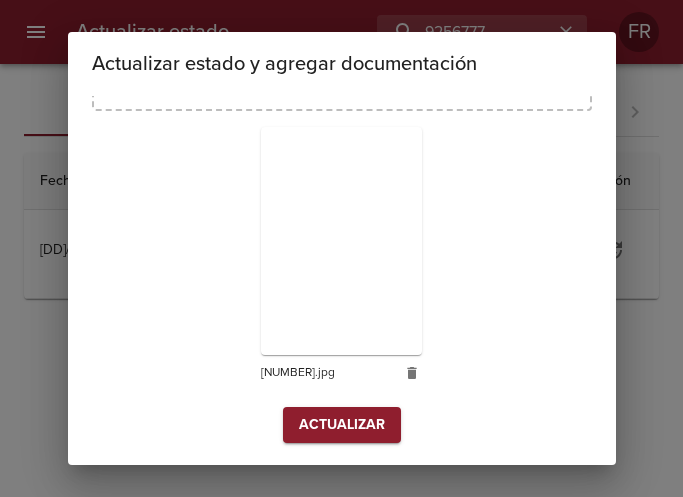 scroll, scrollTop: 285, scrollLeft: 0, axis: vertical 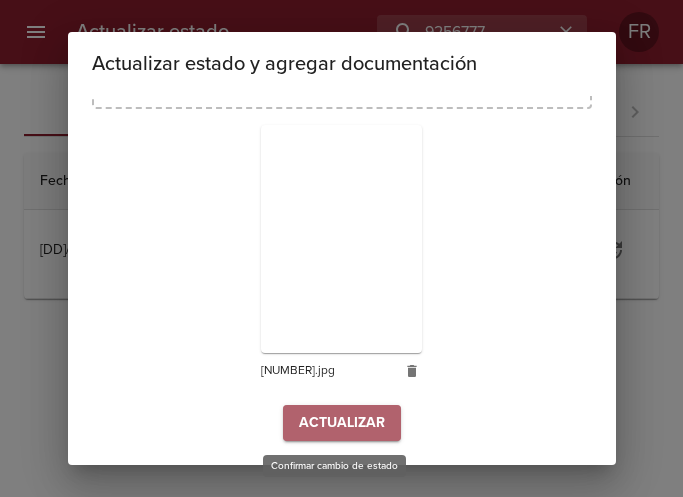 click on "Actualizar" at bounding box center (342, 423) 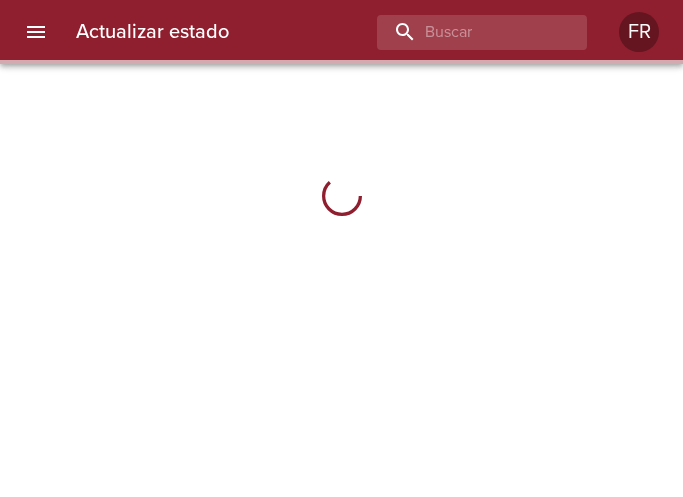 scroll, scrollTop: 0, scrollLeft: 0, axis: both 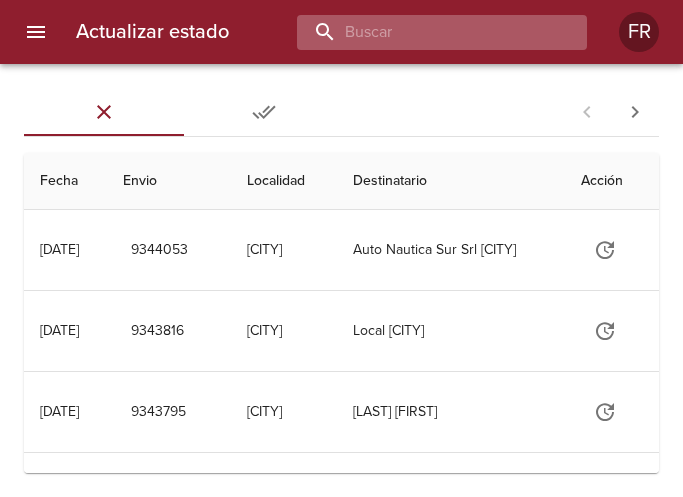 click at bounding box center [425, 32] 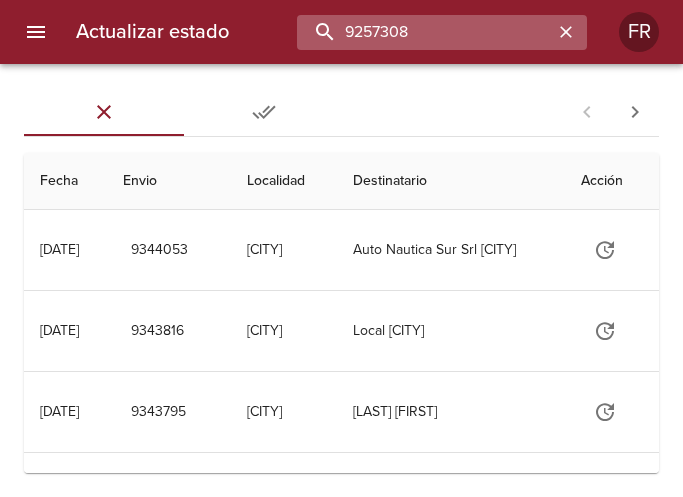 type on "9257308" 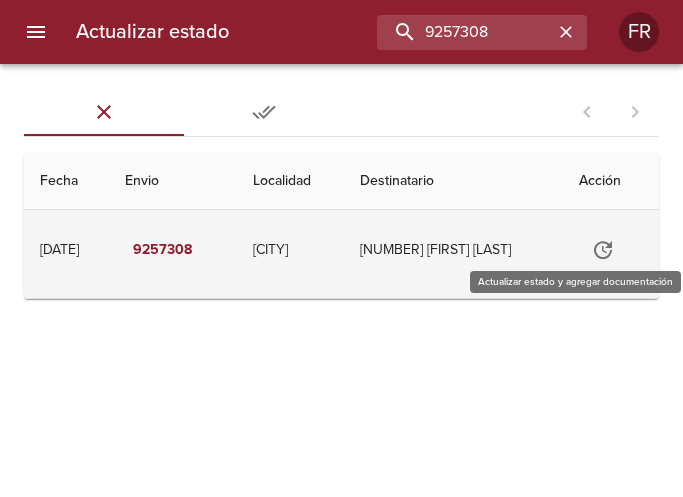 click at bounding box center [603, 250] 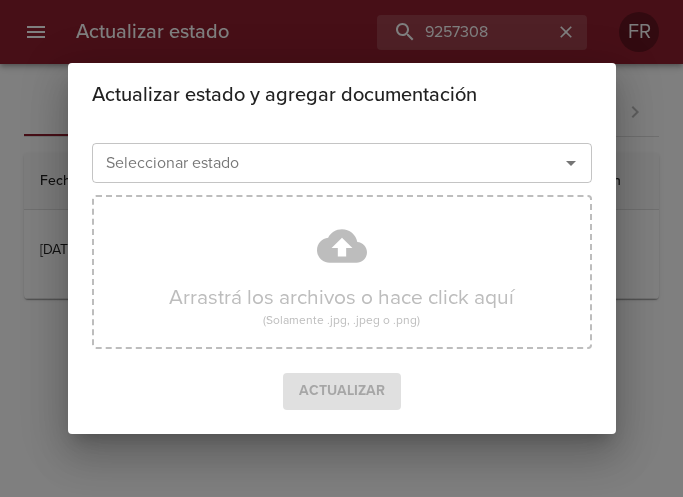 click at bounding box center (571, 163) 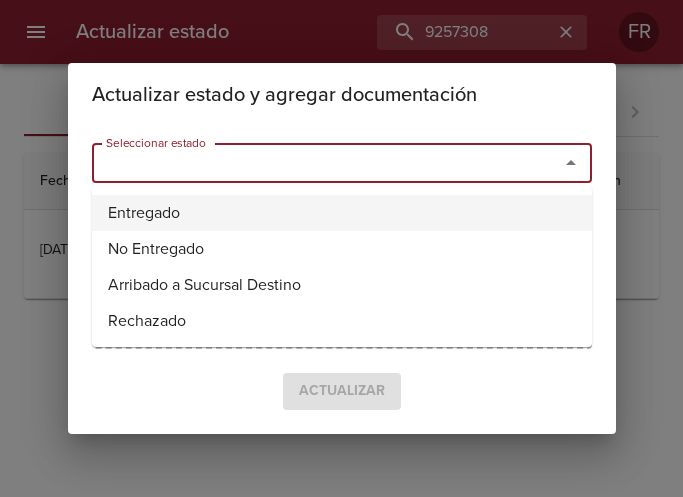 click on "Entregado" at bounding box center [342, 213] 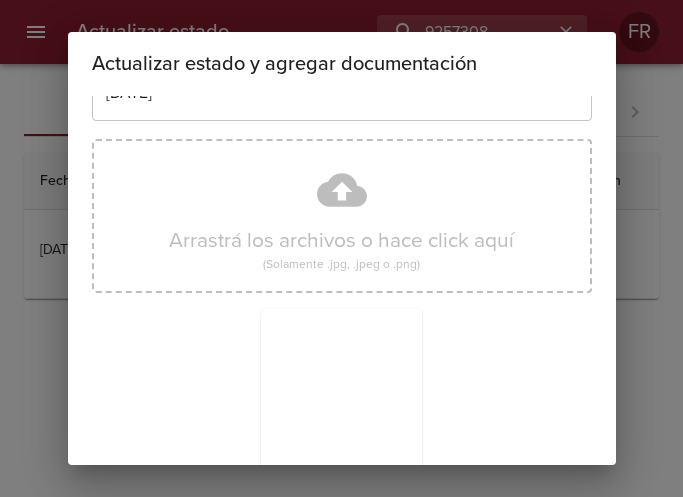 scroll, scrollTop: 285, scrollLeft: 0, axis: vertical 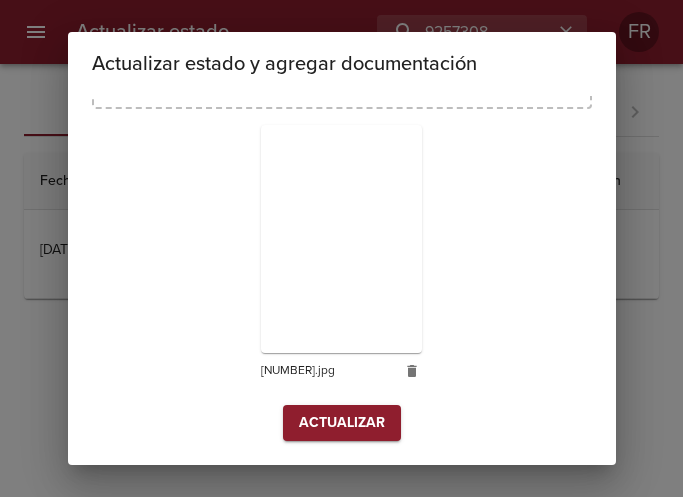 click on "Actualizar" at bounding box center [342, 423] 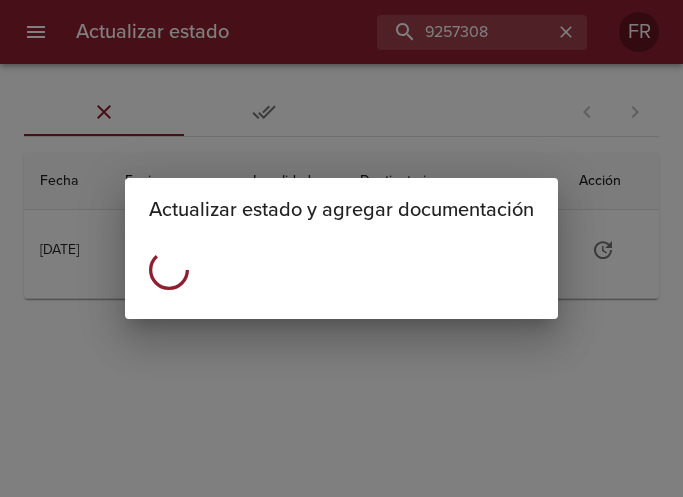 scroll, scrollTop: 0, scrollLeft: 0, axis: both 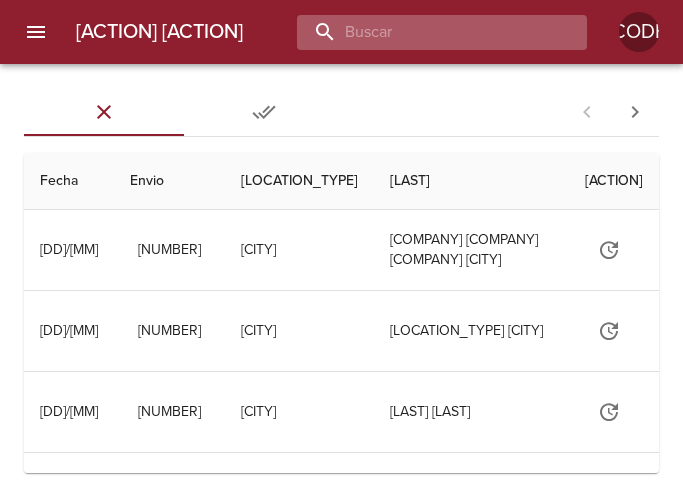 click at bounding box center [425, 32] 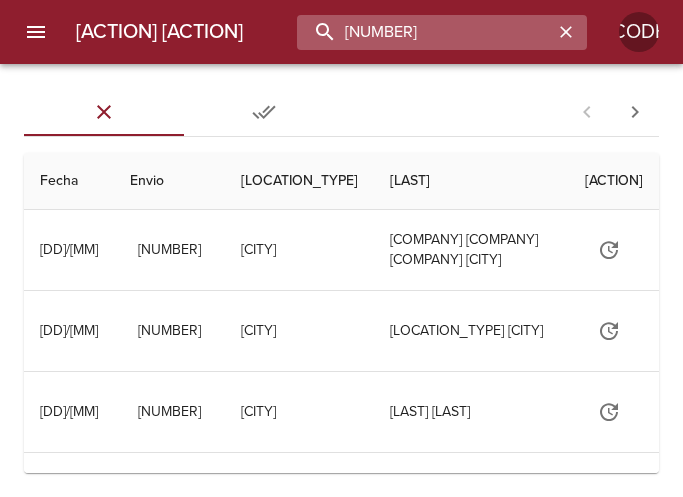 type on "9244609" 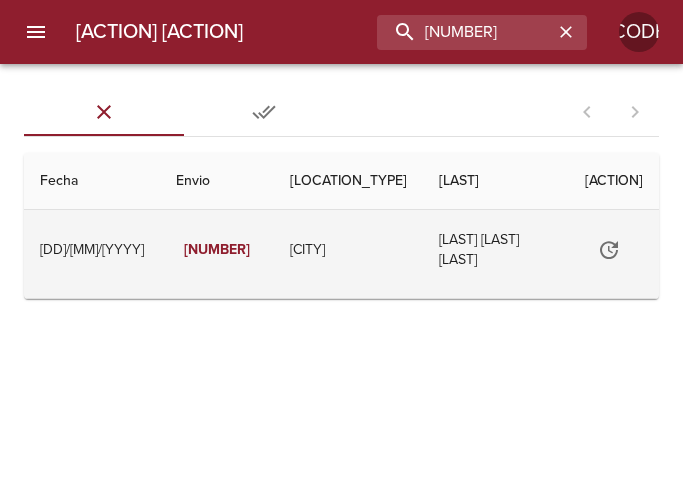 click at bounding box center (609, 250) 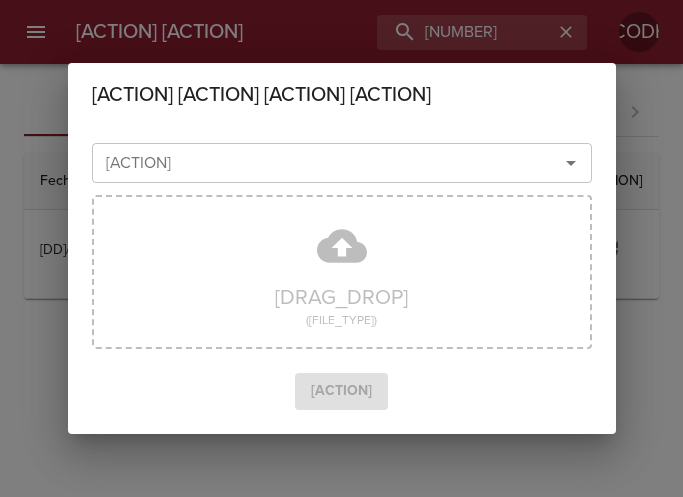 click at bounding box center (571, 163) 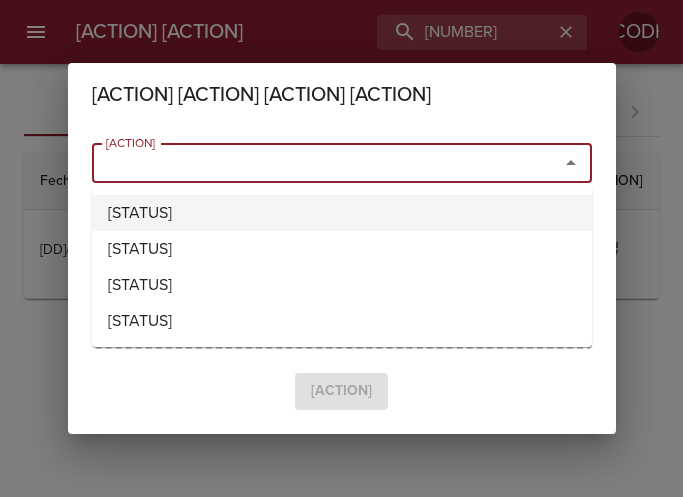 click on "Entregado" at bounding box center [342, 213] 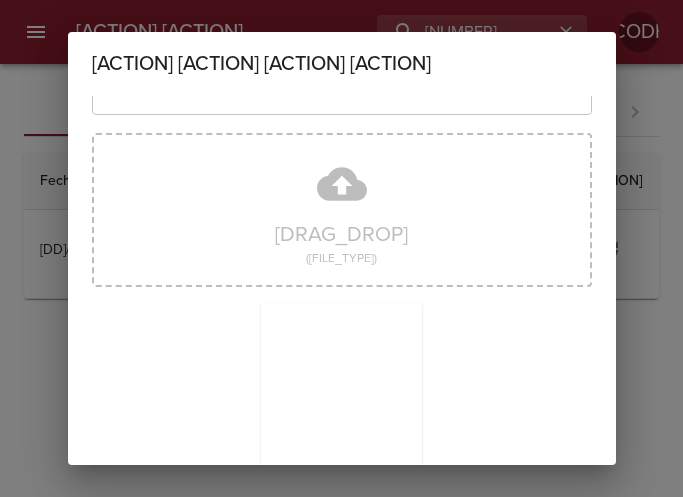scroll, scrollTop: 285, scrollLeft: 0, axis: vertical 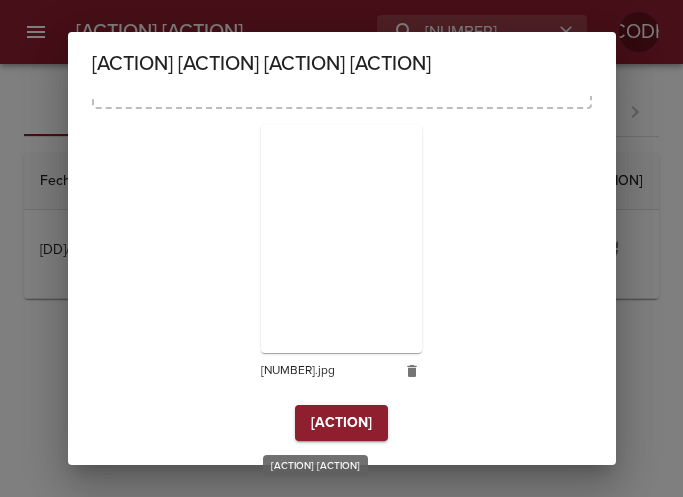 click on "Actualizar" at bounding box center [341, 423] 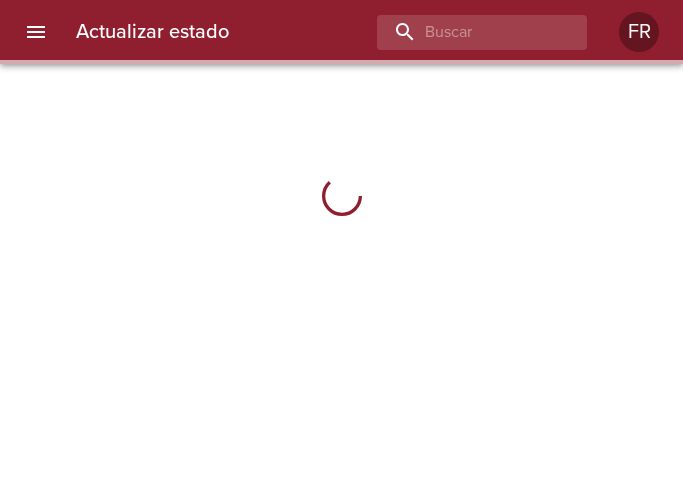 scroll, scrollTop: 0, scrollLeft: 0, axis: both 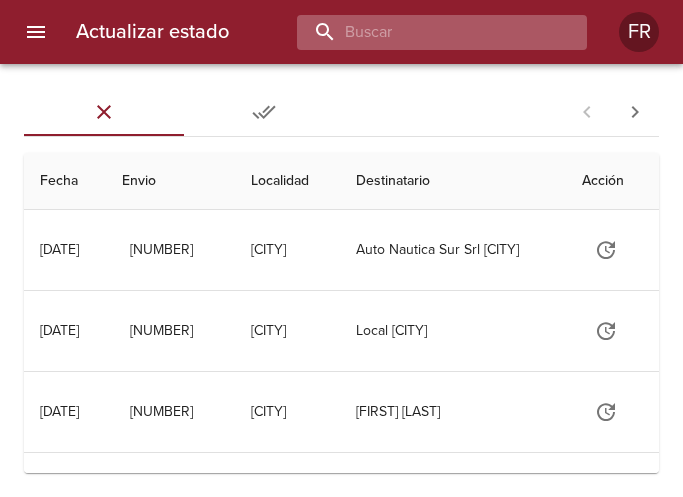 click at bounding box center [425, 32] 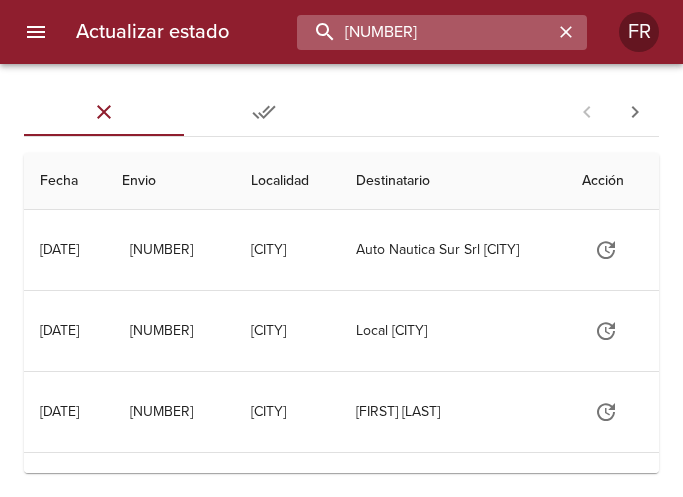 type on "9257158" 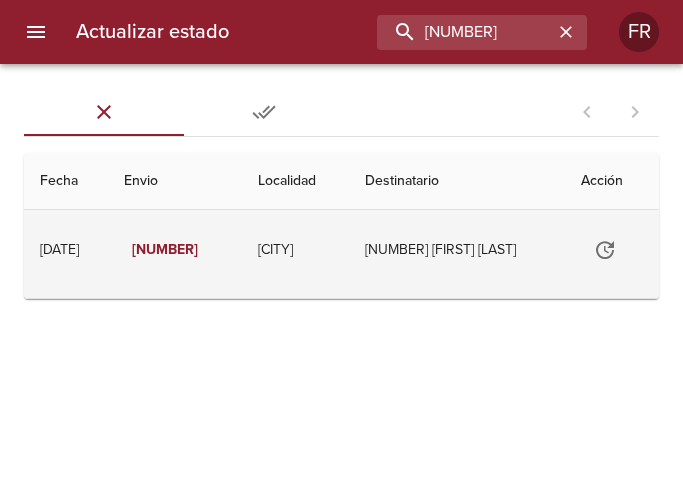 click at bounding box center (605, 250) 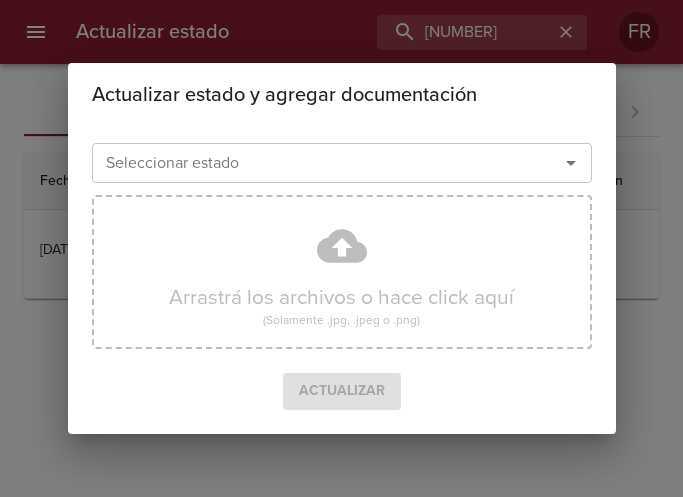 click at bounding box center (571, 163) 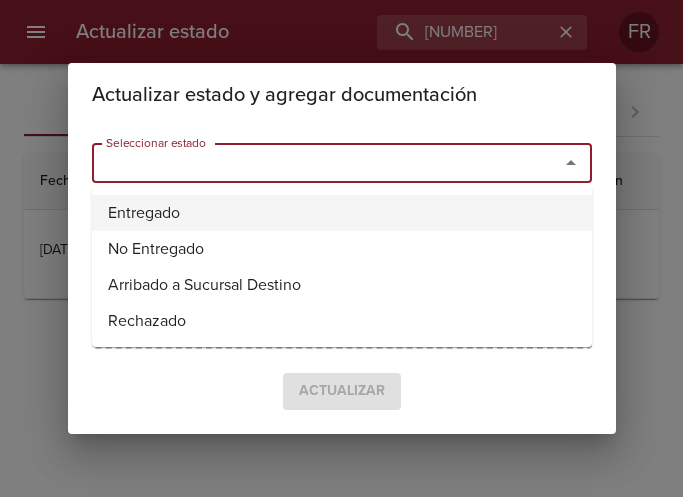 click on "Entregado" at bounding box center (342, 213) 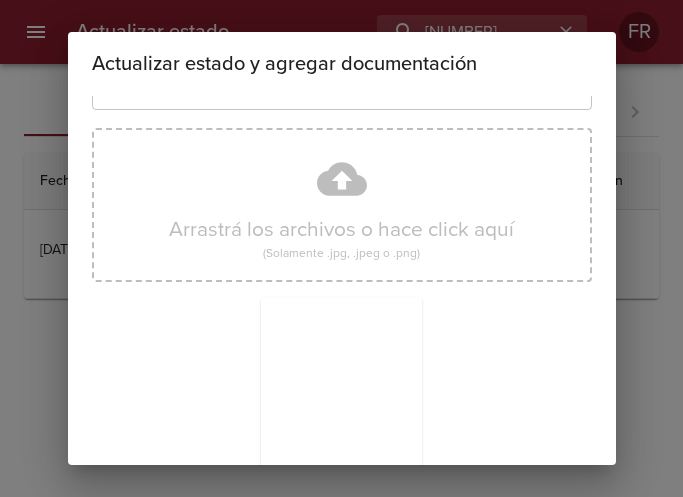 scroll, scrollTop: 285, scrollLeft: 0, axis: vertical 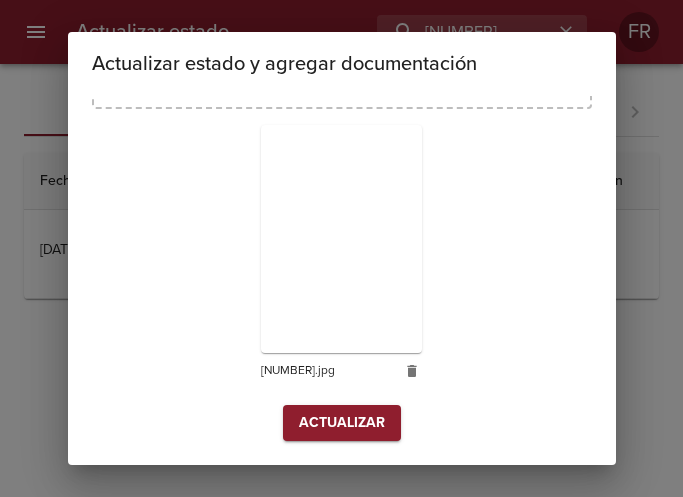 click on "Actualizar" at bounding box center (342, 423) 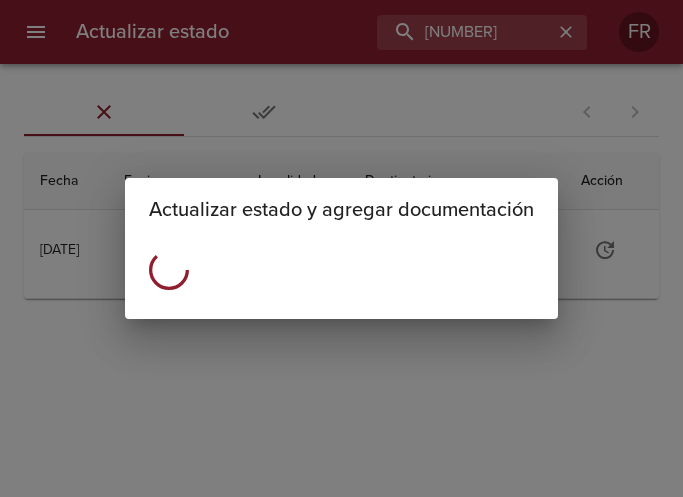 scroll, scrollTop: 0, scrollLeft: 0, axis: both 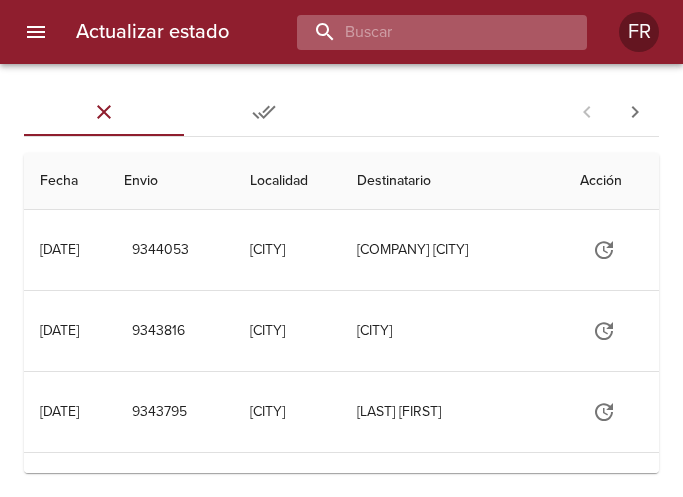 click at bounding box center (425, 32) 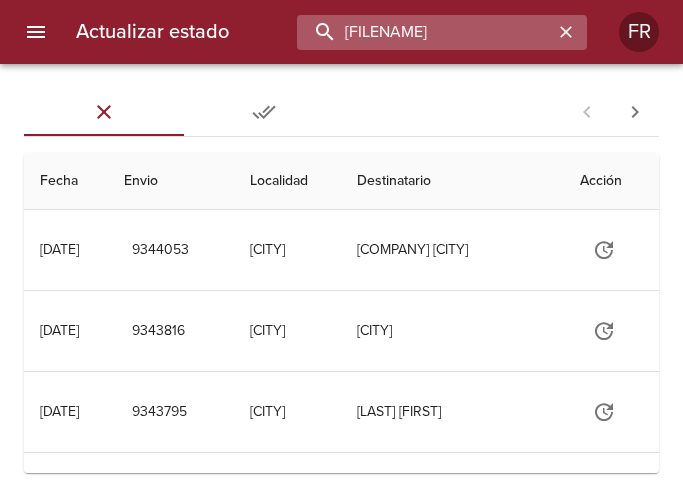 type on "[FILENAME]" 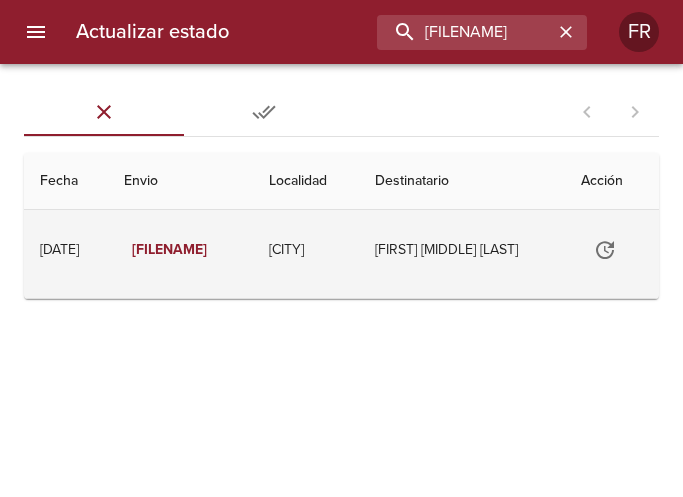 click at bounding box center [605, 250] 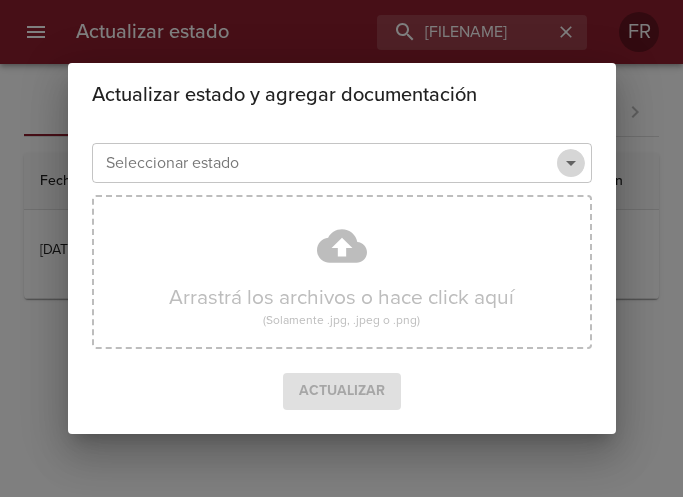 click at bounding box center [571, 163] 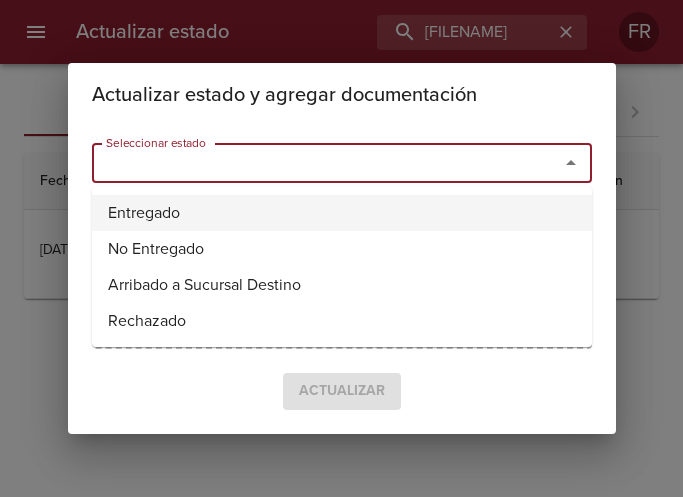 click on "Entregado" at bounding box center (342, 213) 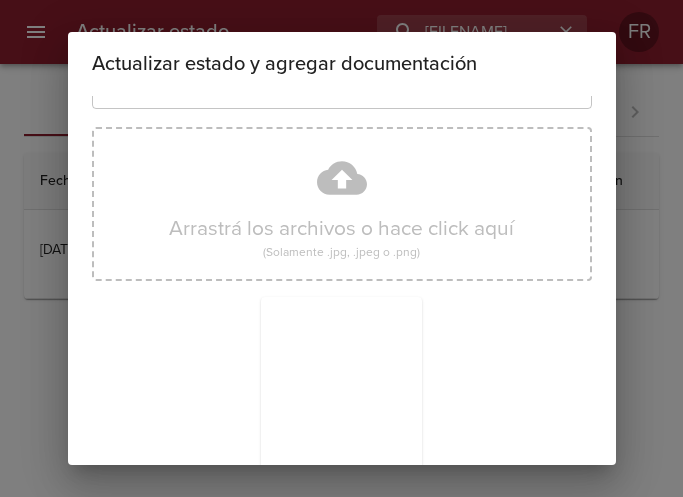 scroll, scrollTop: 285, scrollLeft: 0, axis: vertical 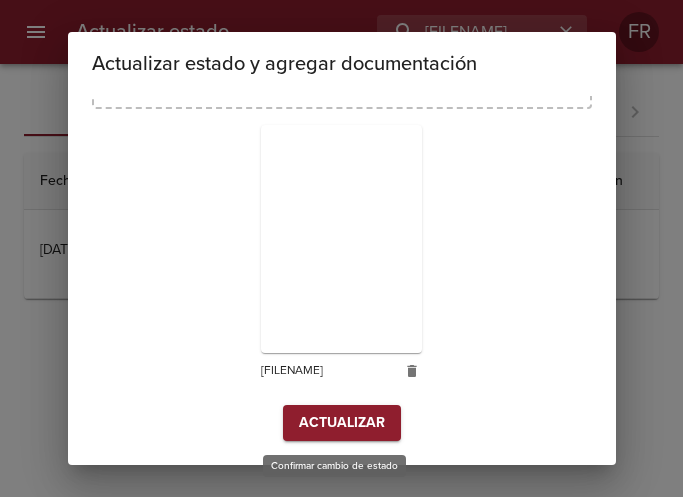 click on "Actualizar" at bounding box center (342, 423) 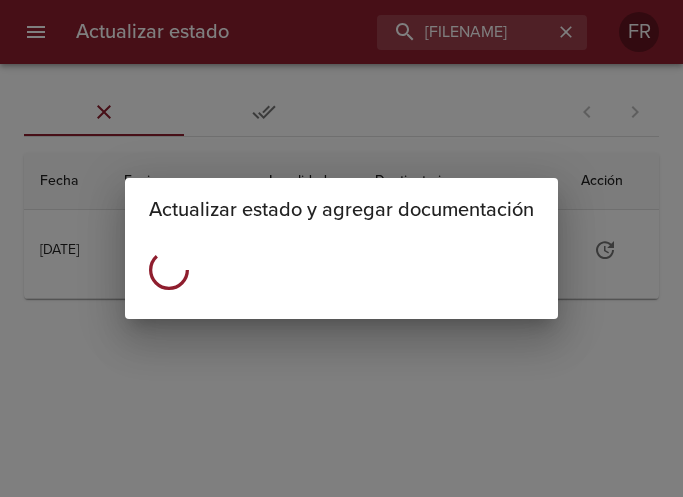 scroll, scrollTop: 0, scrollLeft: 0, axis: both 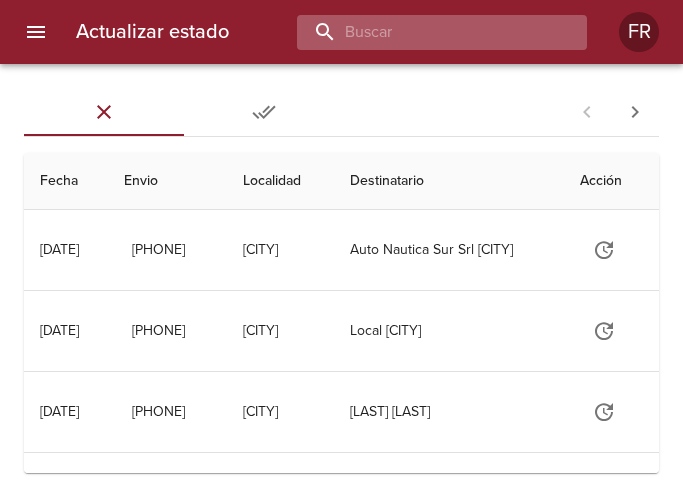 click at bounding box center [425, 32] 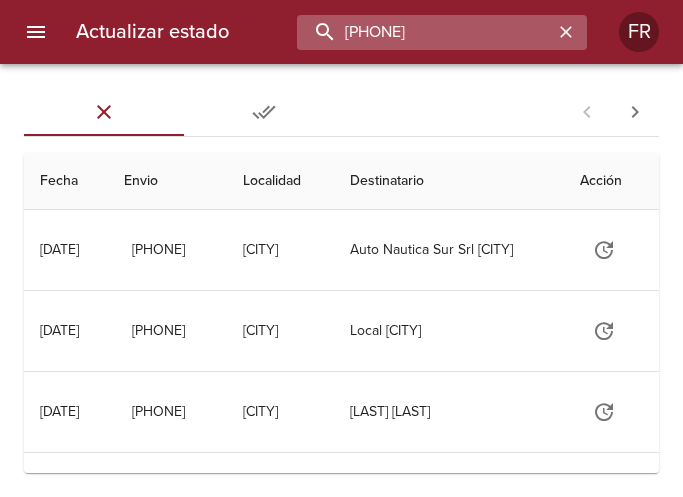 type on "9242956" 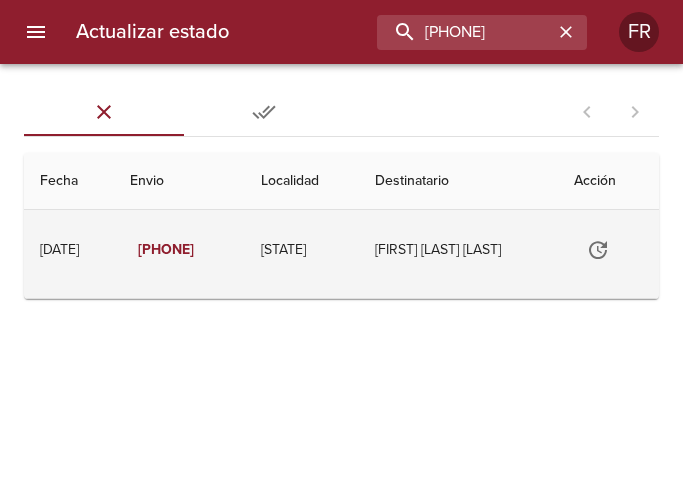 click at bounding box center [598, 250] 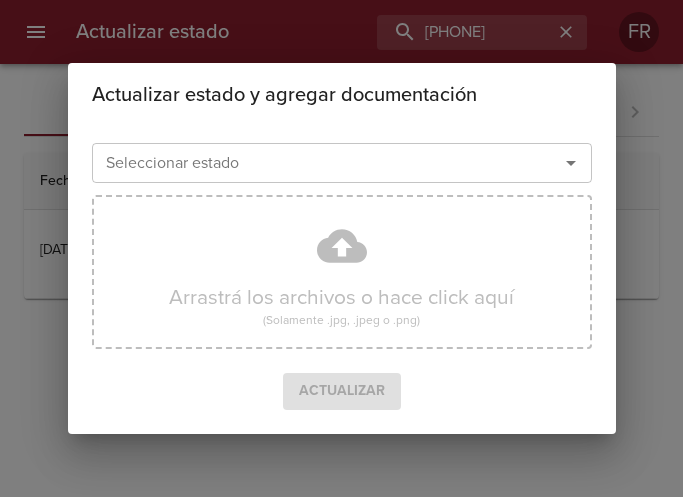 click at bounding box center (571, 163) 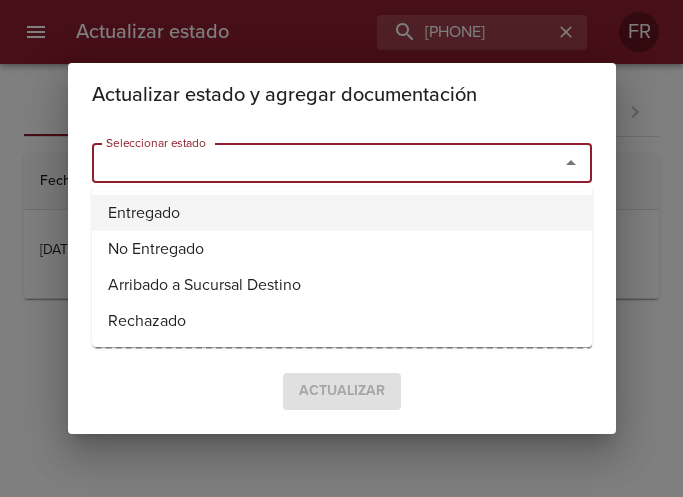 click on "Entregado" at bounding box center [342, 213] 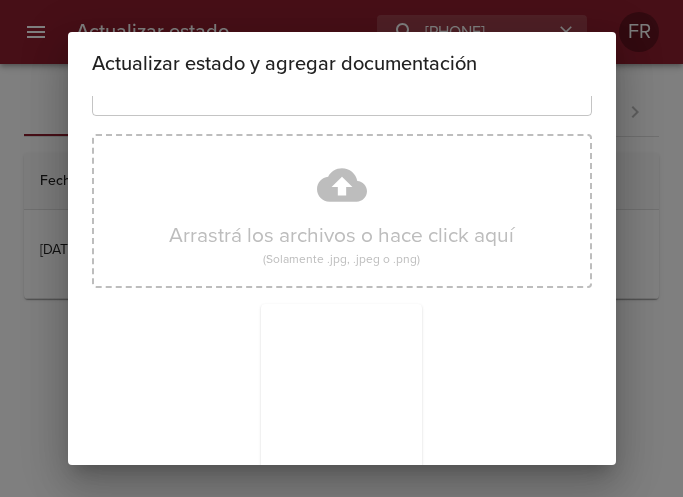 scroll, scrollTop: 285, scrollLeft: 0, axis: vertical 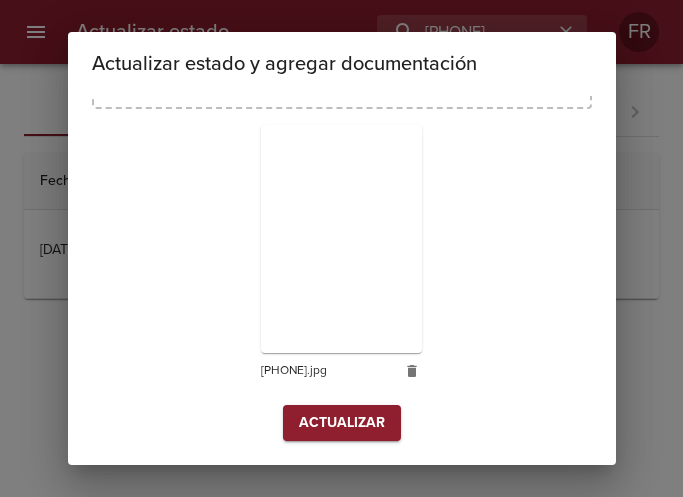 click on "Actualizar" at bounding box center [342, 423] 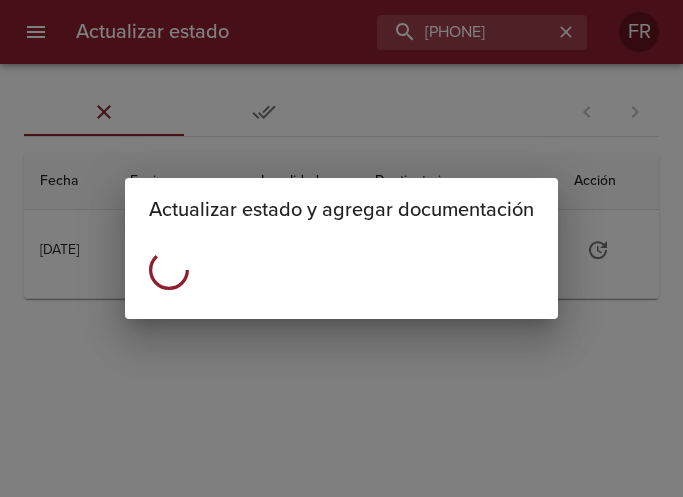 scroll, scrollTop: 0, scrollLeft: 0, axis: both 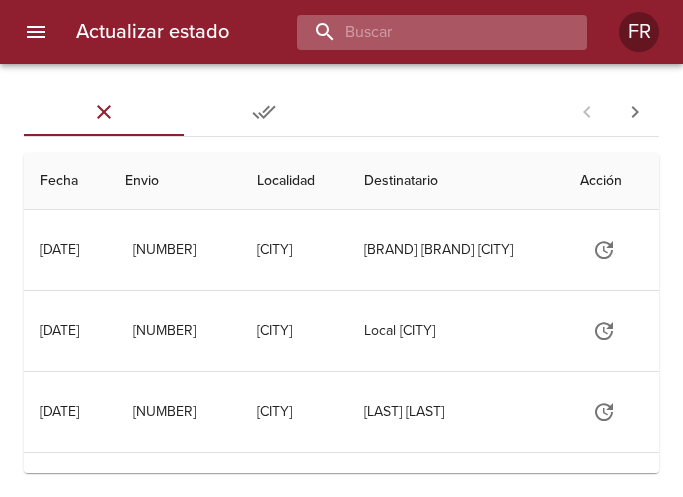 click at bounding box center [425, 32] 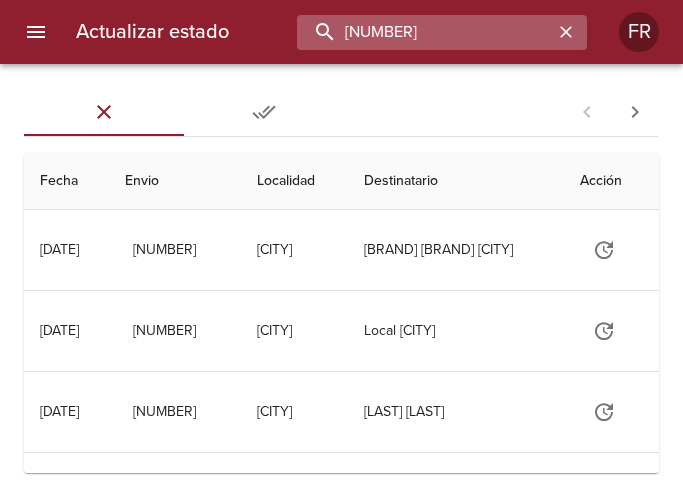type on "9290805" 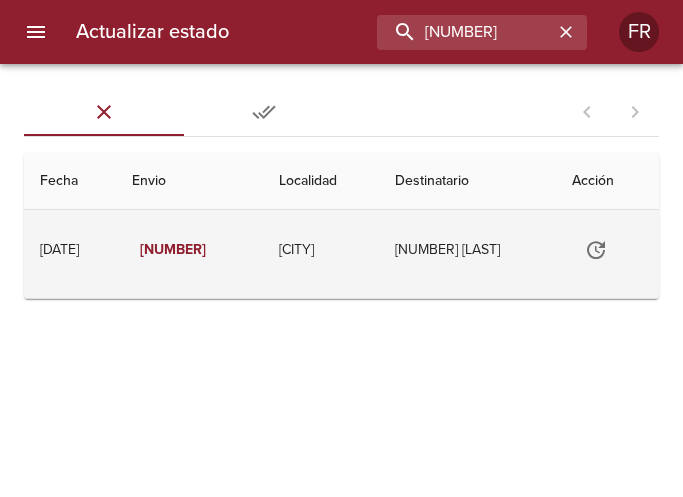 click at bounding box center [596, 250] 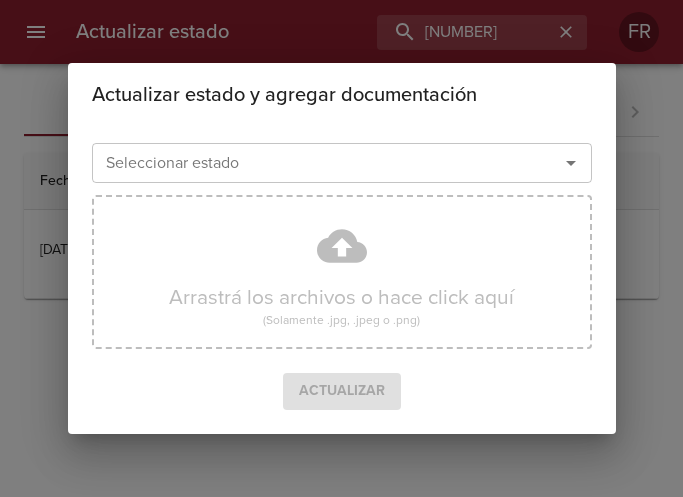 click at bounding box center (571, 163) 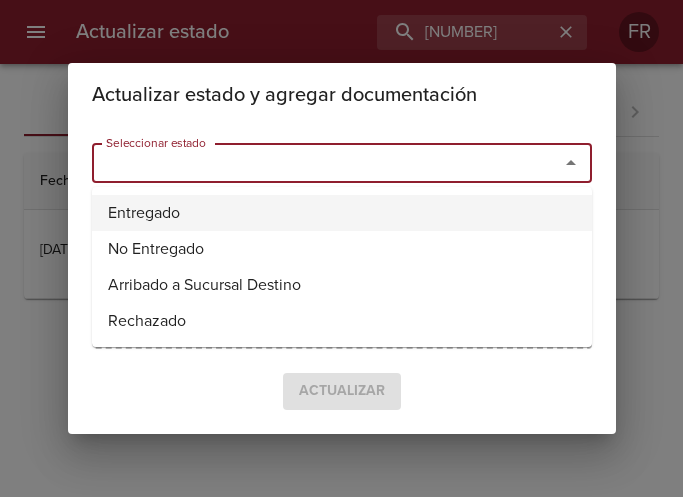click on "Entregado" at bounding box center [342, 213] 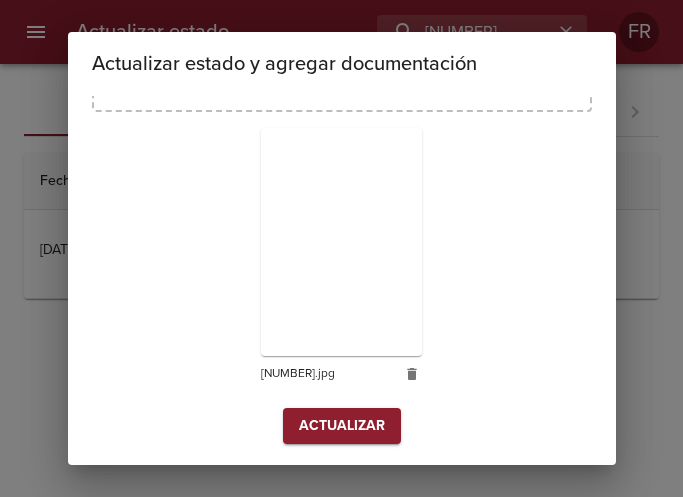 scroll, scrollTop: 285, scrollLeft: 0, axis: vertical 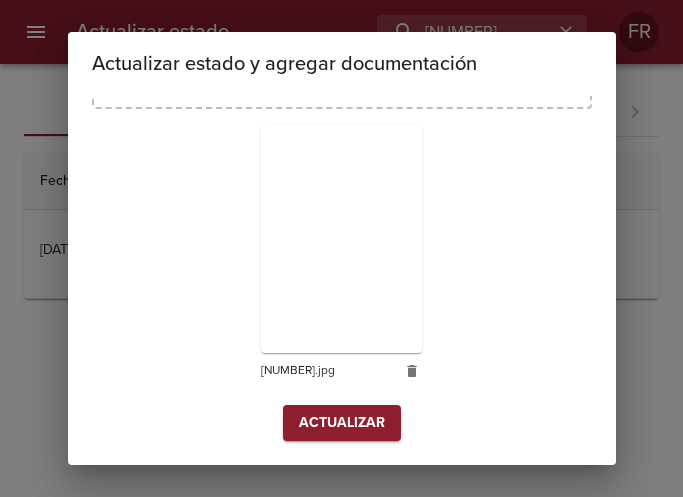 click on "Actualizar" at bounding box center (342, 423) 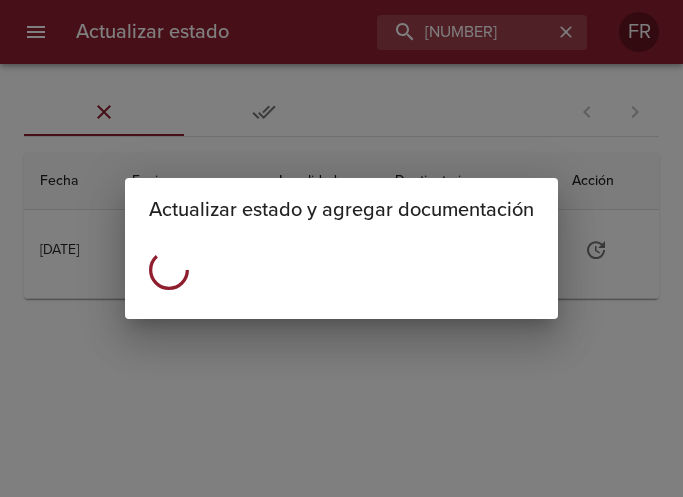 scroll, scrollTop: 0, scrollLeft: 0, axis: both 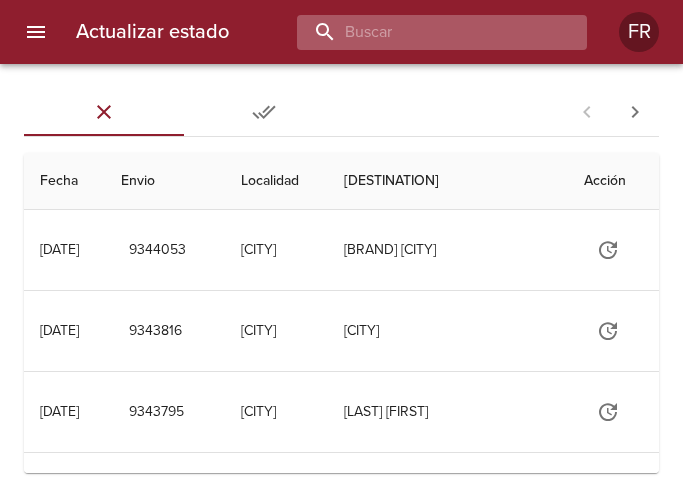 click at bounding box center [425, 32] 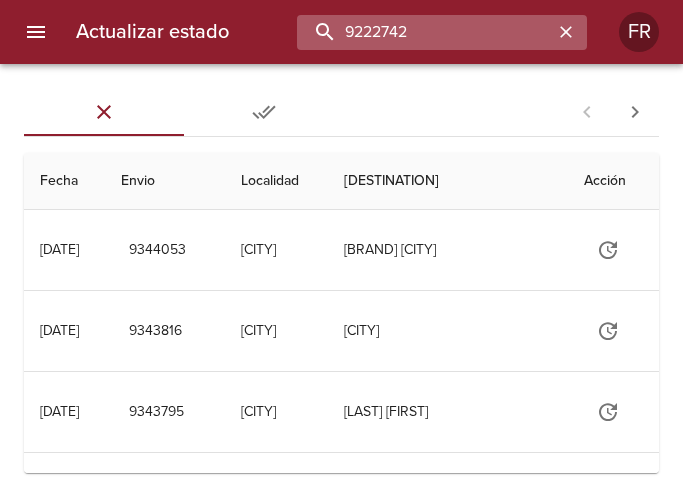 type on "9222742" 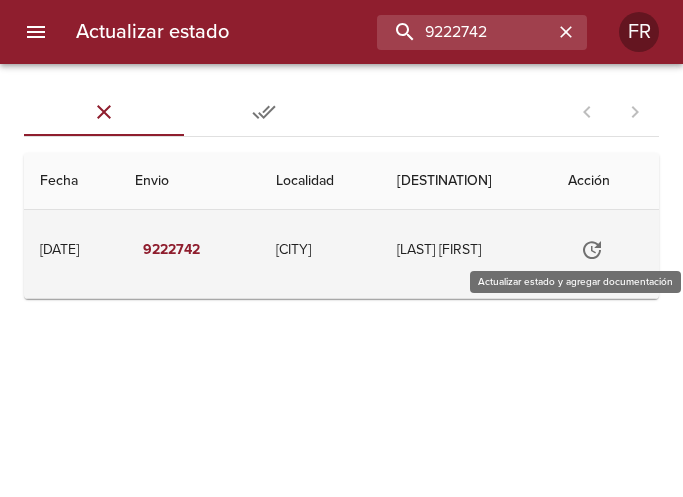 click at bounding box center (592, 250) 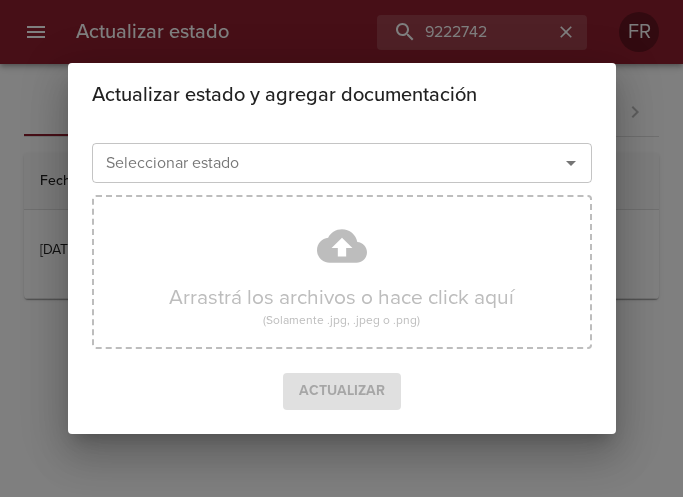 click at bounding box center (571, 163) 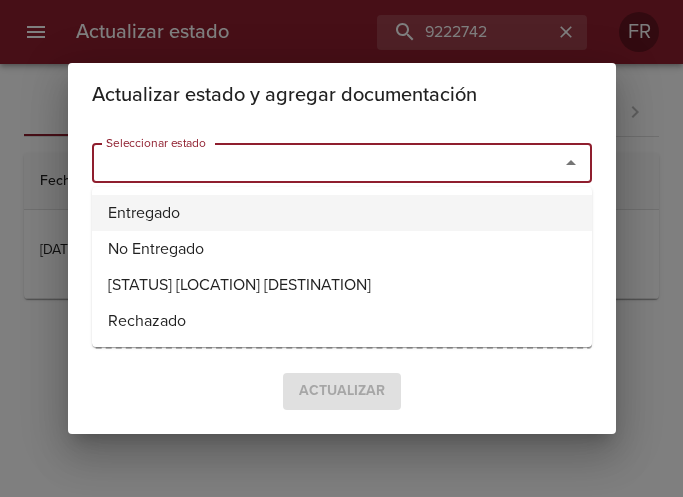 click on "Entregado" at bounding box center [342, 213] 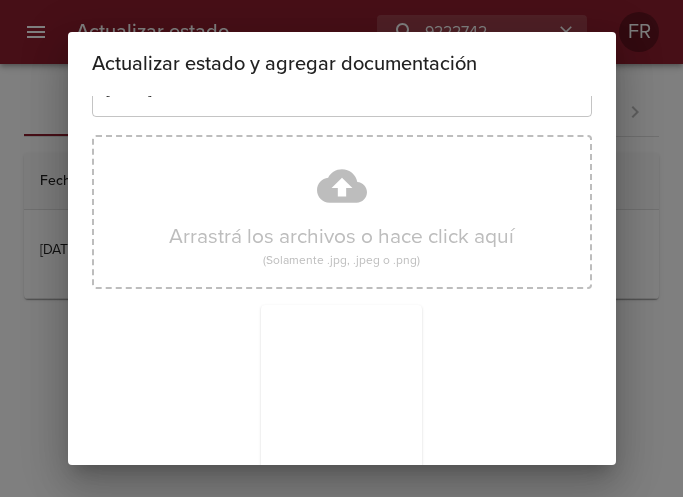 scroll, scrollTop: 285, scrollLeft: 0, axis: vertical 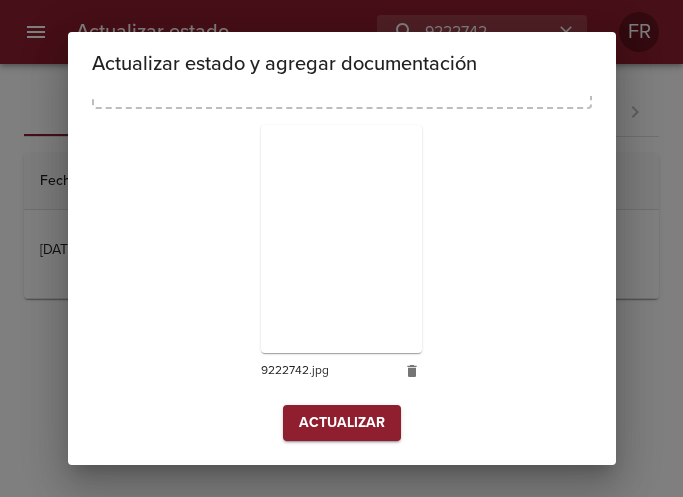 click on "Actualizar" at bounding box center (342, 423) 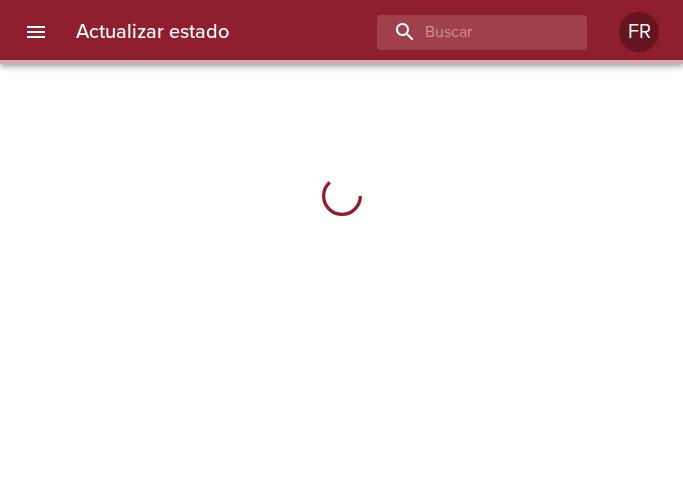 scroll, scrollTop: 0, scrollLeft: 0, axis: both 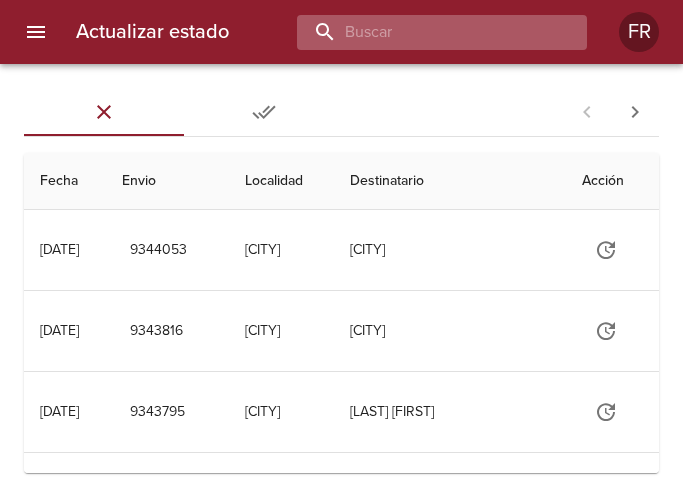 click at bounding box center (425, 32) 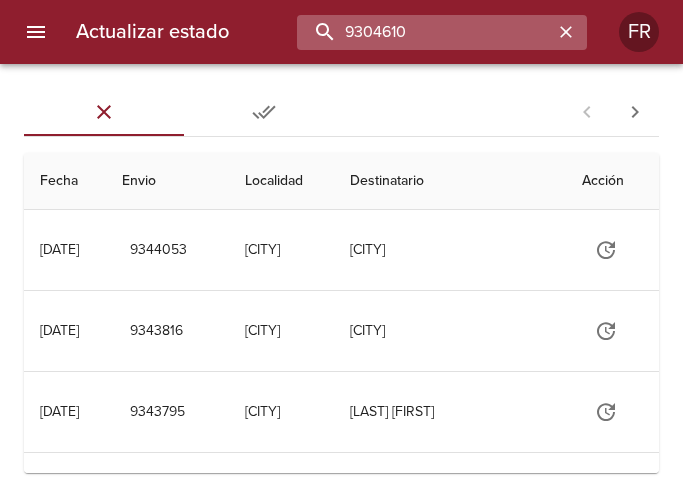 type on "9304610" 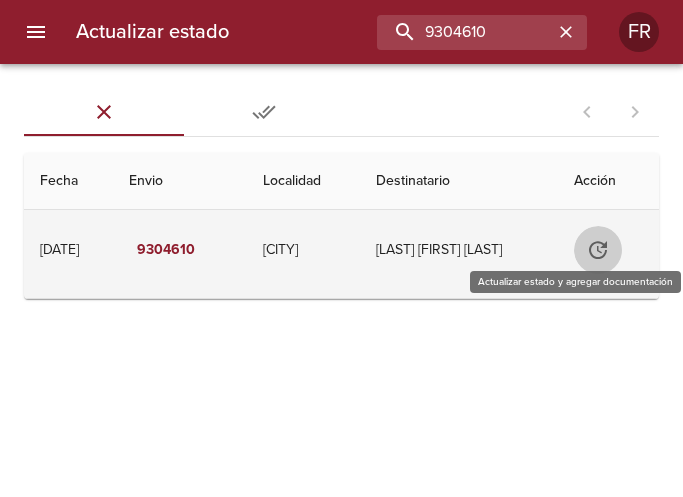 click at bounding box center (598, 250) 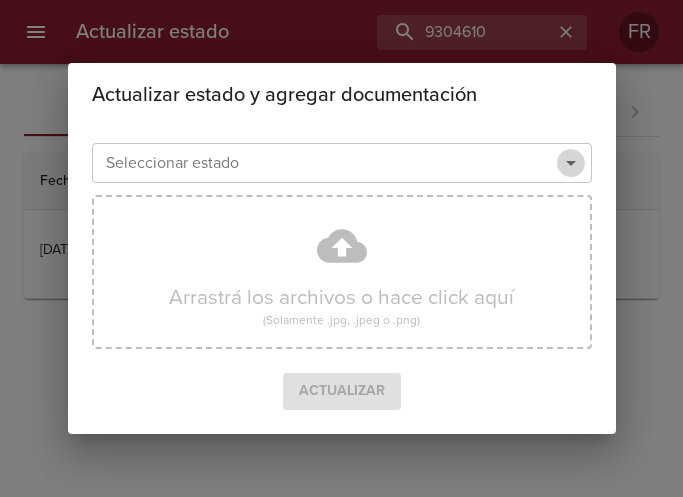 click at bounding box center (571, 163) 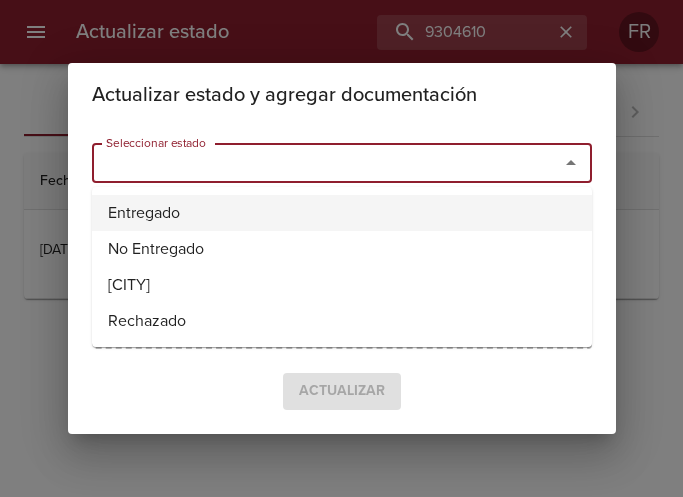 click on "Entregado" at bounding box center [342, 213] 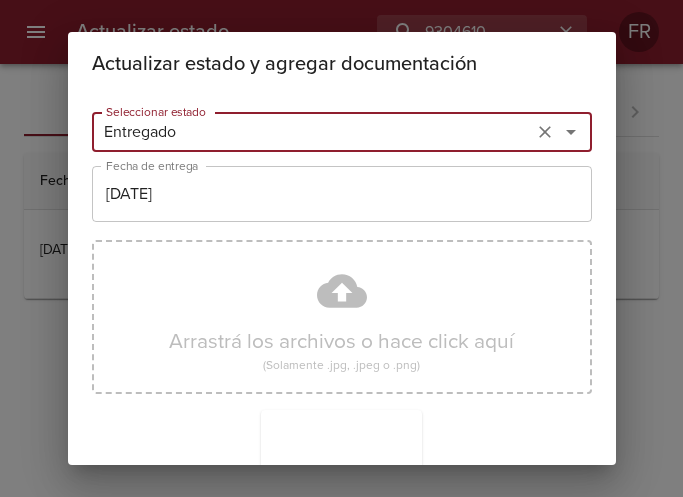 scroll, scrollTop: 285, scrollLeft: 0, axis: vertical 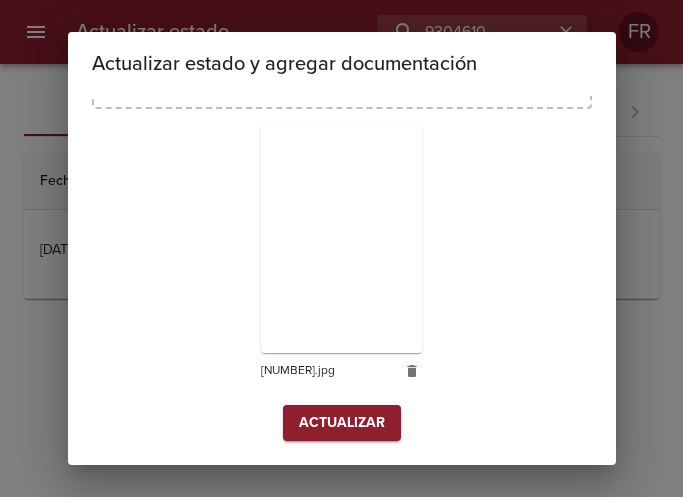 click on "Actualizar" at bounding box center (342, 423) 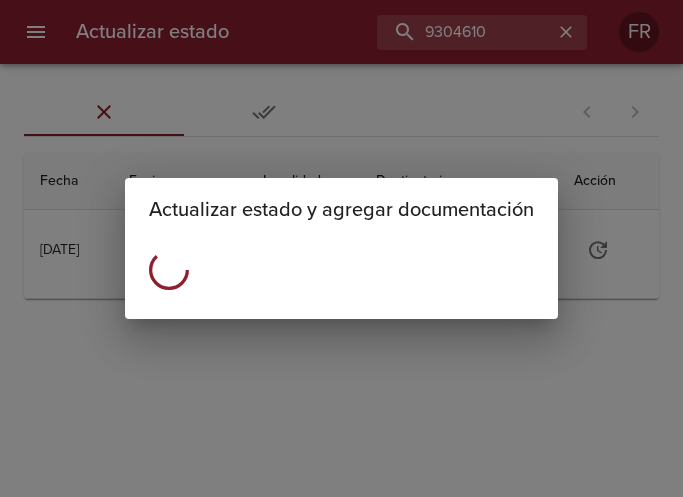 scroll, scrollTop: 0, scrollLeft: 0, axis: both 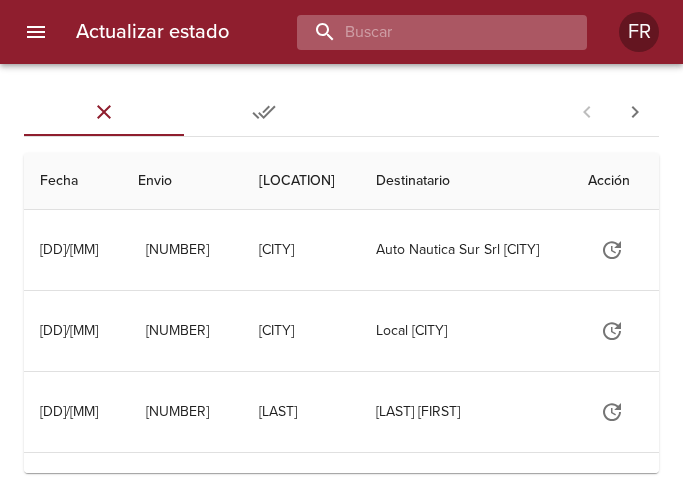 click at bounding box center [425, 32] 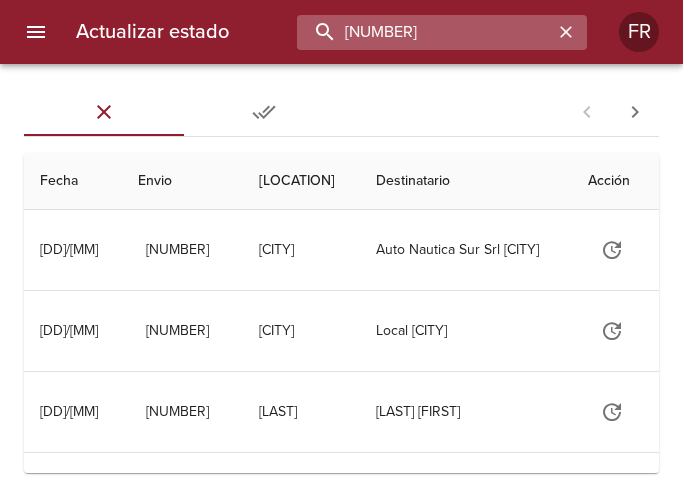 type on "9274252" 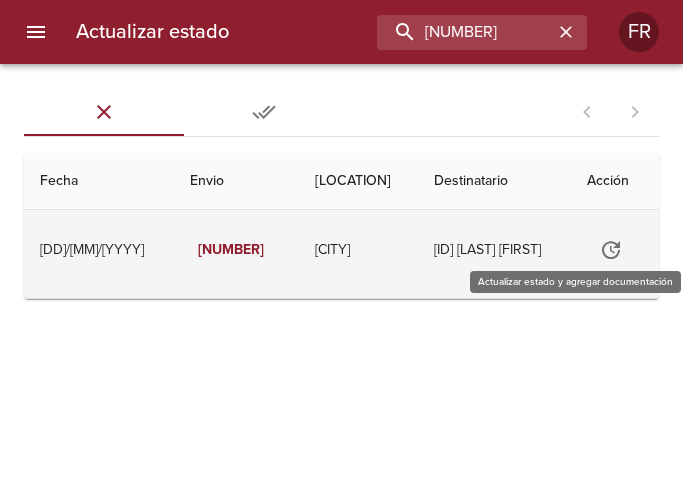 click at bounding box center [611, 250] 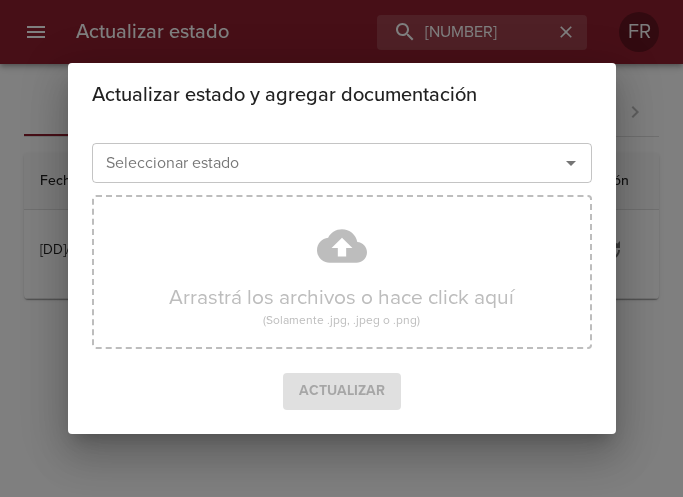 click at bounding box center (571, 163) 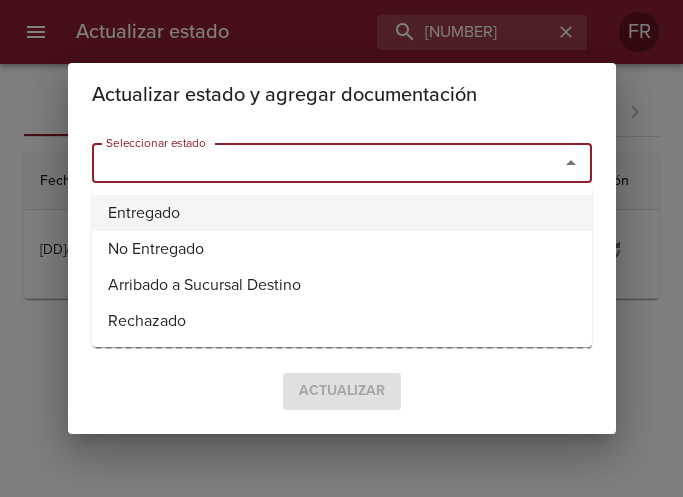 click on "Entregado" at bounding box center (342, 213) 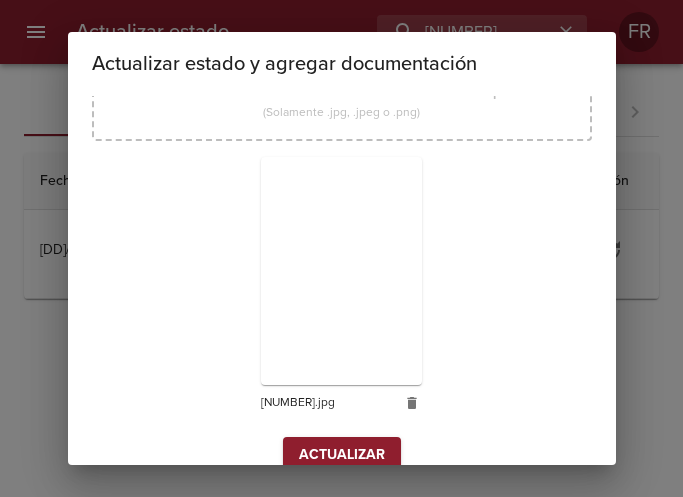 scroll, scrollTop: 285, scrollLeft: 0, axis: vertical 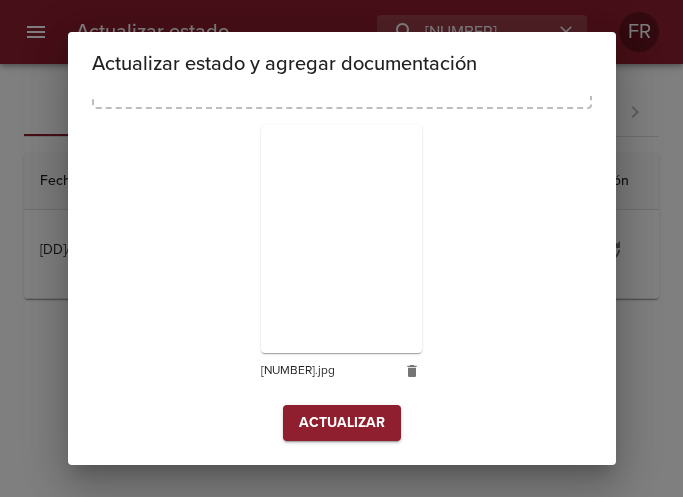 click on "Actualizar" at bounding box center [342, 423] 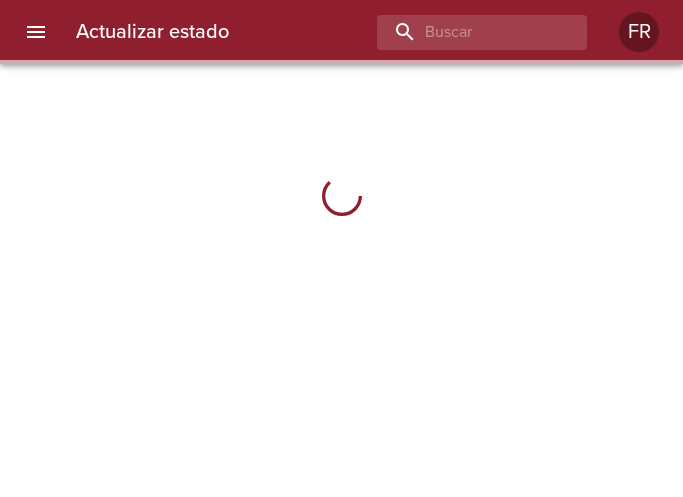 scroll, scrollTop: 0, scrollLeft: 0, axis: both 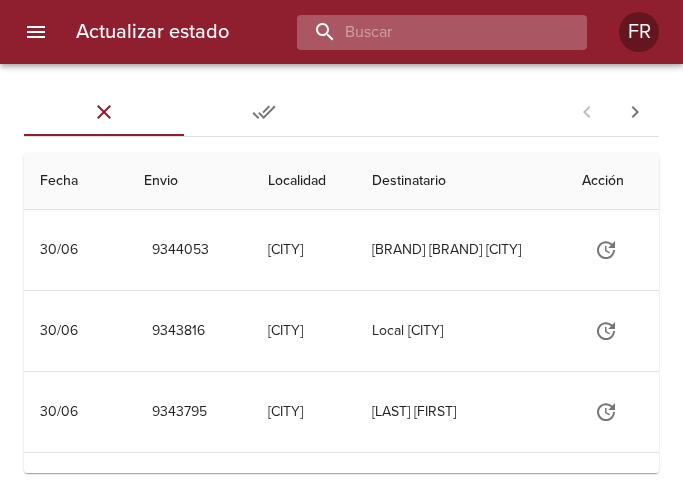 click at bounding box center [425, 32] 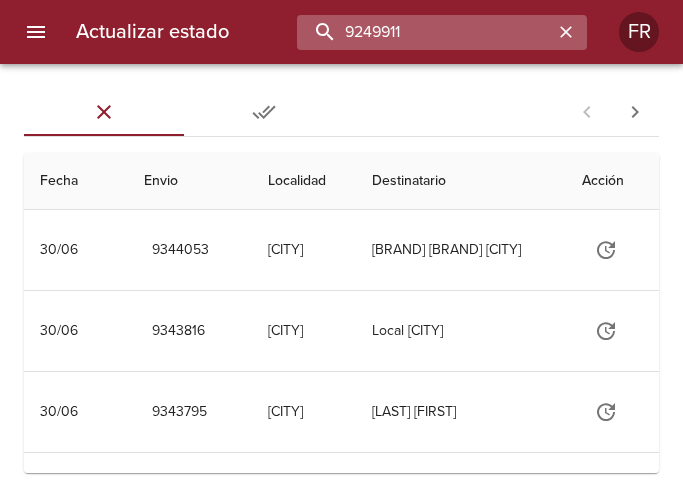 type on "9249911" 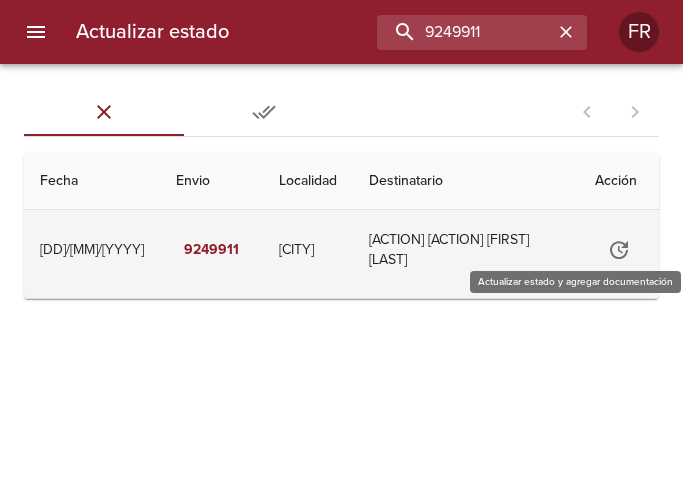 click at bounding box center (619, 250) 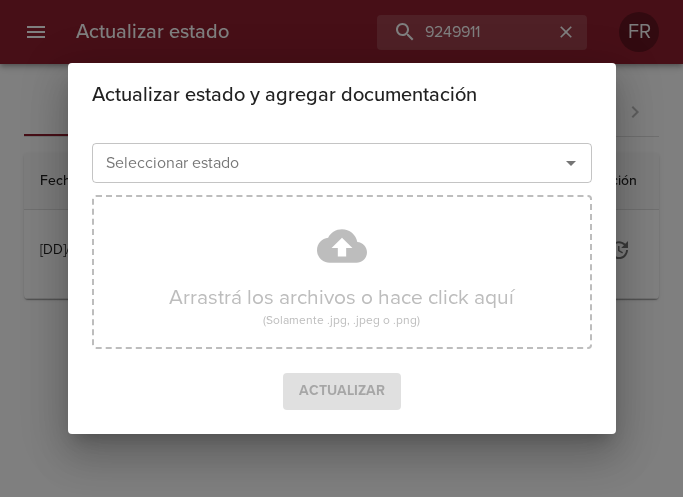 click at bounding box center [571, 163] 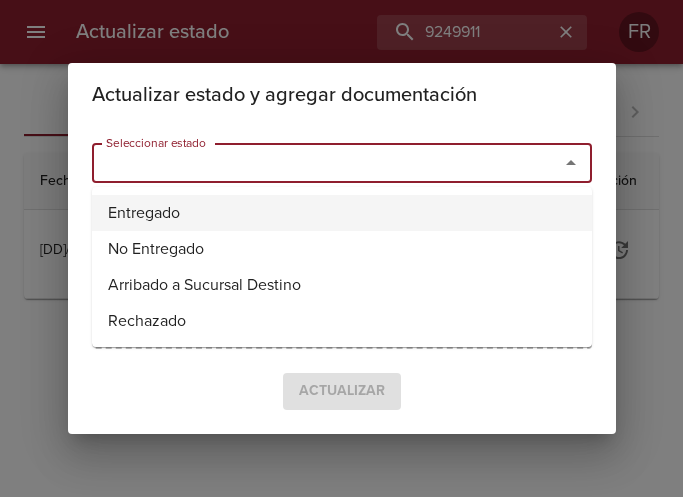 click on "Entregado" at bounding box center [342, 213] 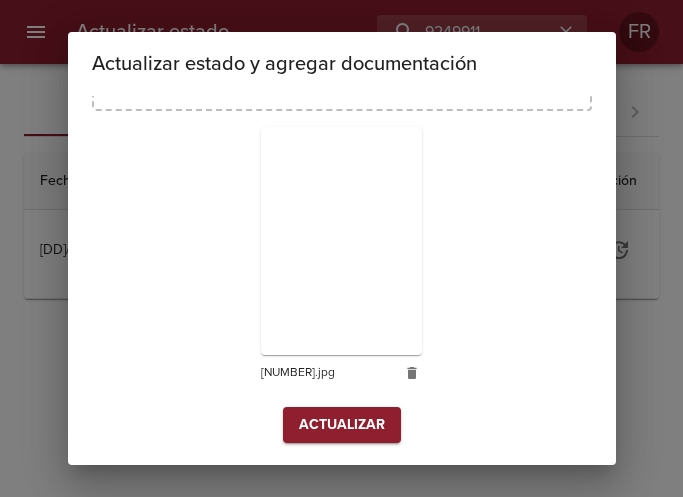scroll, scrollTop: 285, scrollLeft: 0, axis: vertical 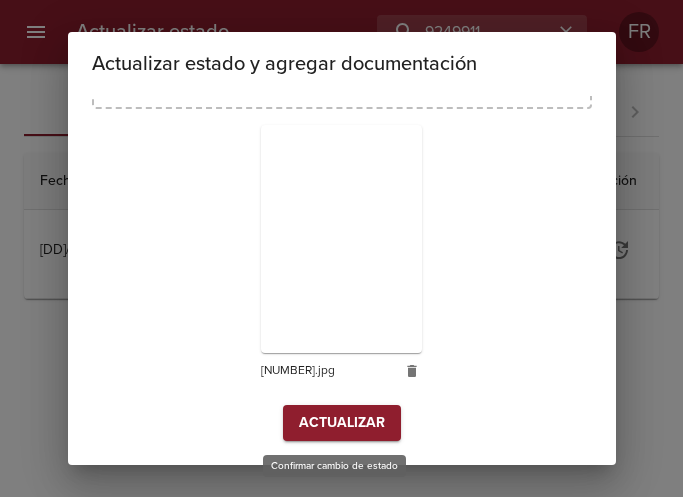 click on "Actualizar" at bounding box center [342, 423] 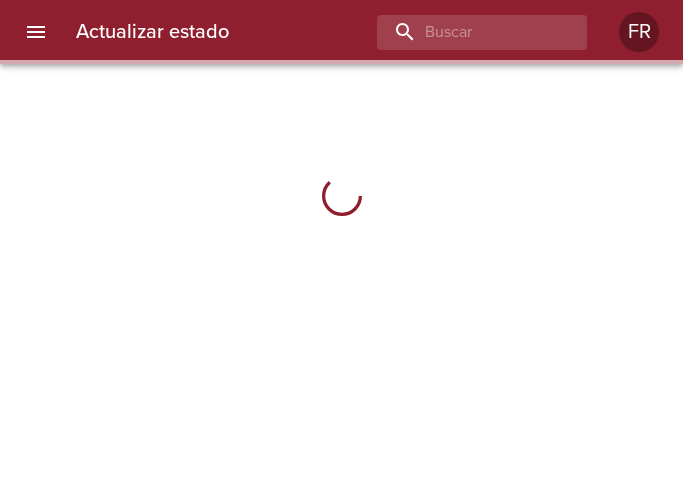 scroll, scrollTop: 0, scrollLeft: 0, axis: both 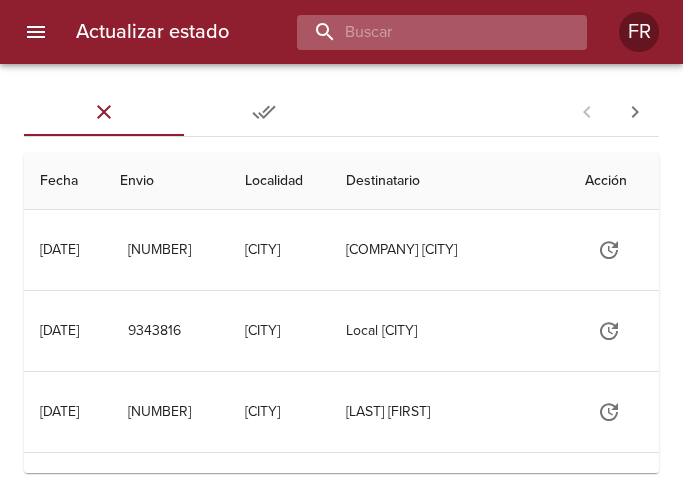 click at bounding box center [425, 32] 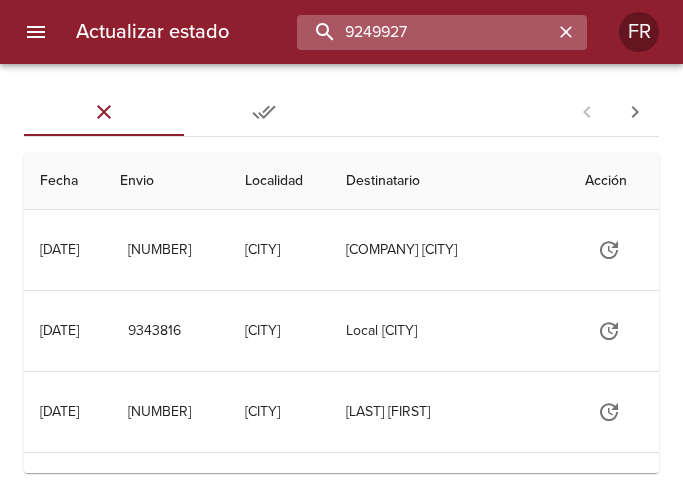 type on "9249927" 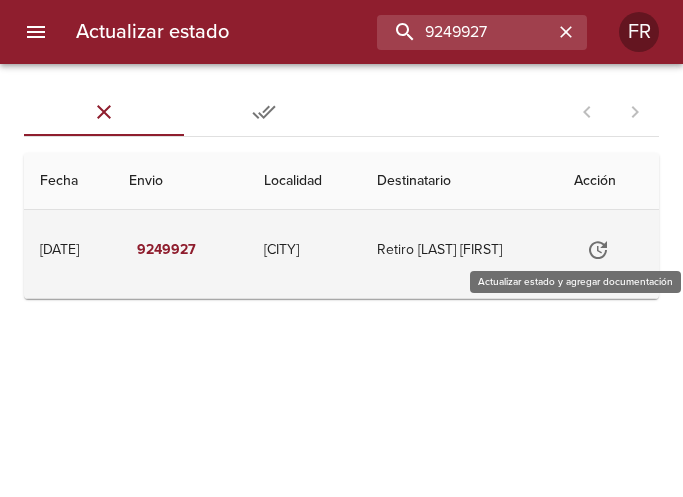 click at bounding box center [598, 250] 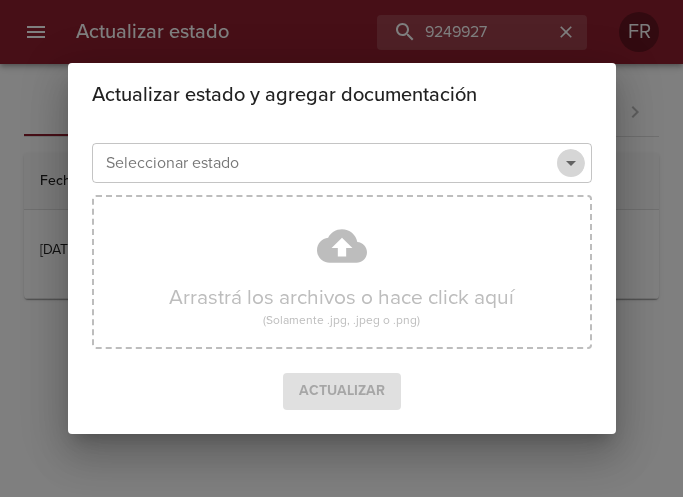click at bounding box center [571, 163] 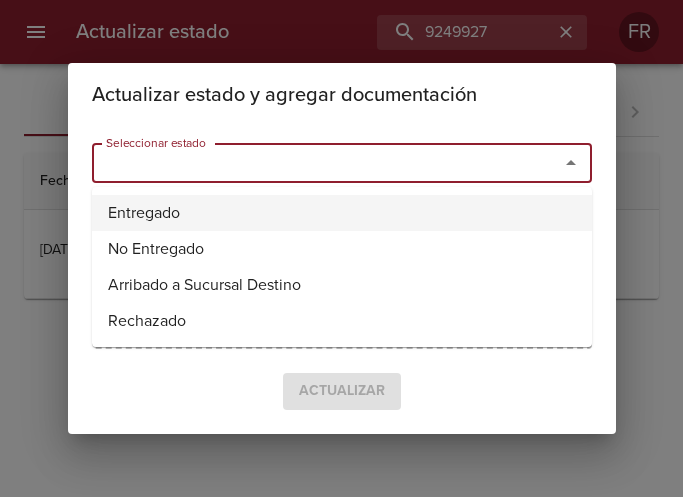 click on "Entregado" at bounding box center (342, 213) 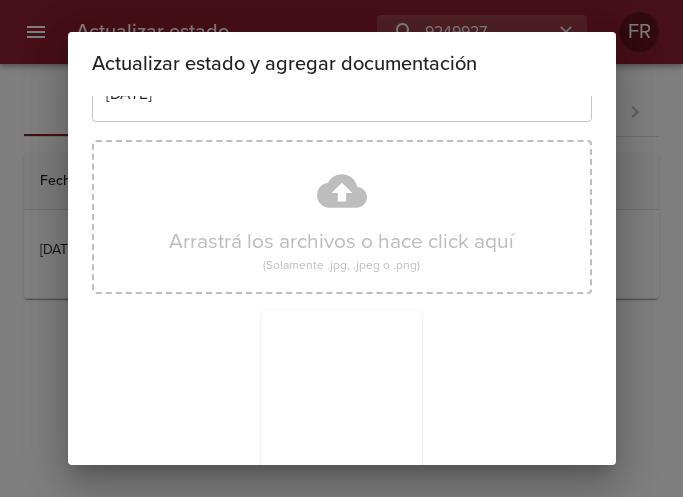 scroll, scrollTop: 285, scrollLeft: 0, axis: vertical 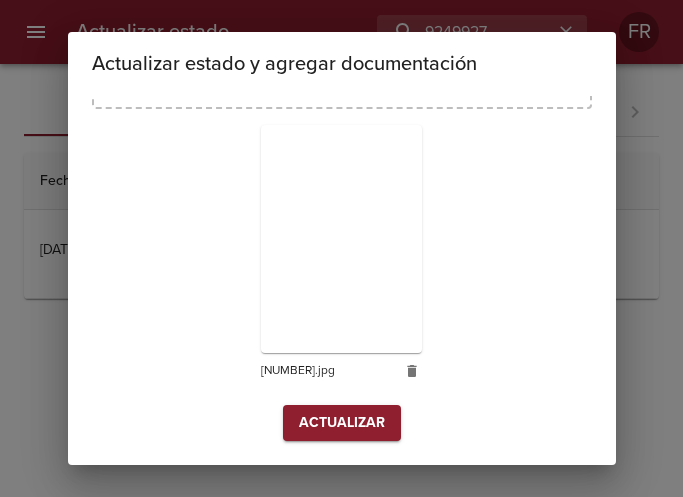 click on "Actualizar" at bounding box center [342, 423] 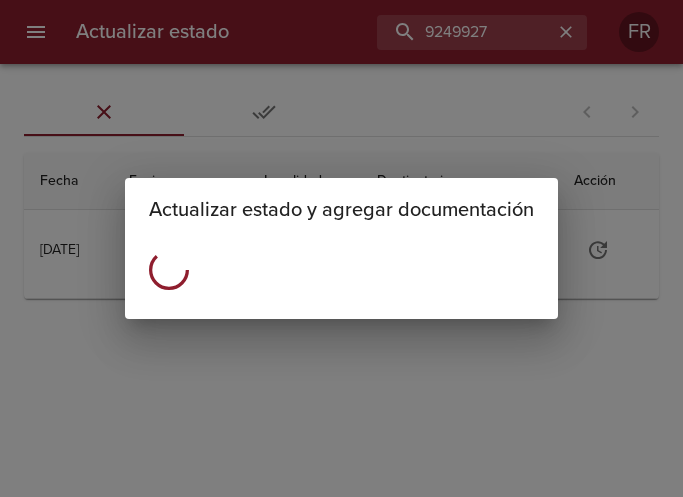 scroll, scrollTop: 0, scrollLeft: 0, axis: both 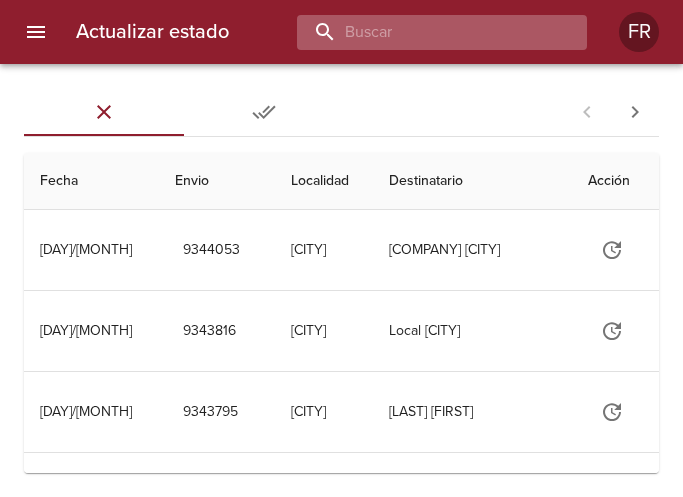 click at bounding box center (425, 32) 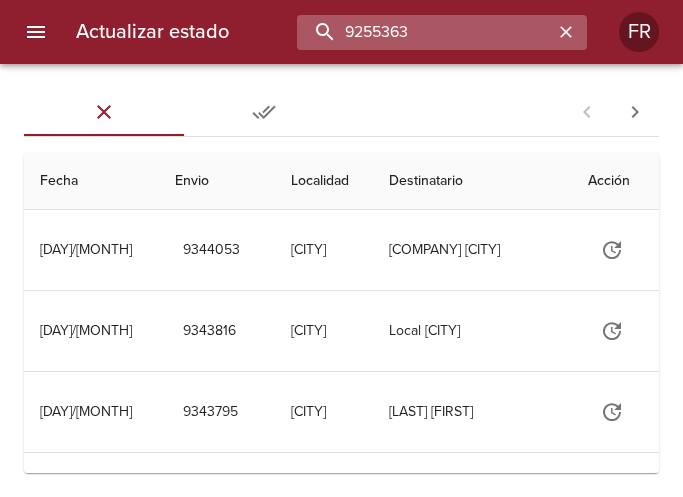 type on "9255363" 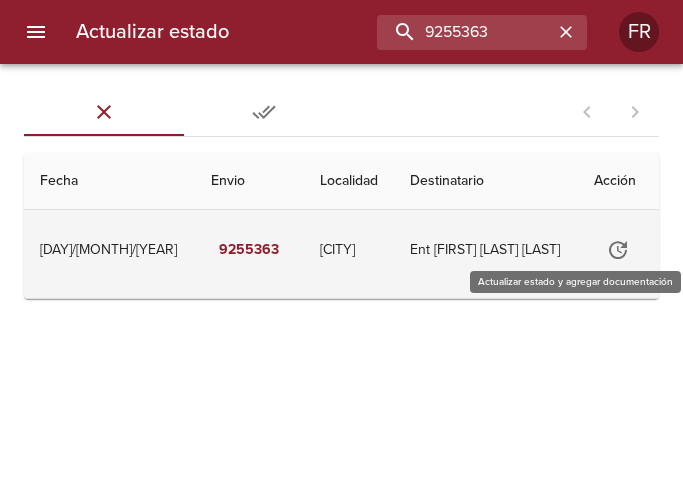 click at bounding box center [618, 250] 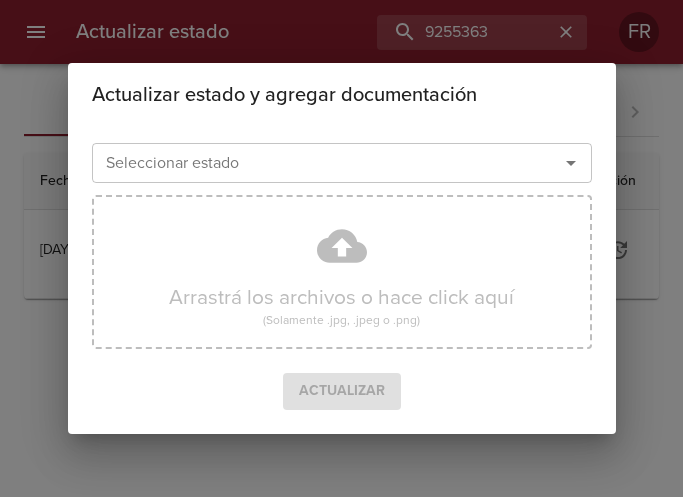 click at bounding box center [571, 163] 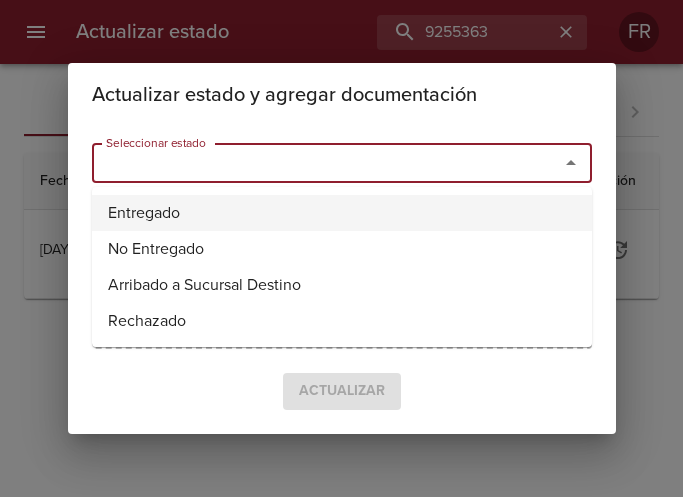 click on "Entregado" at bounding box center (342, 213) 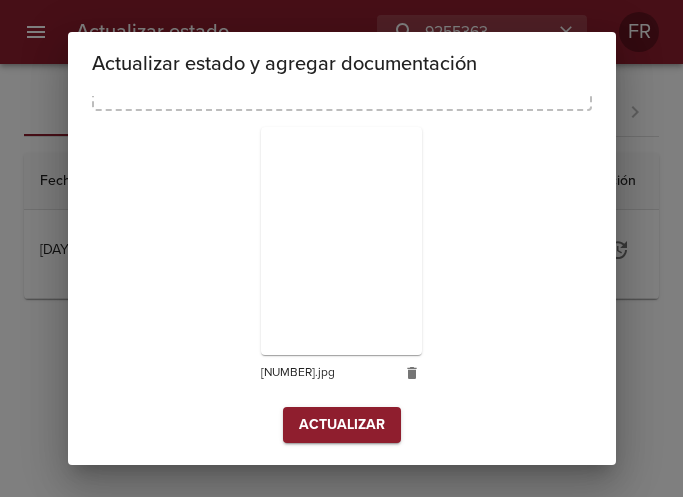 scroll, scrollTop: 285, scrollLeft: 0, axis: vertical 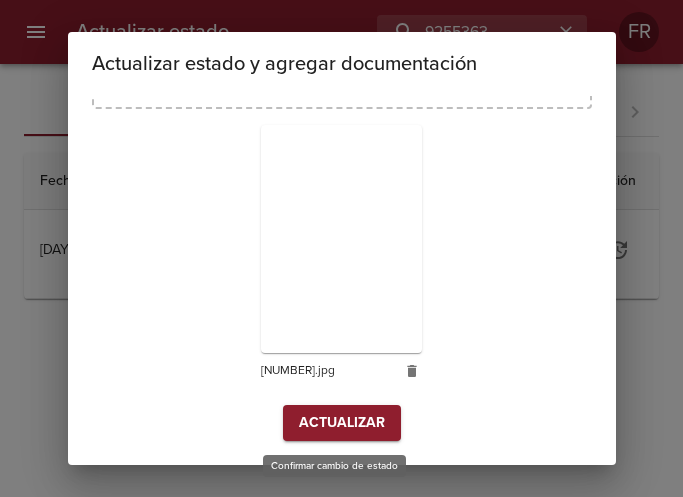 click on "Actualizar" at bounding box center (342, 423) 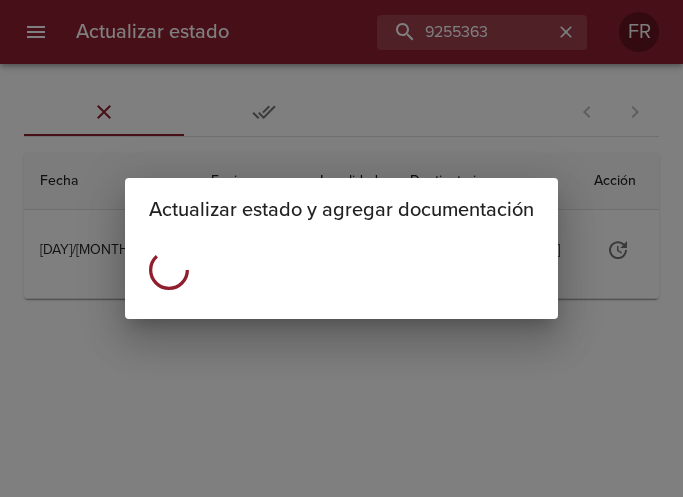 scroll, scrollTop: 0, scrollLeft: 0, axis: both 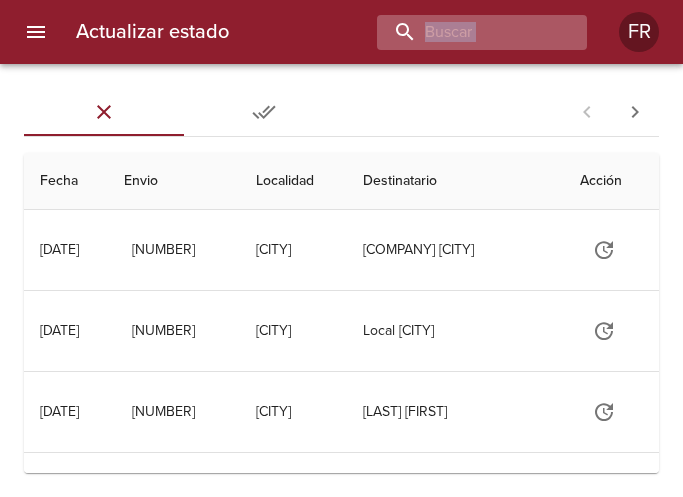 click on "Actualizar estado FR Sin Entregar Entregadas 1 - 25  de  1.044 Fecha Envio Localidad Destinatario Acción 30/06 30/06/2025 9344053 Rosario Auto Nautica Sur Srl Rosario 30/06 30/06/2025 9343816 Rosario Local Rosario 30/06 30/06/2025 9343795 Oliveros Dallarmelina Alexis 30/06 30/06/2025 9343735 San Justo Gomez Maria Jose 30/06 30/06/2025 9343728 Rosario Ret Gonzalez Andy Martin 30/06 30/06/2025 9343718 Rosario Gonzalez Andy Martin 30/06 30/06/2025 9343614 Rosario Mauciero Eduardo 30/06 30/06/2025 9342213 Capitan Bermudez Celulosa Argentina Sa 01/07 01/07/2025 9341413 Venado Tuerto José Nicolás  Galván 30/06 30/06/2025 9338087 Rosario Dimes Sa 30/06 30/06/2025 9338076 Rosario Bertec Sa 30/06 30/06/2025 9338060 Rosario Mignani 30/06 30/06/2025 9338057 Rosario Giovagnoli S.r.l. 30/06 30/06/2025 9338049 Rosario Auto Nautica Sur Srl Rosario 30/06 30/06/2025 9338033 Rosario Multioriginal Sa 27/06 27/06/2025 9337668 Funes Bustos Sebastian Antonio 27/06 27/06/2025 9337659 Rosario Maeran Alvaro 27/06 27/06/2025 27/06" at bounding box center (341, 0) 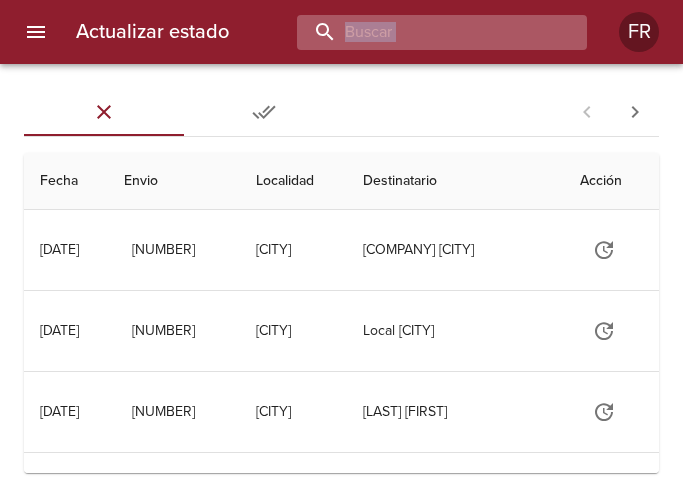 click at bounding box center (425, 32) 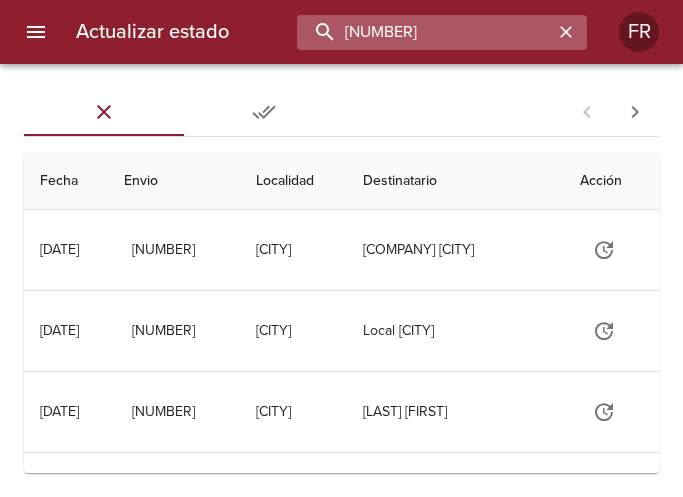 type on "9255195" 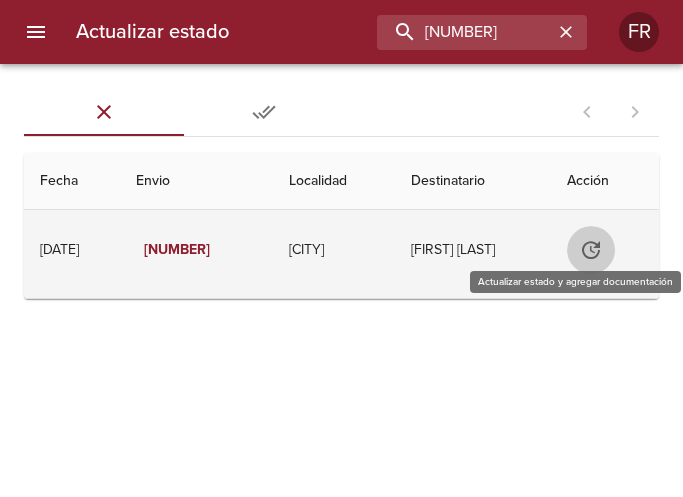 click at bounding box center [591, 250] 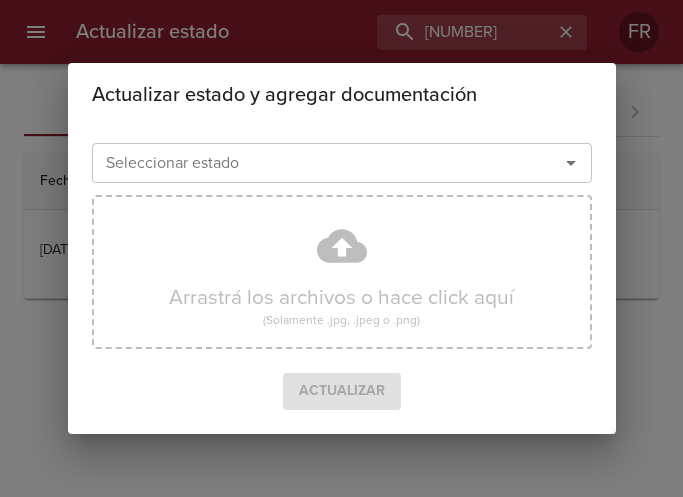 click at bounding box center (571, 163) 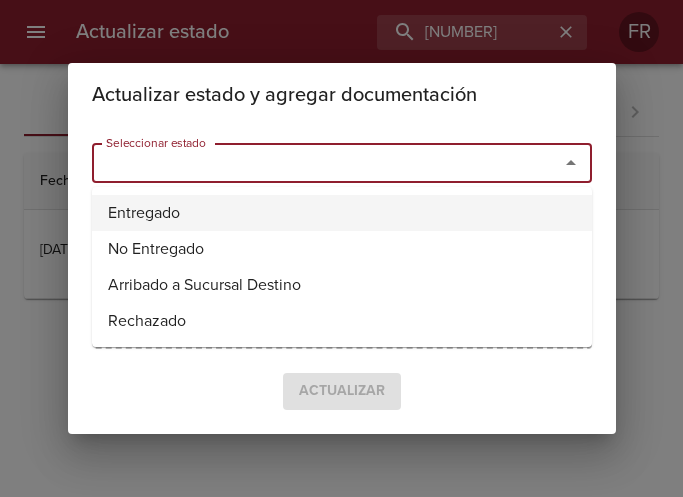 click on "Entregado" at bounding box center [342, 213] 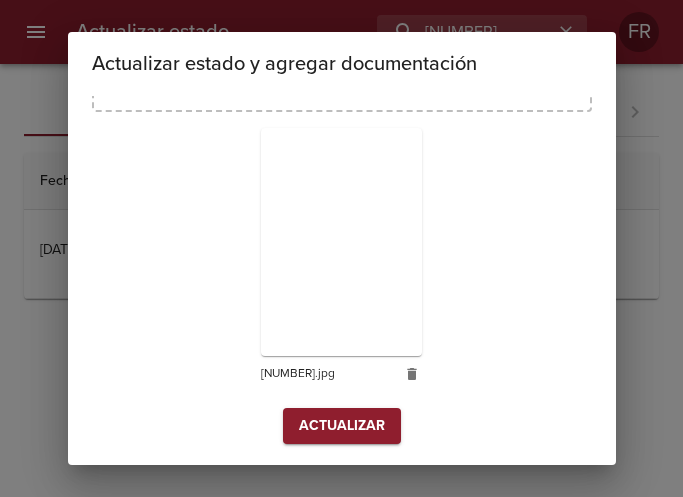 scroll, scrollTop: 285, scrollLeft: 0, axis: vertical 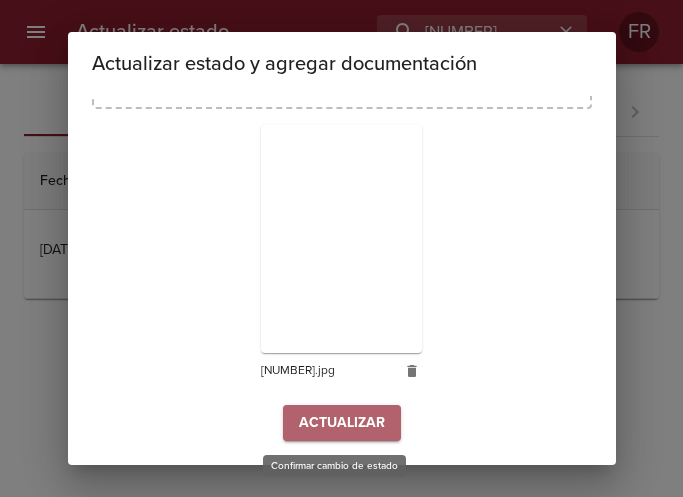 click on "Actualizar" at bounding box center [342, 423] 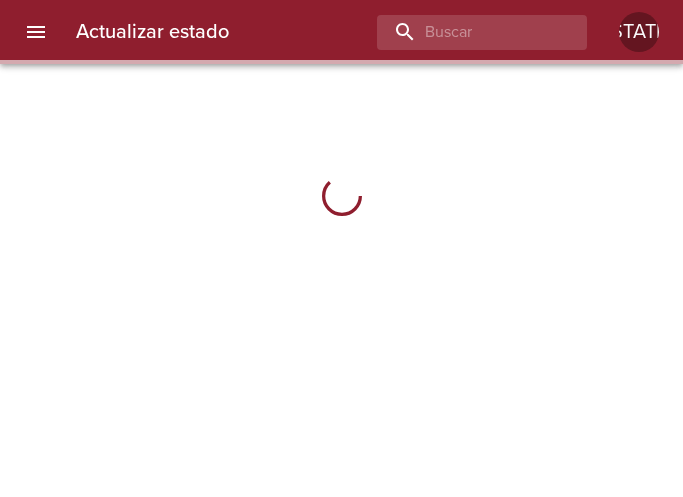 scroll, scrollTop: 0, scrollLeft: 0, axis: both 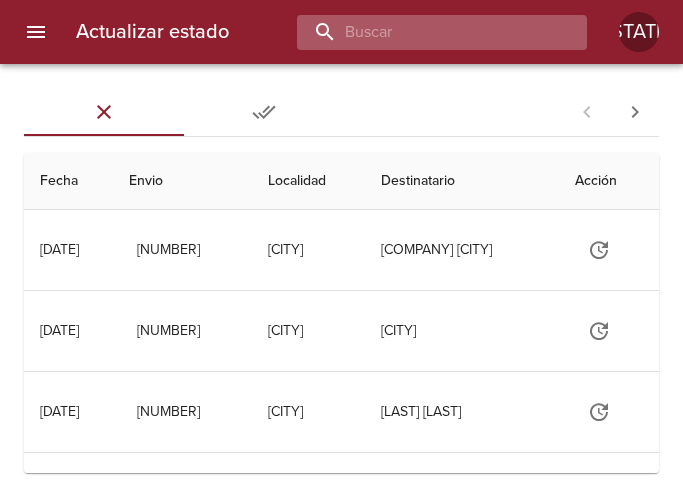 click at bounding box center (425, 32) 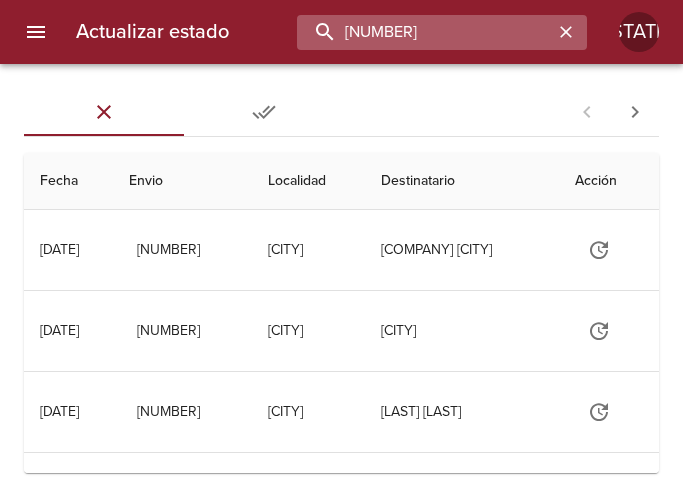 type on "9285392" 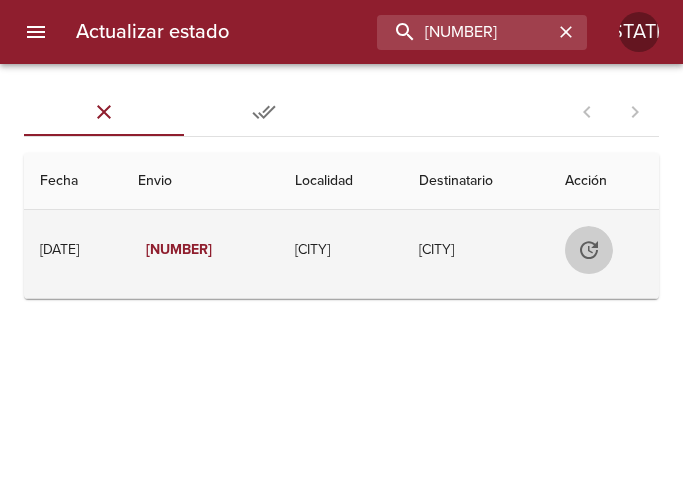 click at bounding box center [589, 250] 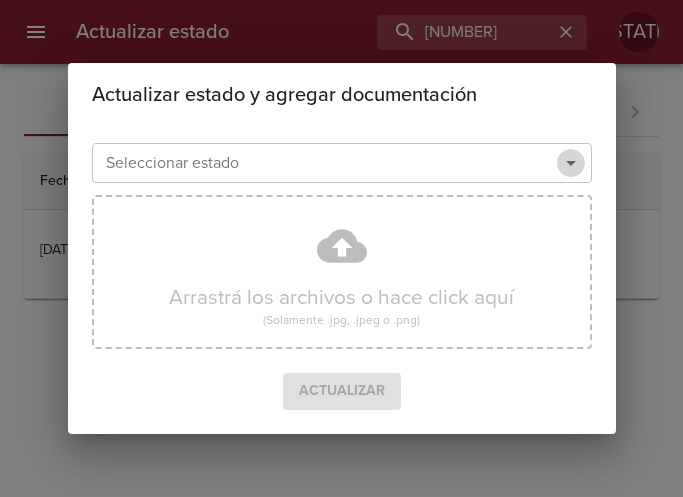 click at bounding box center [571, 163] 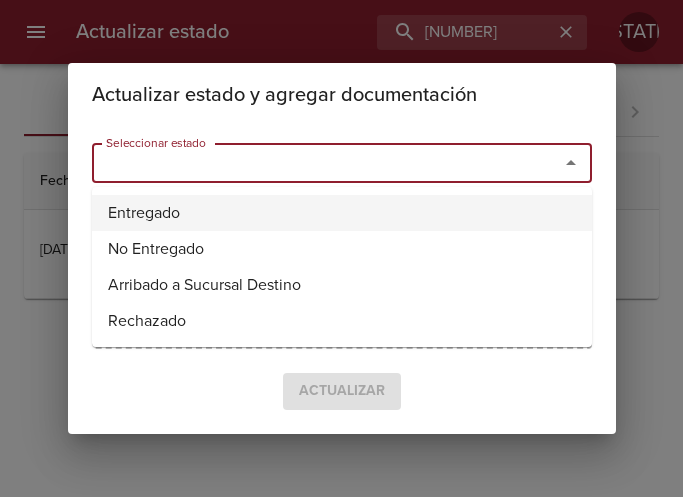 click on "Entregado" at bounding box center (342, 213) 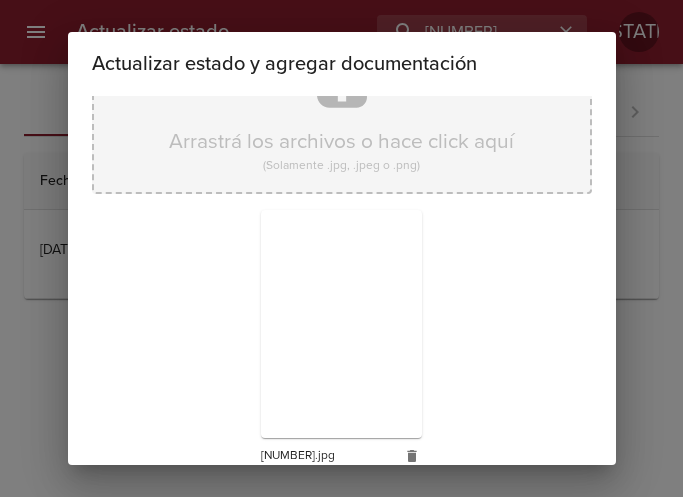 scroll, scrollTop: 285, scrollLeft: 0, axis: vertical 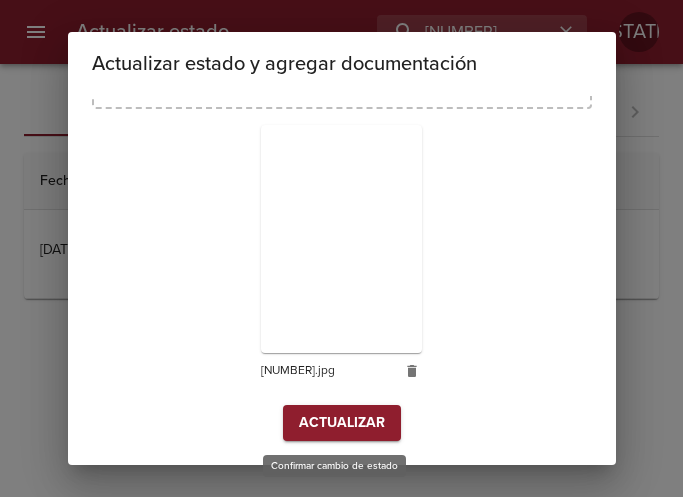 click on "Actualizar" at bounding box center [342, 423] 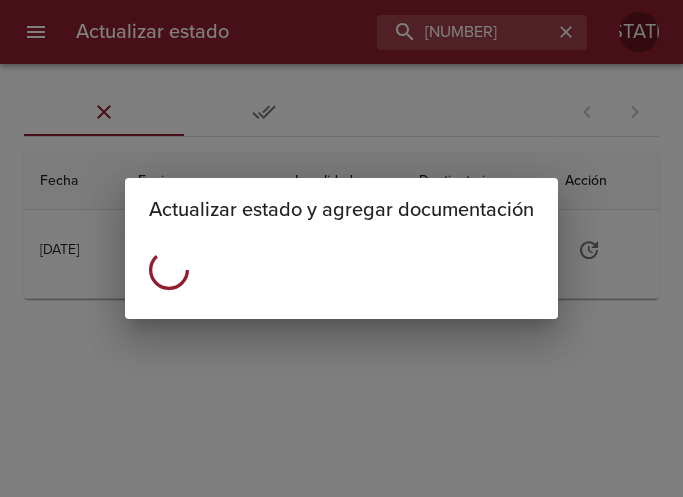 scroll, scrollTop: 0, scrollLeft: 0, axis: both 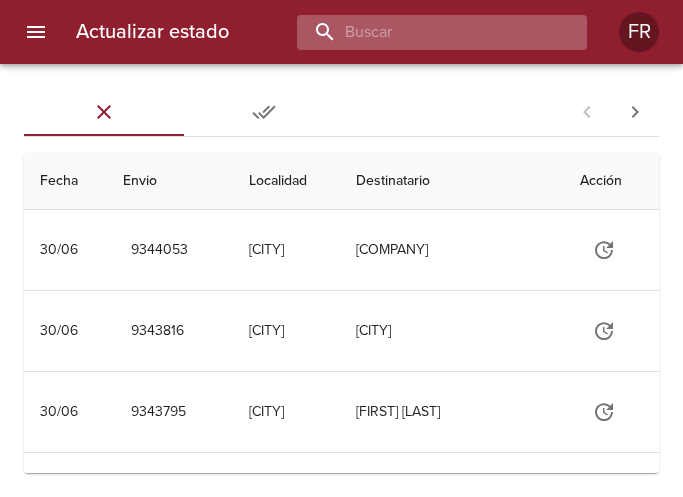 click at bounding box center (425, 32) 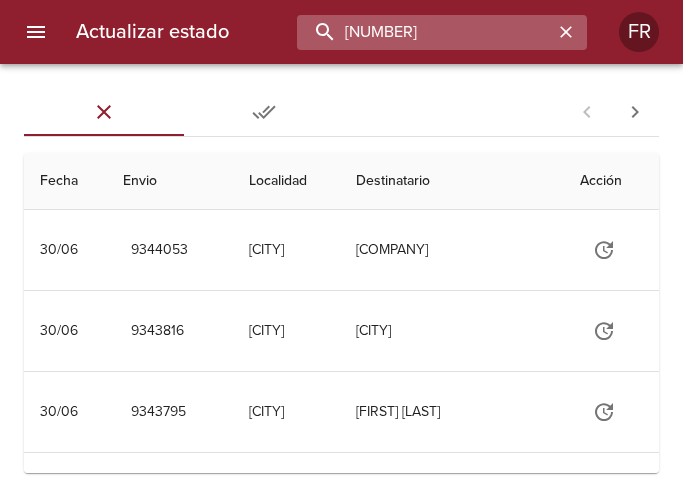 type on "9284812" 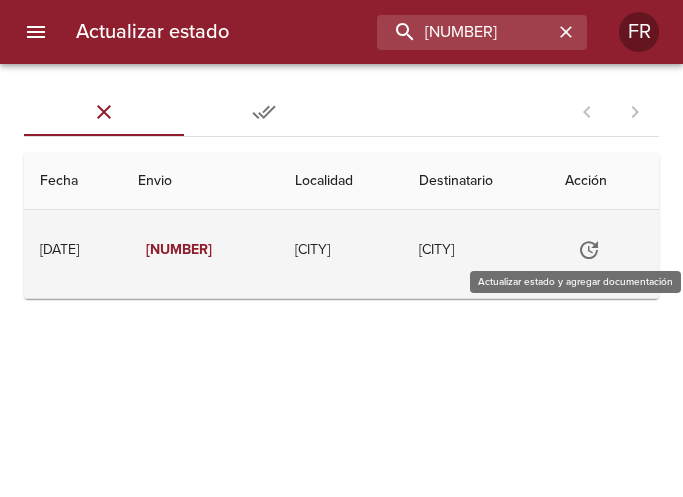 click at bounding box center [589, 250] 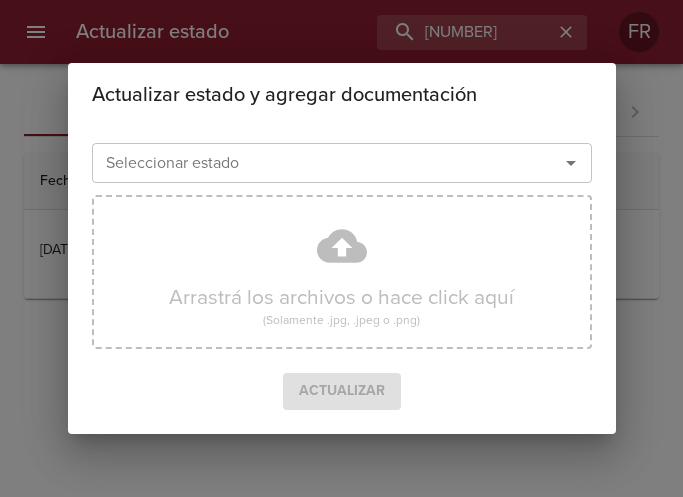 click at bounding box center [571, 163] 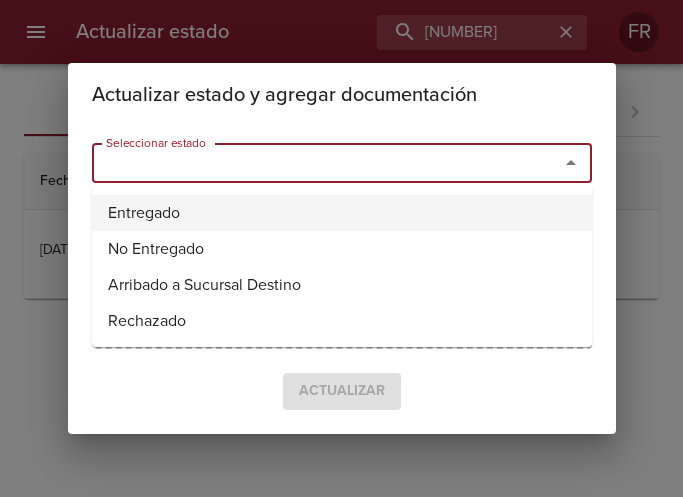 click on "Entregado" at bounding box center (342, 213) 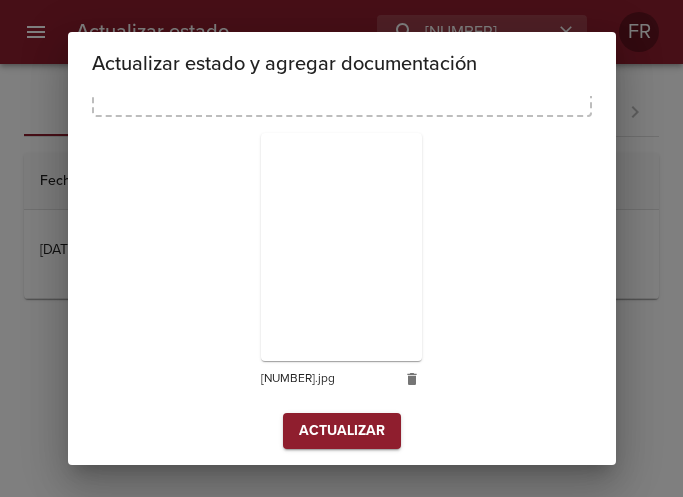 scroll, scrollTop: 285, scrollLeft: 0, axis: vertical 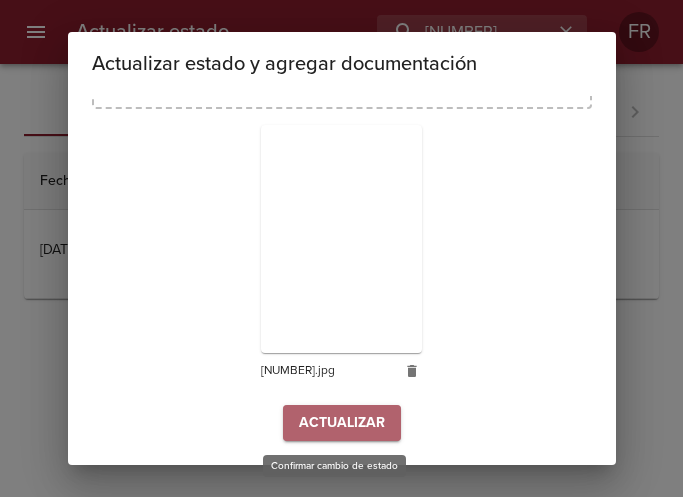 click on "Actualizar" at bounding box center (342, 423) 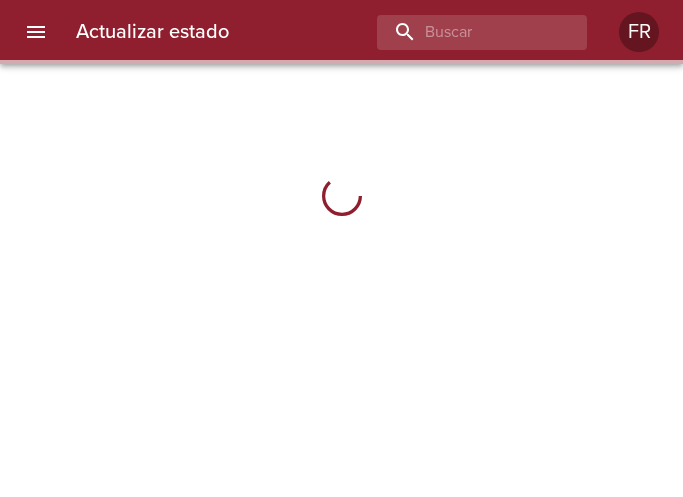 scroll, scrollTop: 0, scrollLeft: 0, axis: both 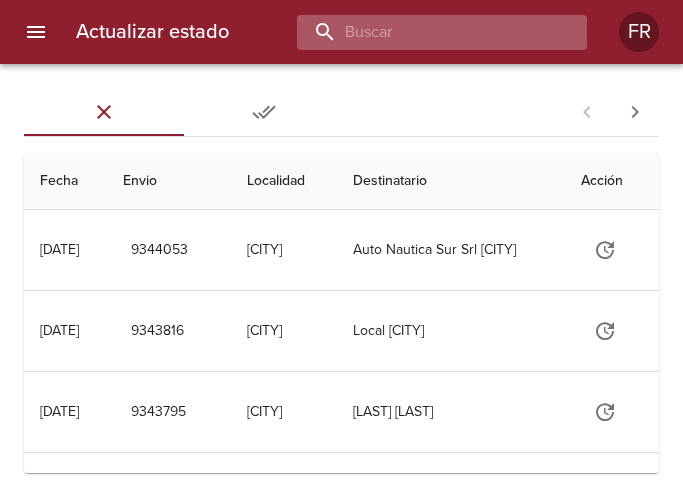 click at bounding box center (425, 32) 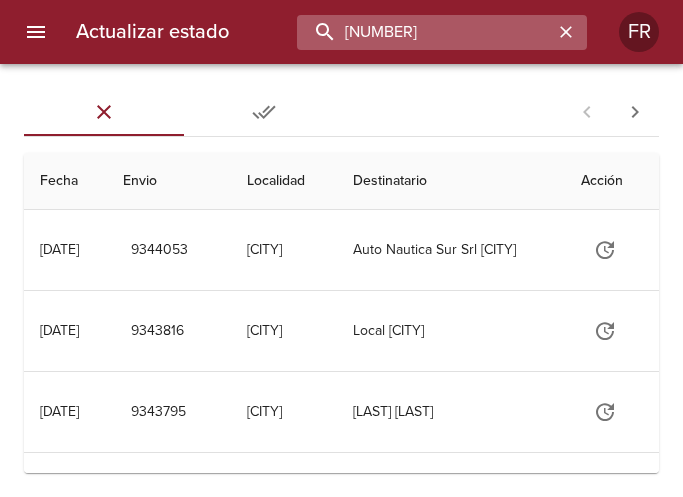 type on "9302706" 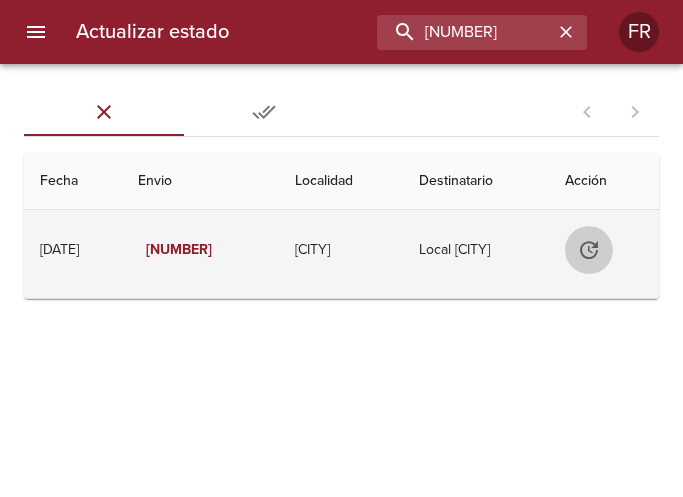 click at bounding box center [589, 250] 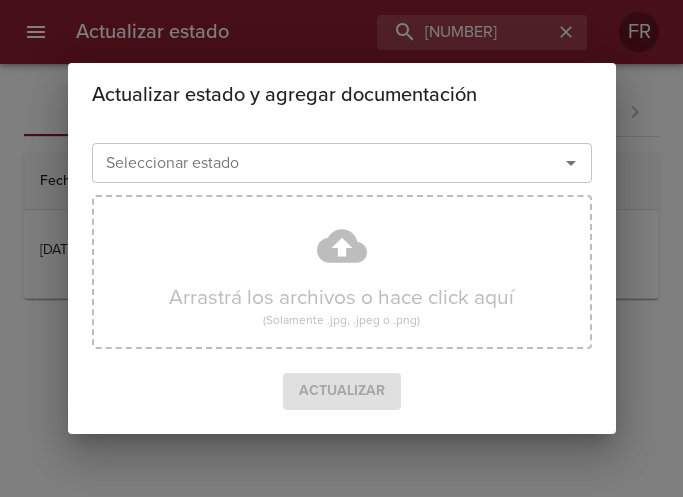 click at bounding box center [571, 163] 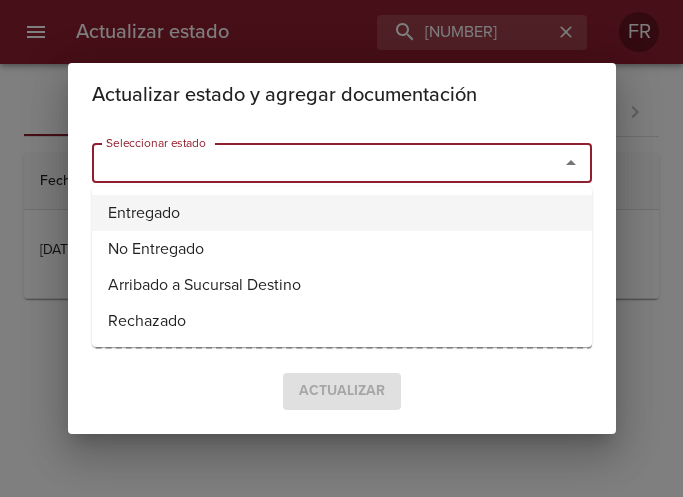 click on "Entregado" at bounding box center (342, 213) 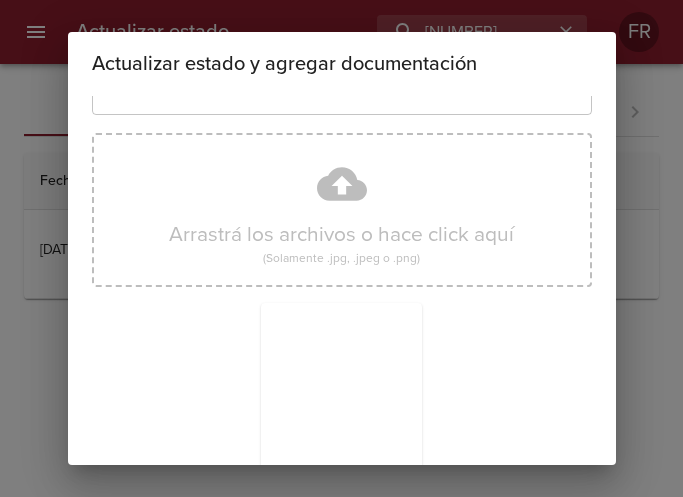scroll, scrollTop: 285, scrollLeft: 0, axis: vertical 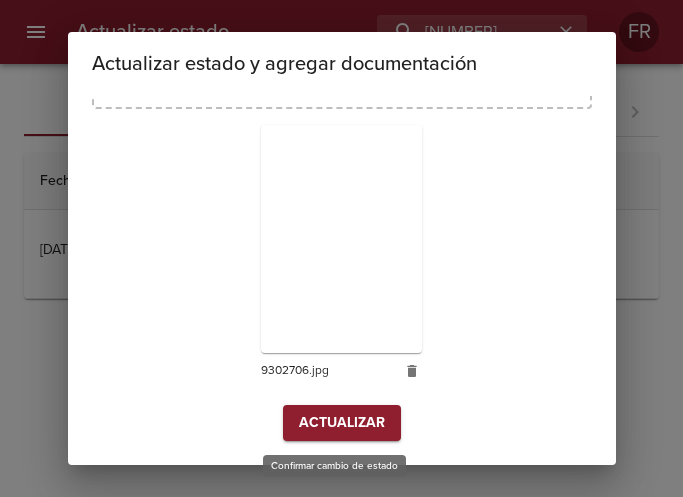 click on "Actualizar" at bounding box center [342, 423] 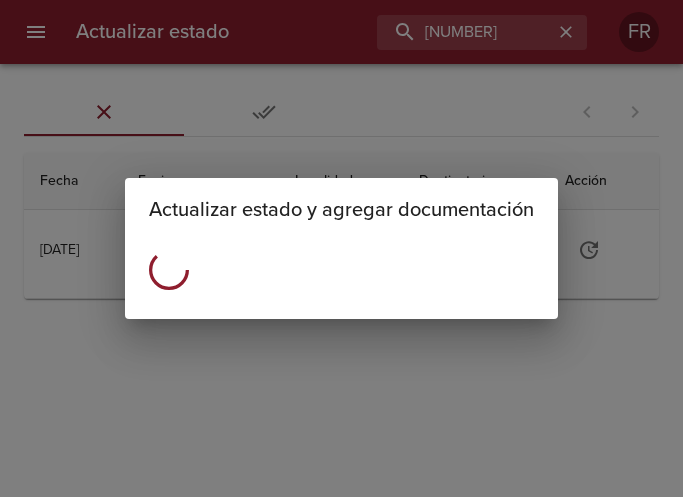 scroll, scrollTop: 0, scrollLeft: 0, axis: both 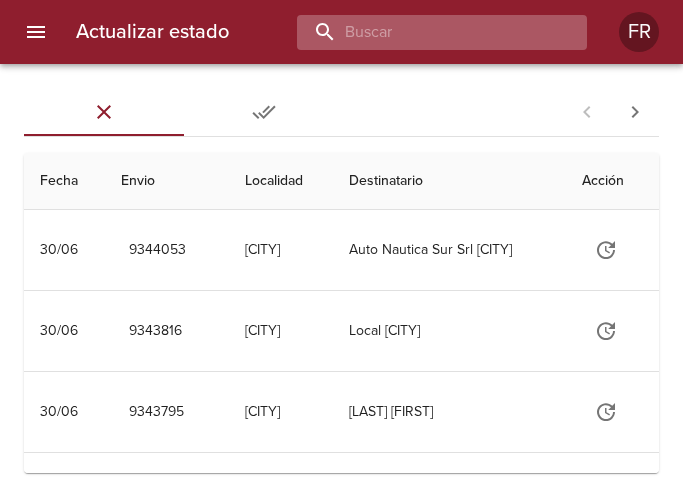 click at bounding box center (425, 32) 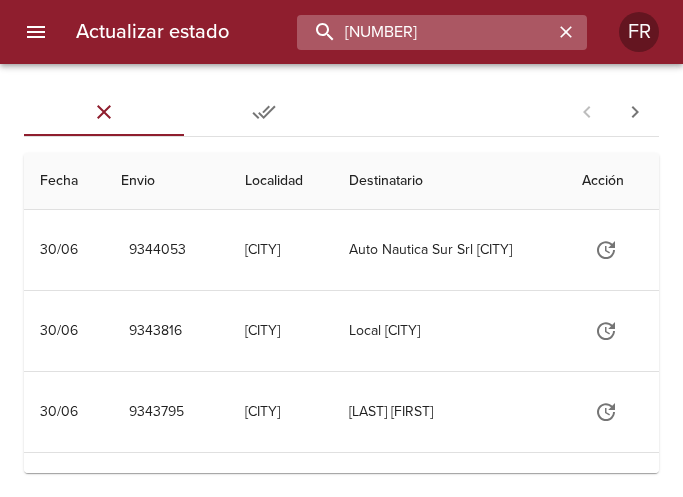 type on "9307121" 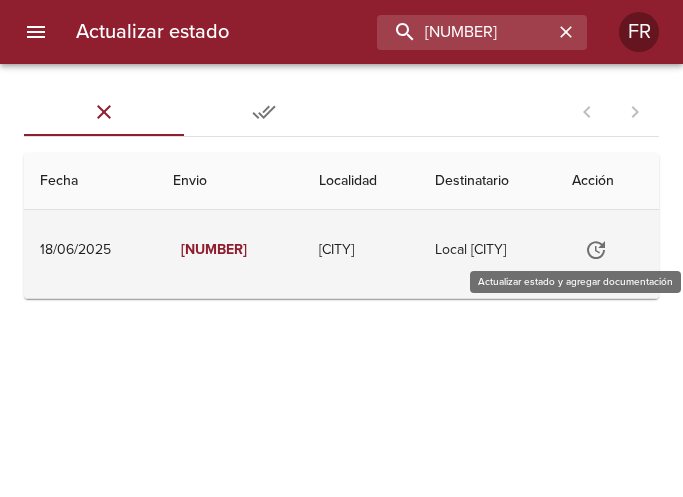 click at bounding box center [596, 250] 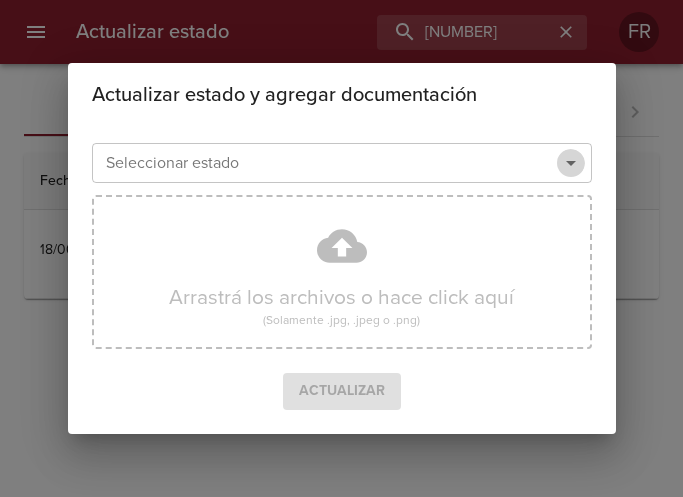 click at bounding box center [571, 163] 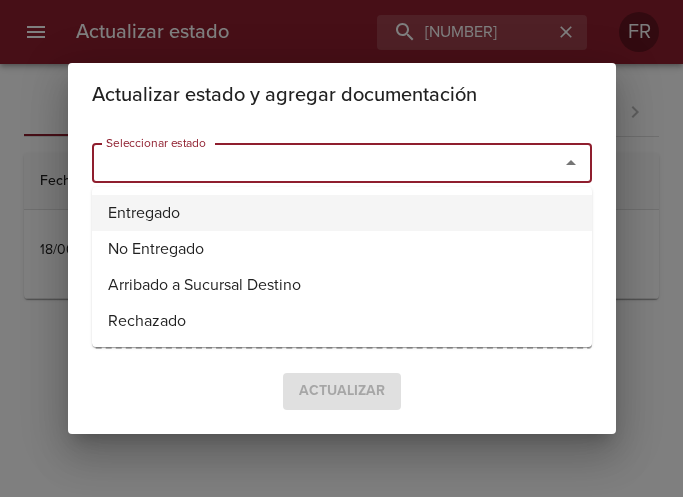 click on "Entregado" at bounding box center [342, 213] 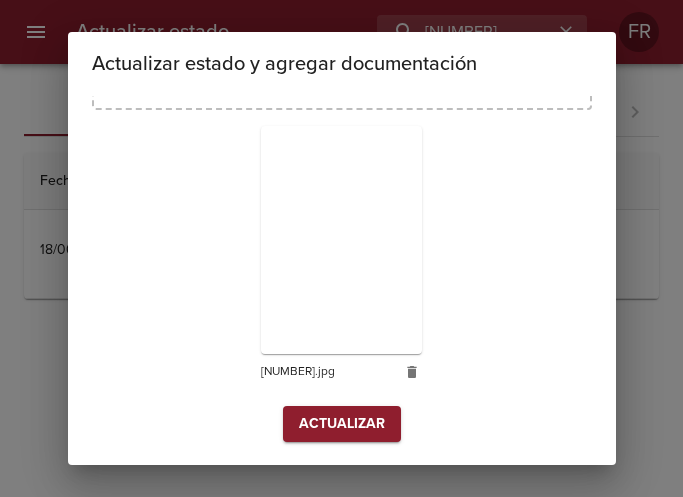 scroll, scrollTop: 285, scrollLeft: 0, axis: vertical 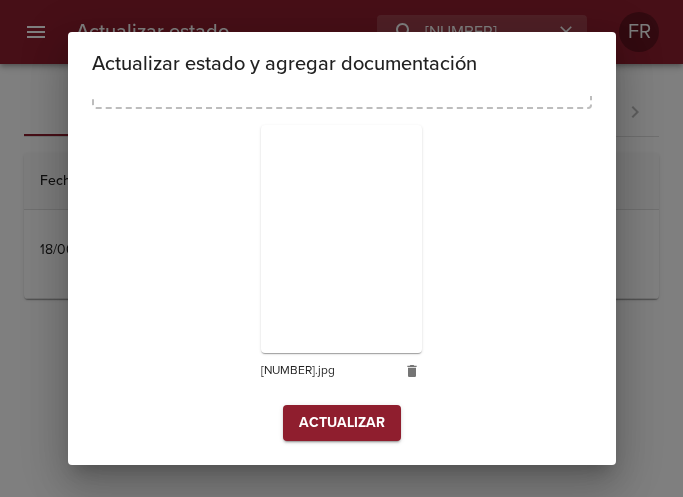 click on "Actualizar" at bounding box center (342, 423) 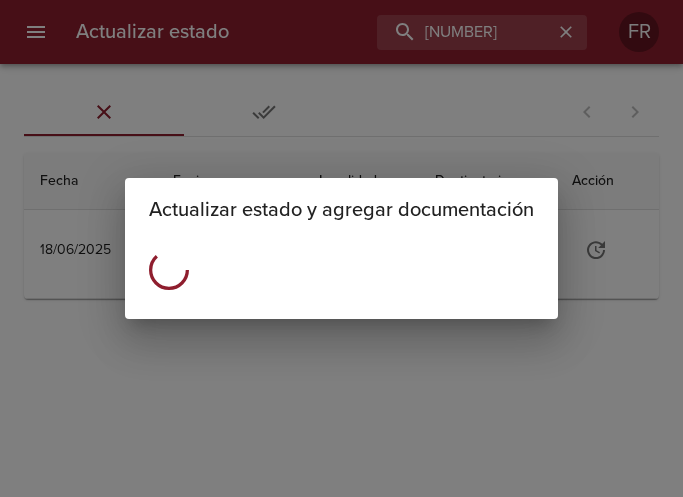 scroll, scrollTop: 0, scrollLeft: 0, axis: both 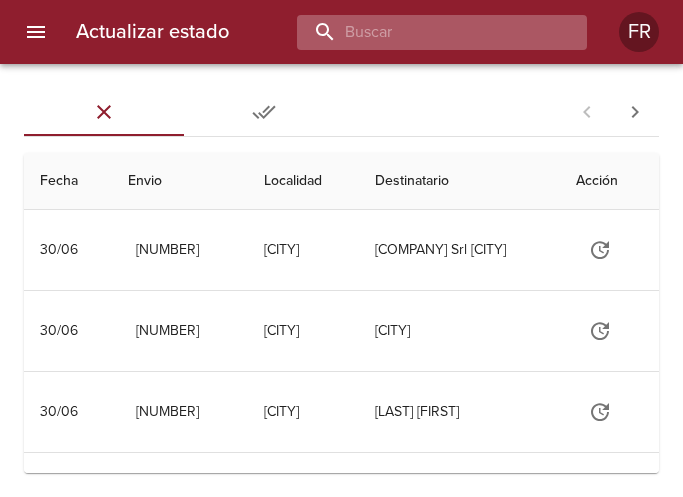 click at bounding box center (425, 32) 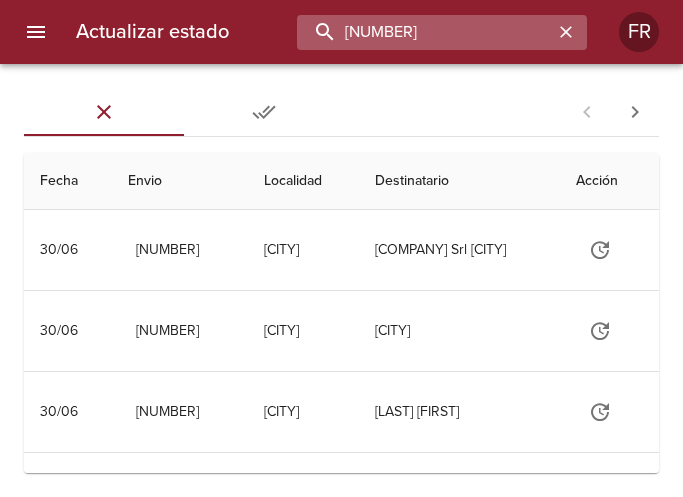 type on "9285392" 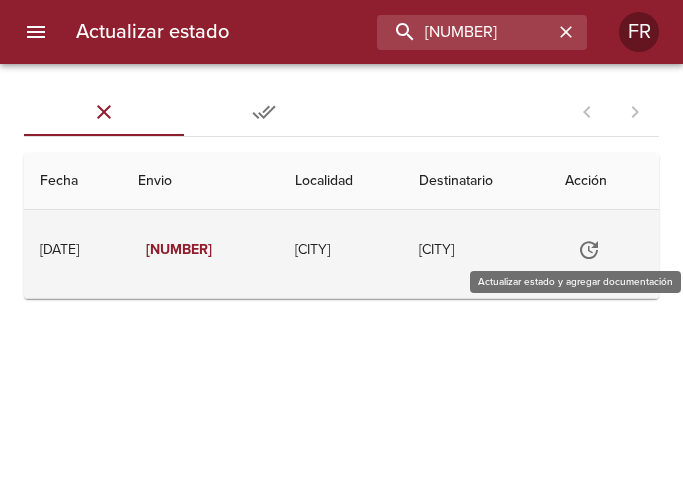 click at bounding box center [589, 250] 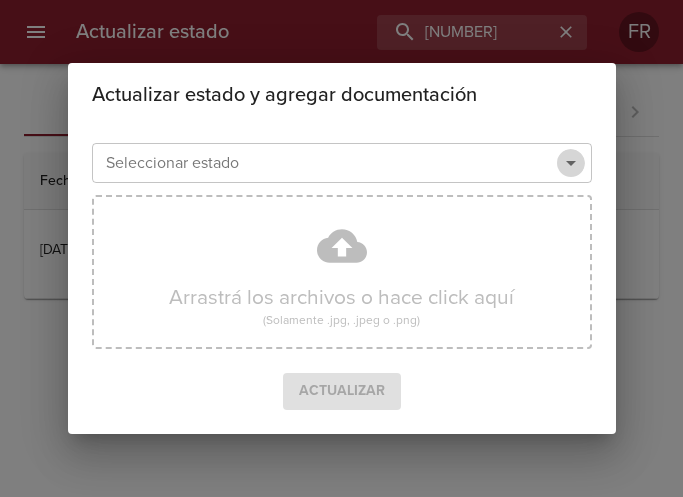 click at bounding box center (571, 163) 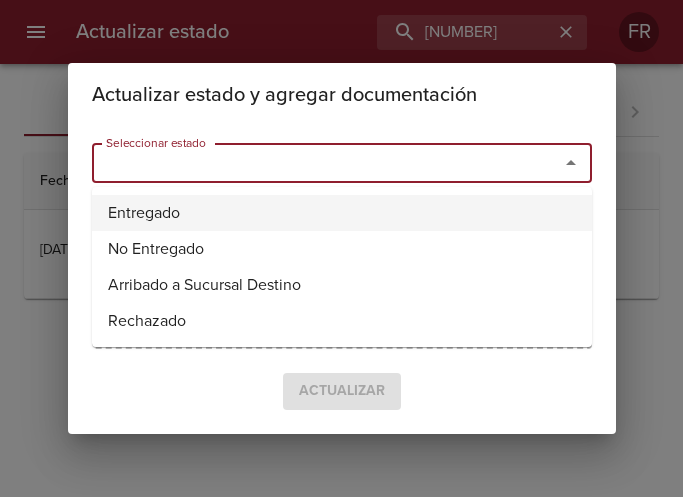 click on "Entregado" at bounding box center [342, 213] 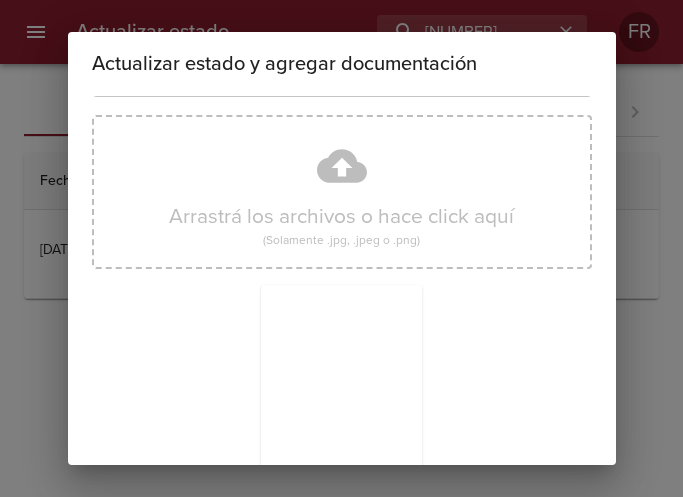 scroll, scrollTop: 285, scrollLeft: 0, axis: vertical 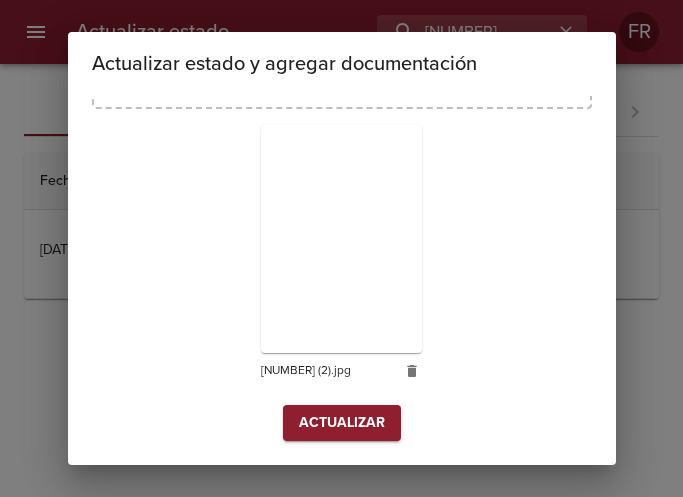 click on "Actualizar" at bounding box center [342, 423] 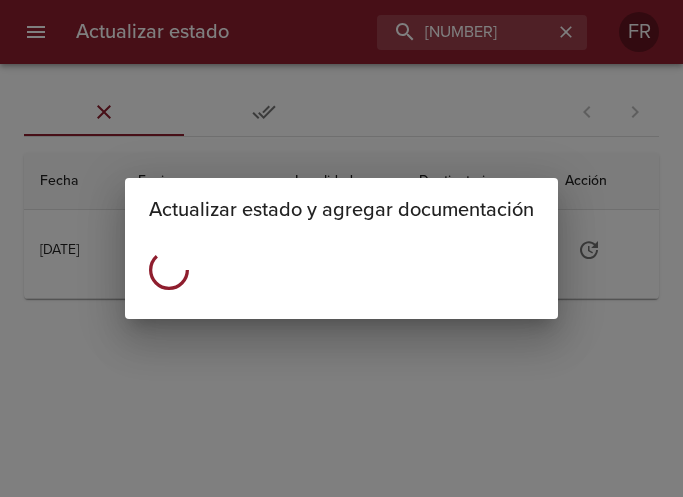 scroll, scrollTop: 0, scrollLeft: 0, axis: both 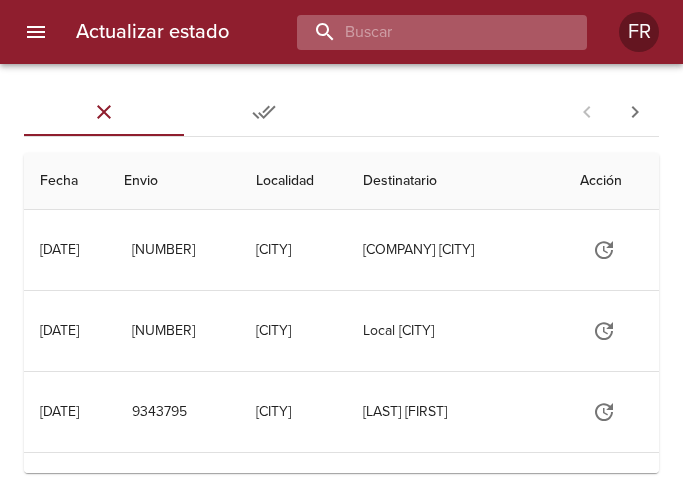 click at bounding box center (425, 32) 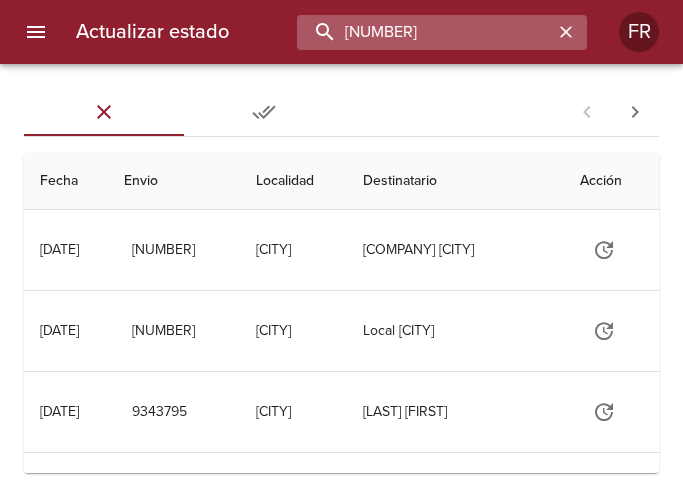type on "[NUMBER]" 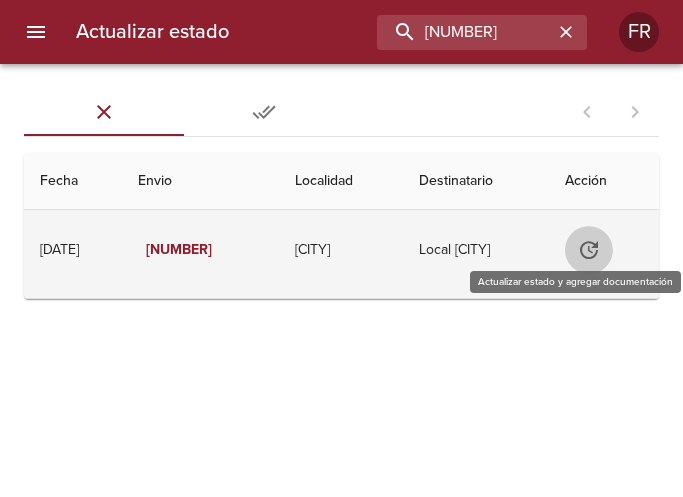 click at bounding box center (589, 250) 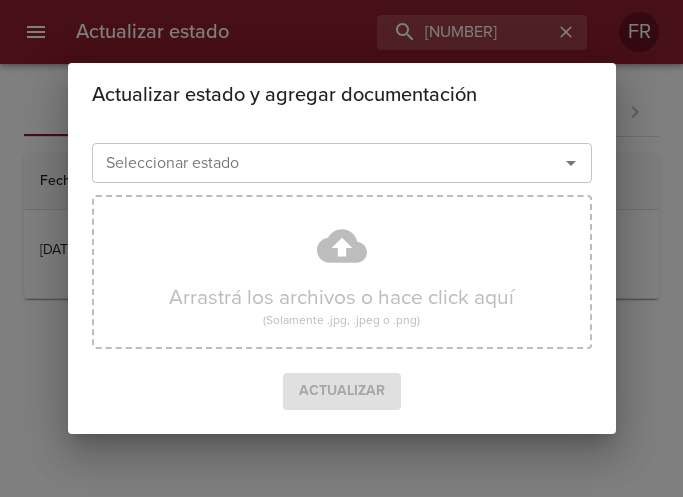 click at bounding box center [571, 163] 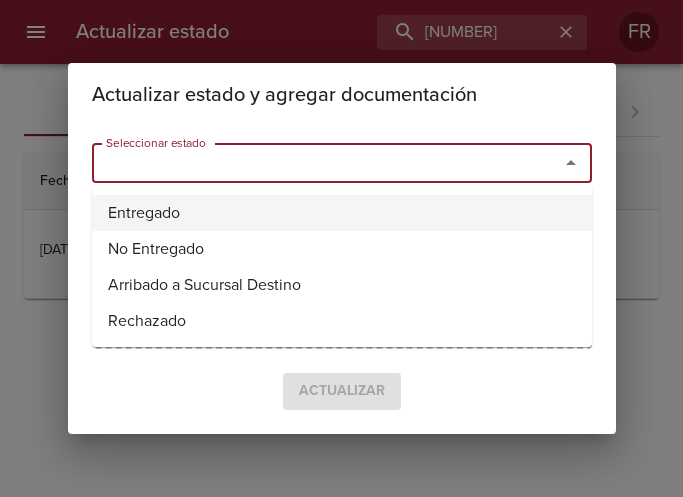 click on "Entregado" at bounding box center (342, 213) 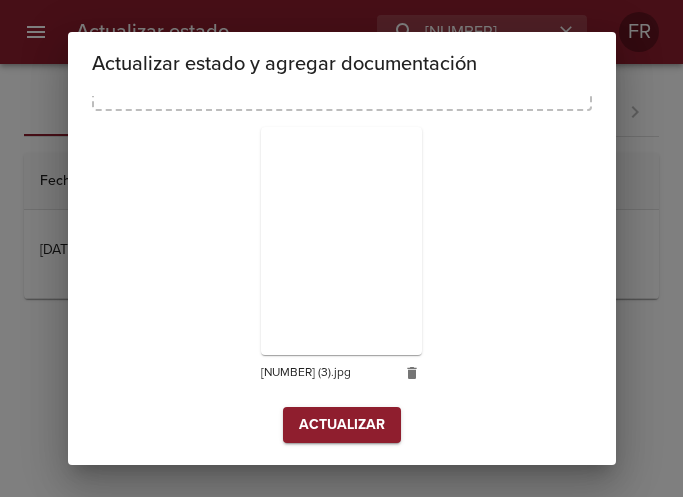 scroll, scrollTop: 285, scrollLeft: 0, axis: vertical 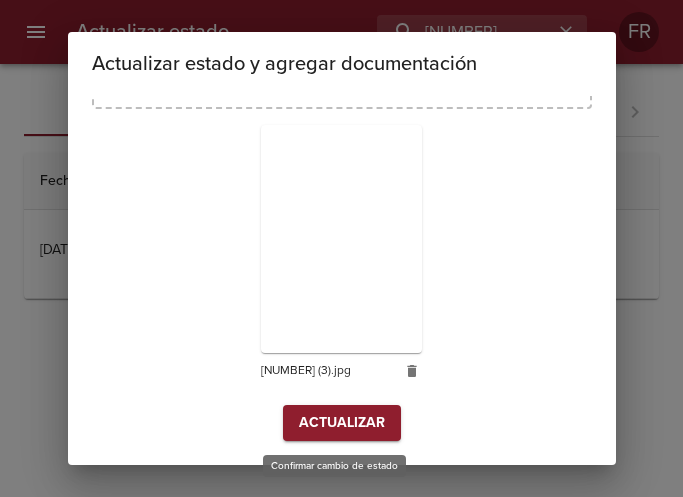 click on "Actualizar" at bounding box center (342, 423) 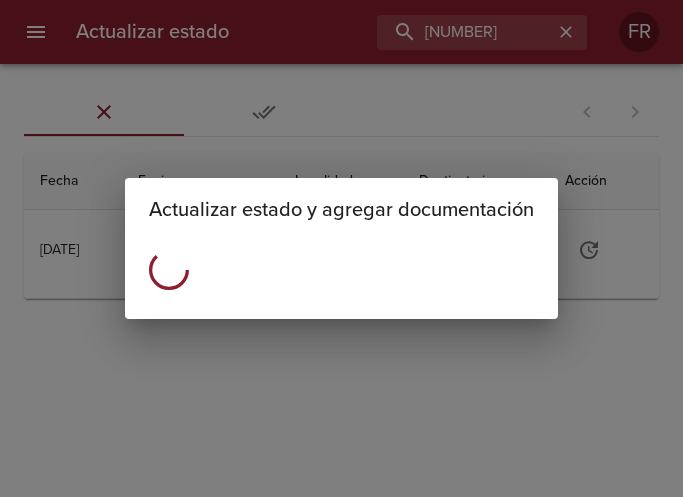 scroll, scrollTop: 0, scrollLeft: 0, axis: both 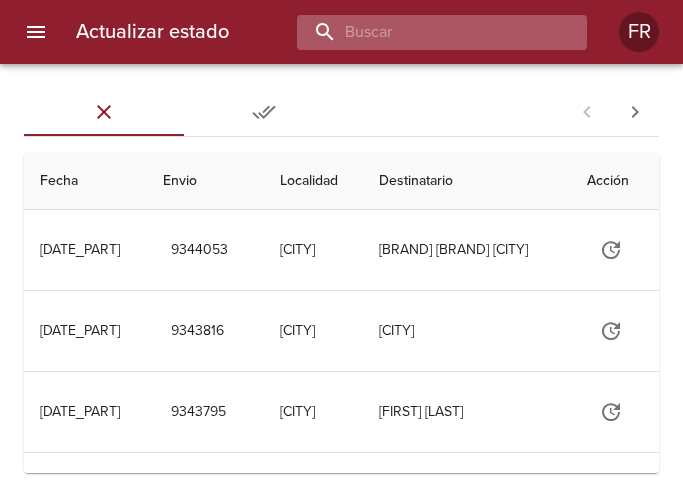 click at bounding box center (425, 32) 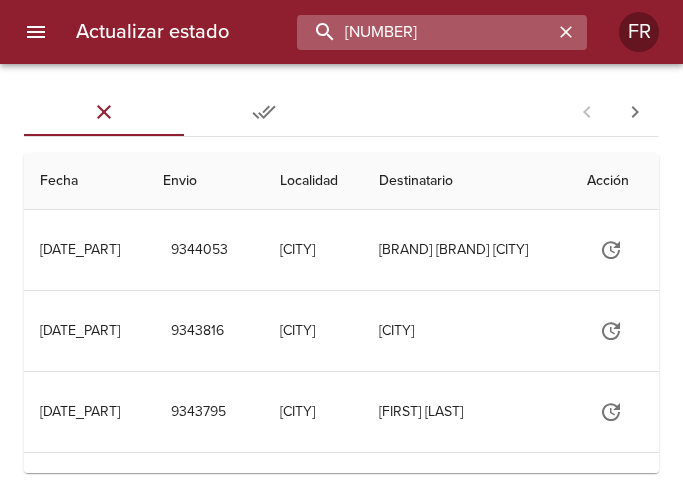 type on "[NUMBER]" 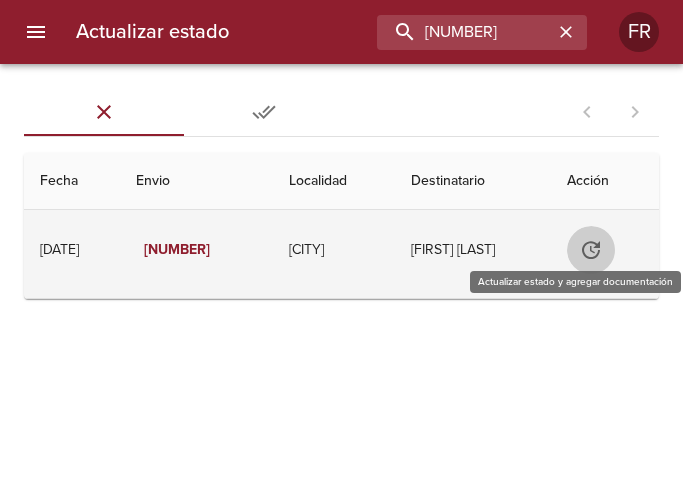 click at bounding box center (591, 250) 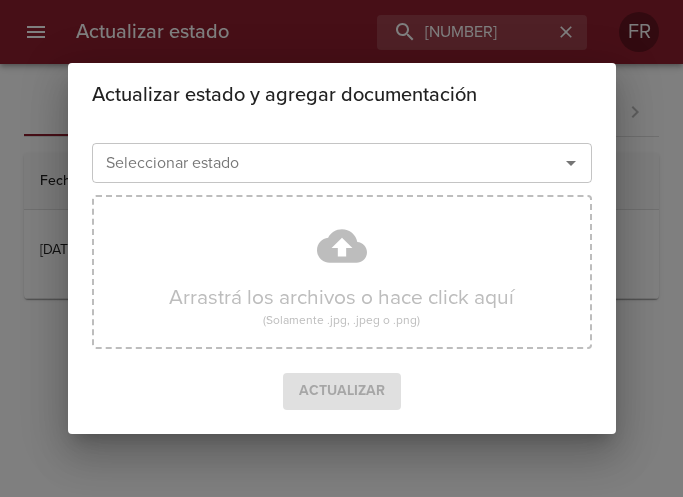 click at bounding box center (571, 163) 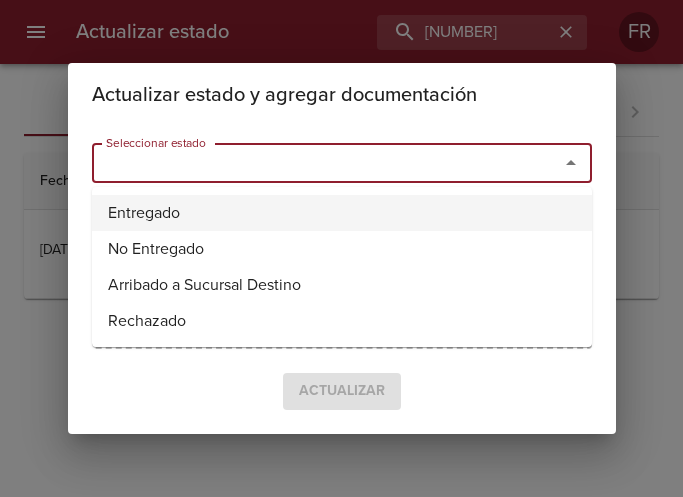 click on "Entregado" at bounding box center (342, 213) 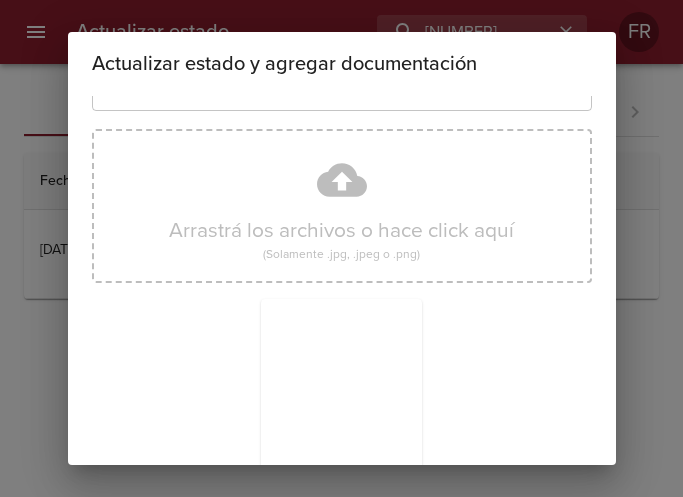 scroll, scrollTop: 285, scrollLeft: 0, axis: vertical 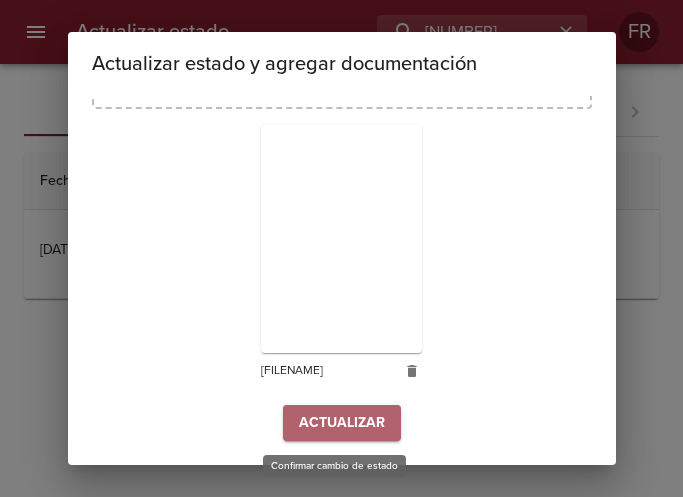 click on "Actualizar" at bounding box center (342, 423) 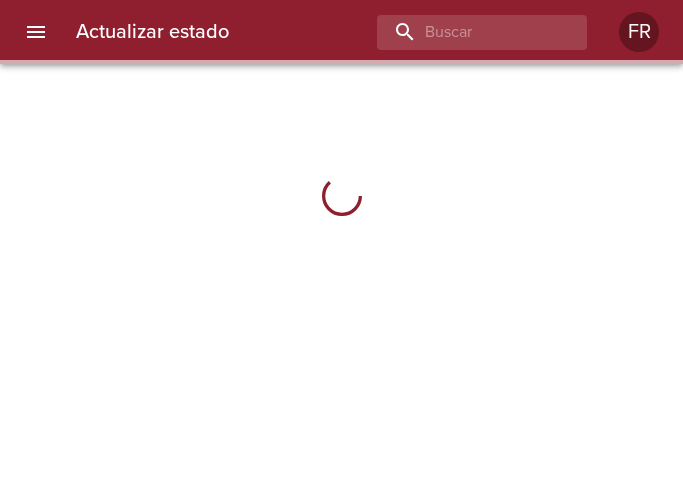 scroll, scrollTop: 0, scrollLeft: 0, axis: both 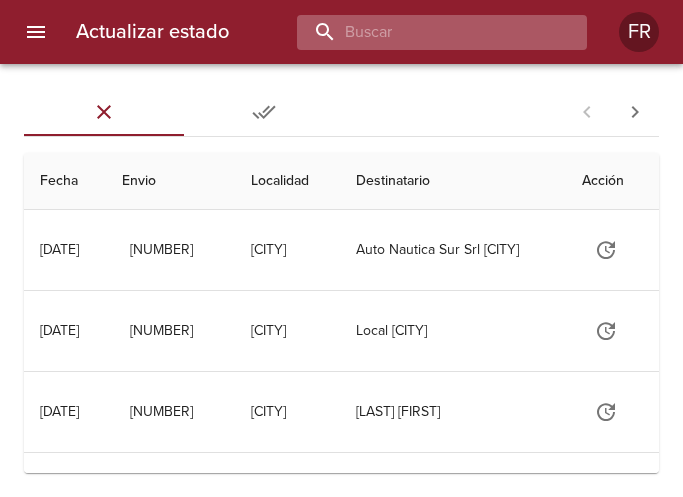 click at bounding box center [425, 32] 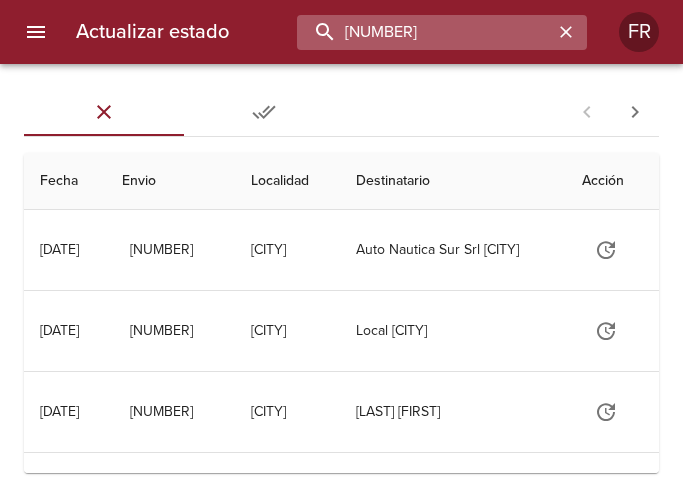 type on "9236494" 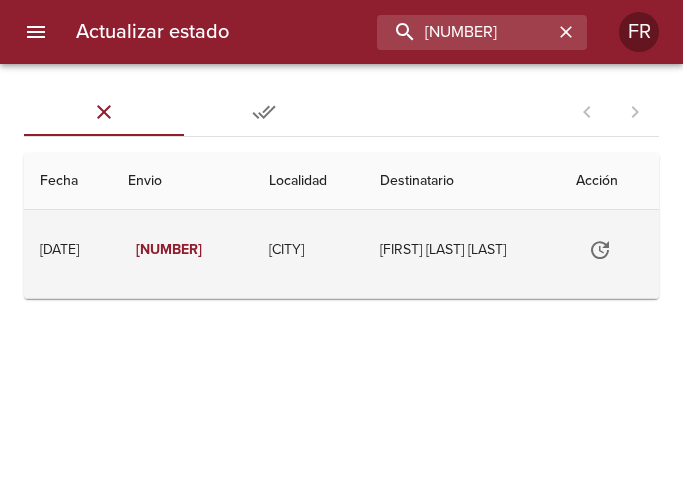 click at bounding box center [600, 250] 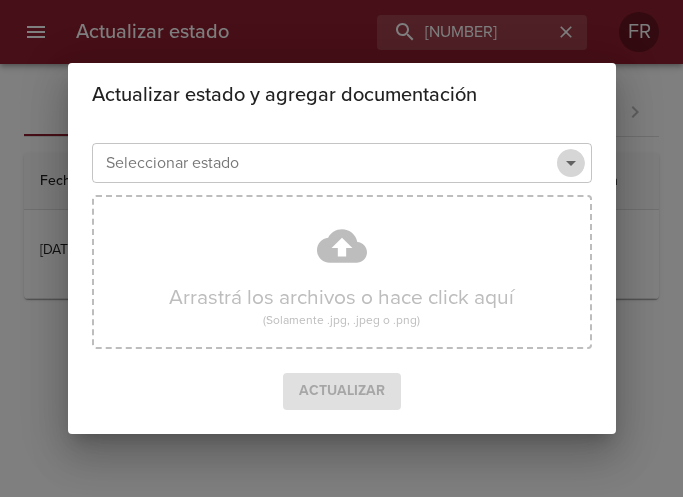 click at bounding box center (571, 163) 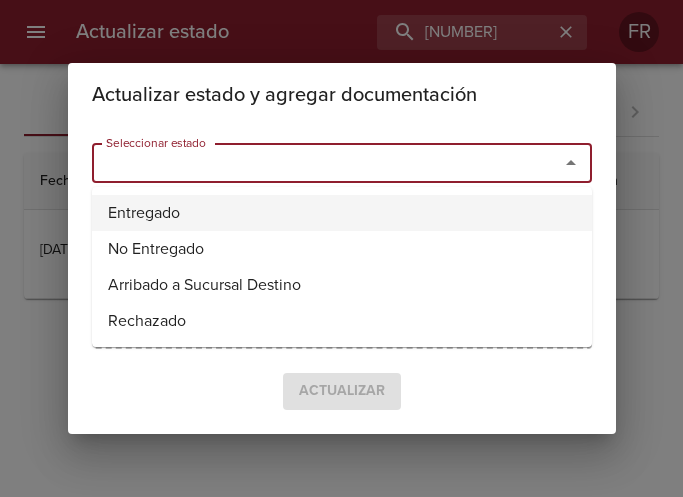 click on "Entregado" at bounding box center [342, 213] 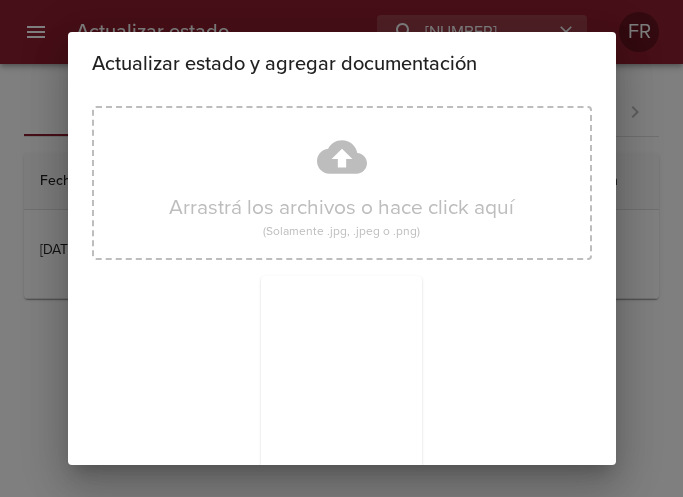 scroll, scrollTop: 285, scrollLeft: 0, axis: vertical 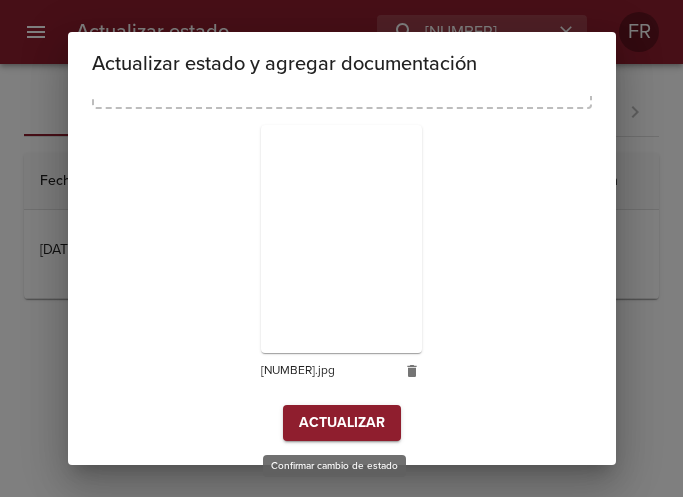 click on "Actualizar" at bounding box center [342, 423] 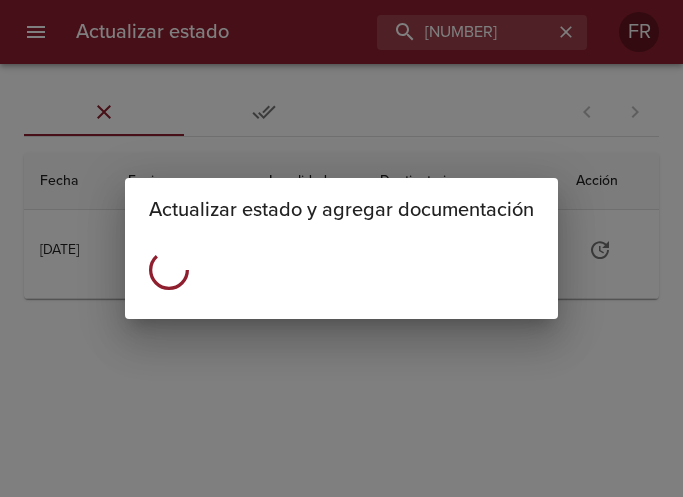 scroll, scrollTop: 0, scrollLeft: 0, axis: both 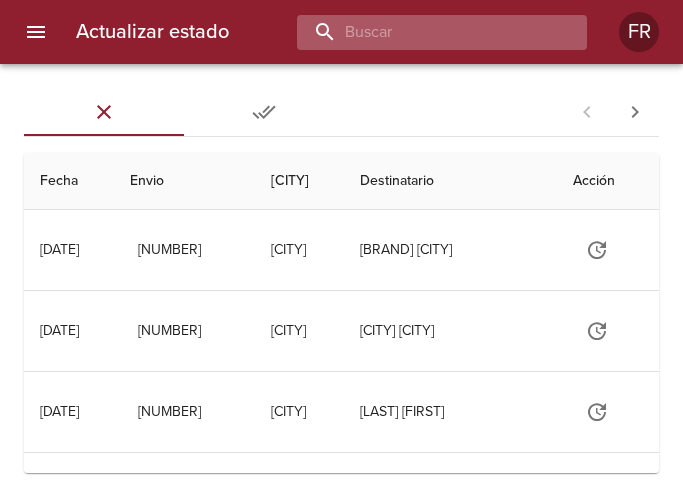 click at bounding box center [425, 32] 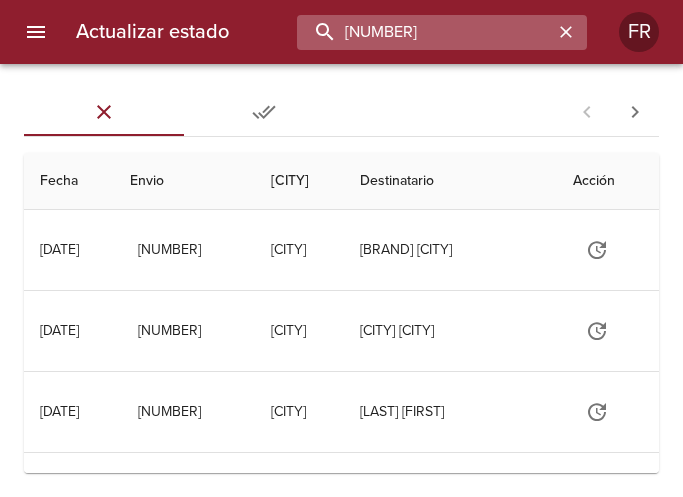 type on "9244030" 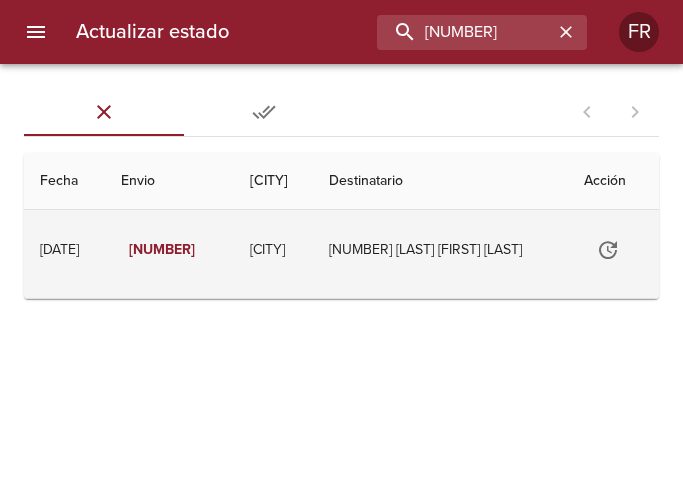click at bounding box center [608, 250] 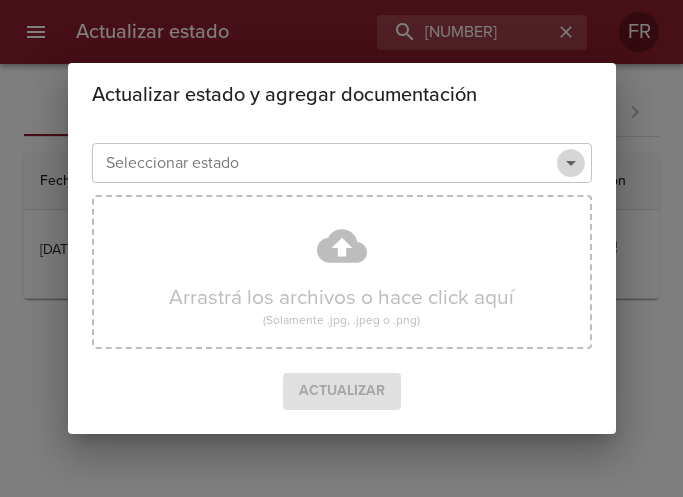 click at bounding box center [571, 163] 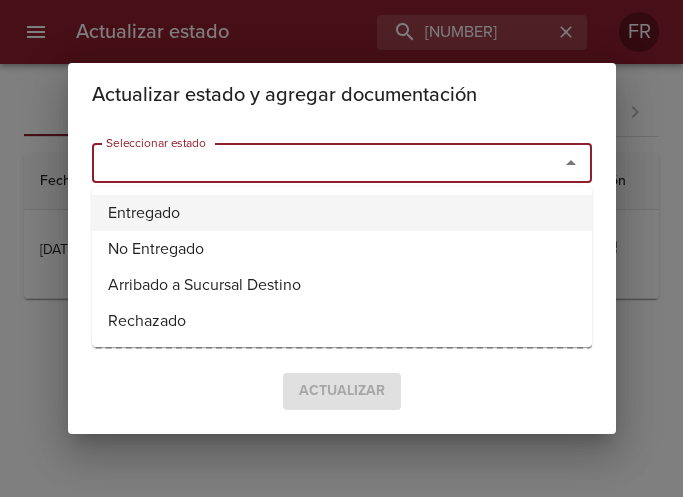 click on "Entregado" at bounding box center [342, 213] 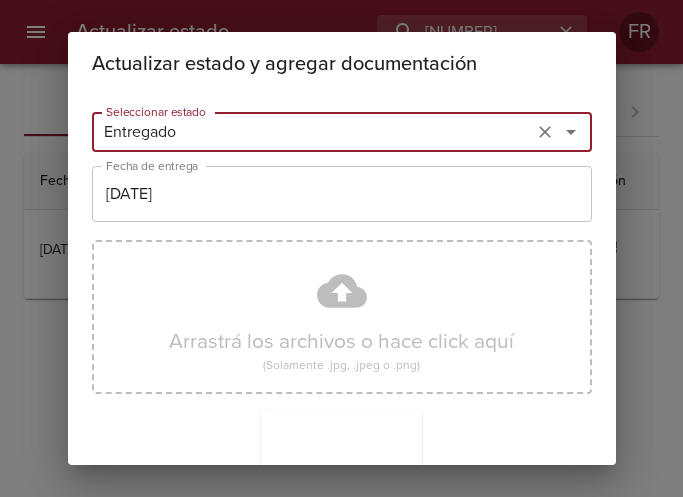 scroll, scrollTop: 285, scrollLeft: 0, axis: vertical 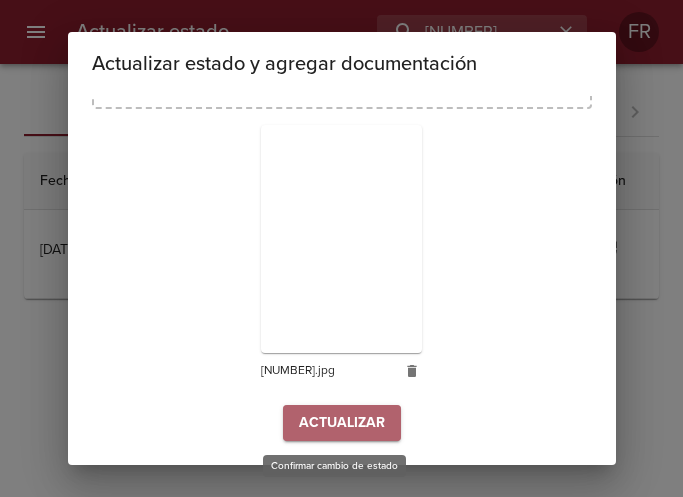 click on "Actualizar" at bounding box center (342, 423) 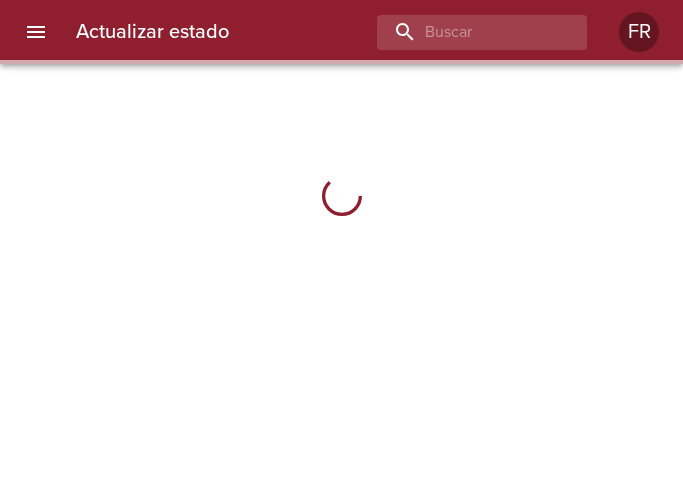 scroll, scrollTop: 0, scrollLeft: 0, axis: both 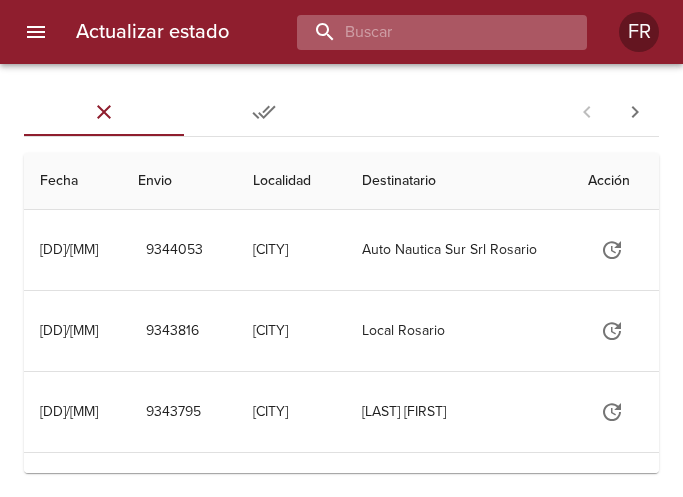click at bounding box center (425, 32) 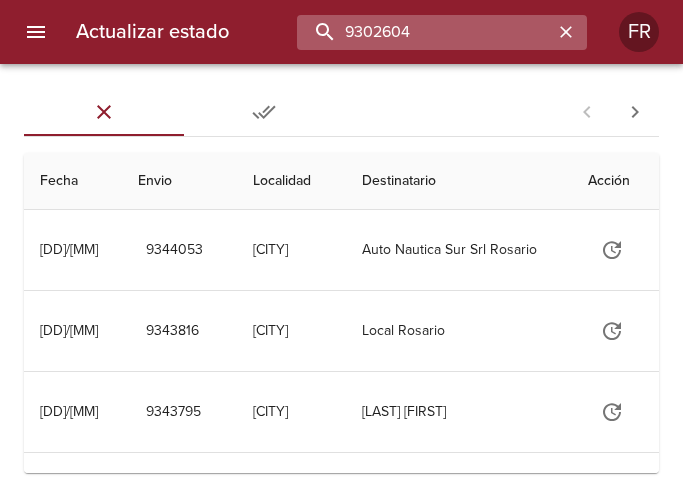 type on "9302604" 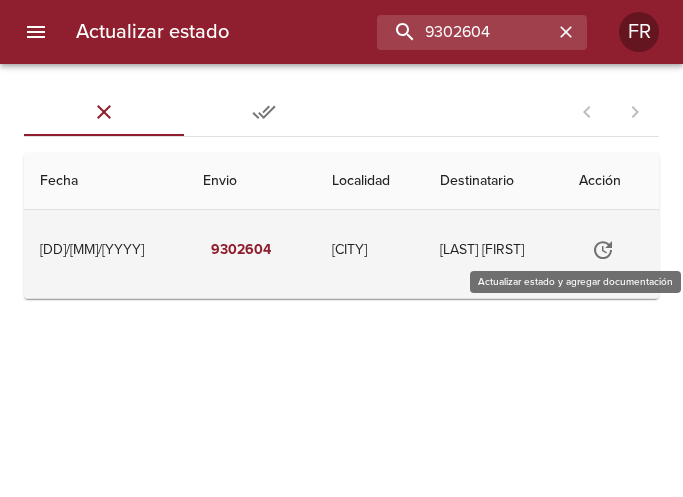 click at bounding box center [603, 250] 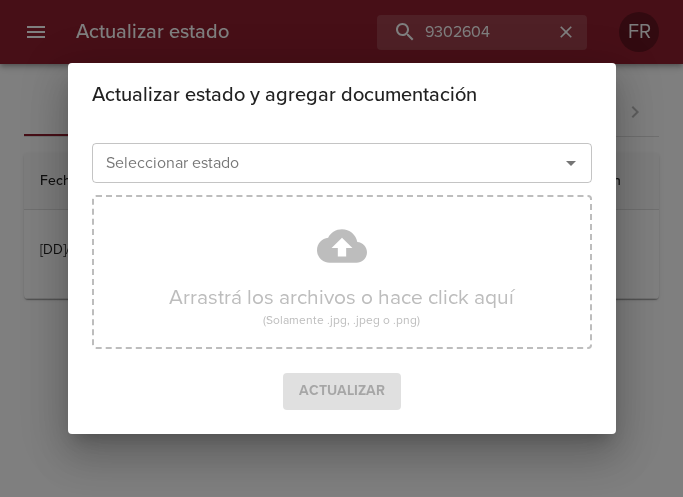 click at bounding box center [571, 163] 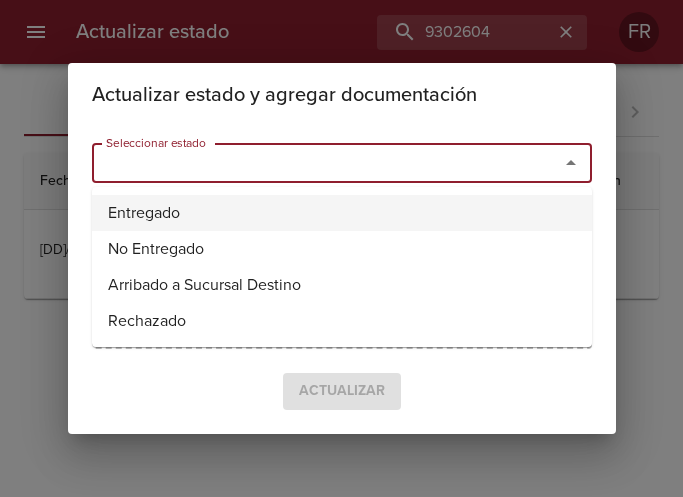 click on "Entregado" at bounding box center (342, 213) 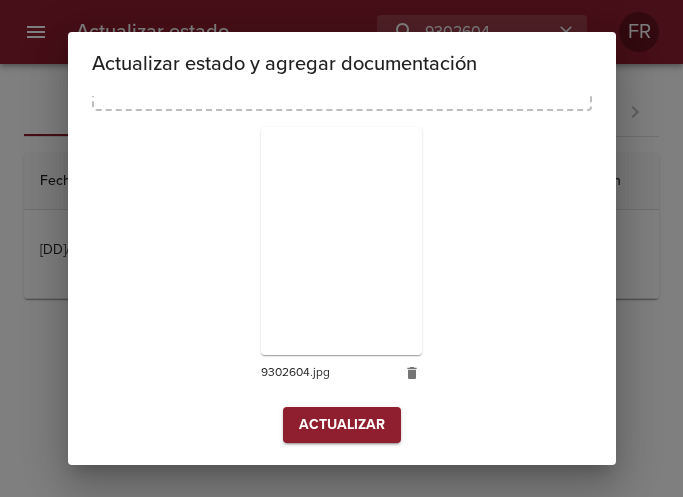 scroll, scrollTop: 285, scrollLeft: 0, axis: vertical 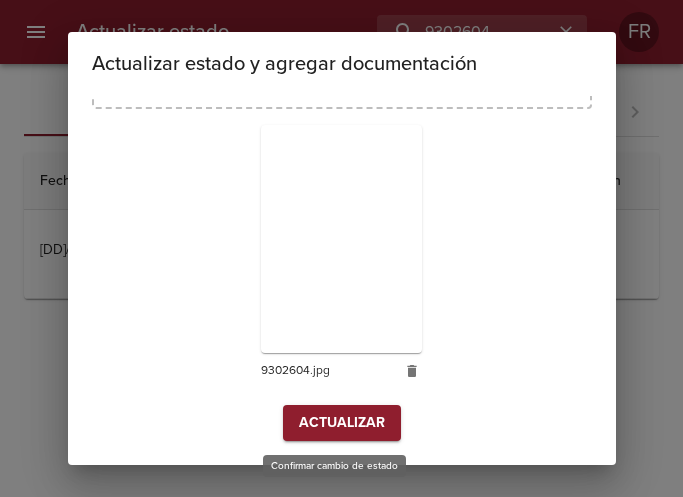click on "Actualizar" at bounding box center (342, 423) 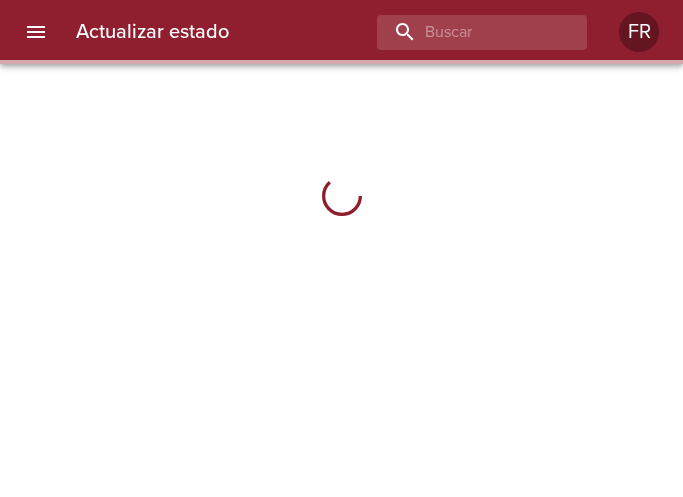 scroll, scrollTop: 0, scrollLeft: 0, axis: both 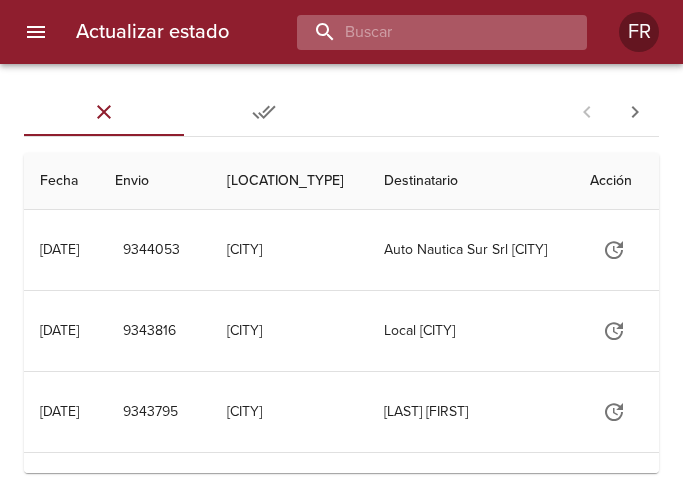 click at bounding box center (425, 32) 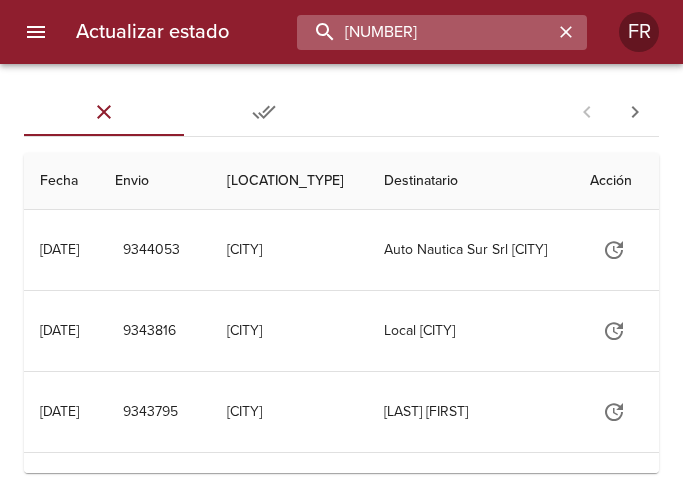 type on "[NUMBER]" 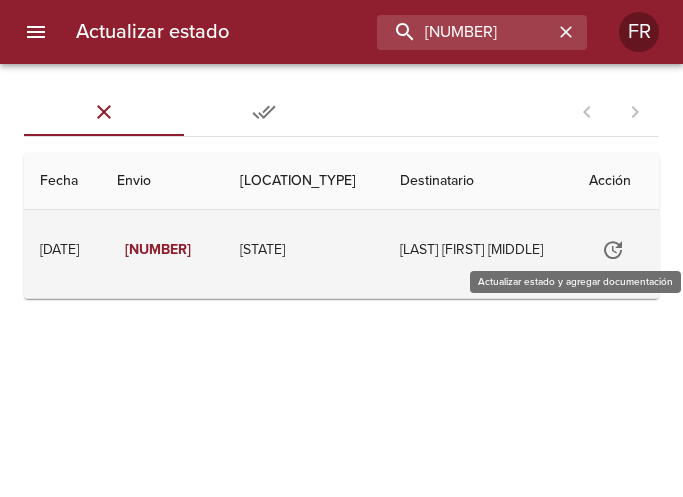 click at bounding box center (613, 250) 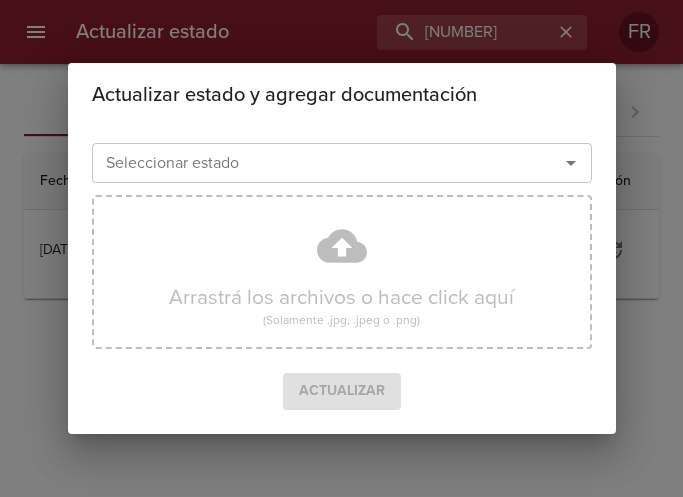 click at bounding box center [571, 163] 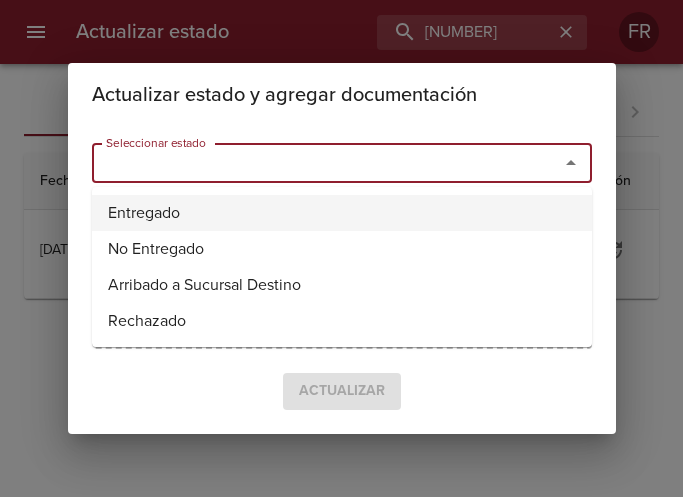 click on "Entregado" at bounding box center [342, 213] 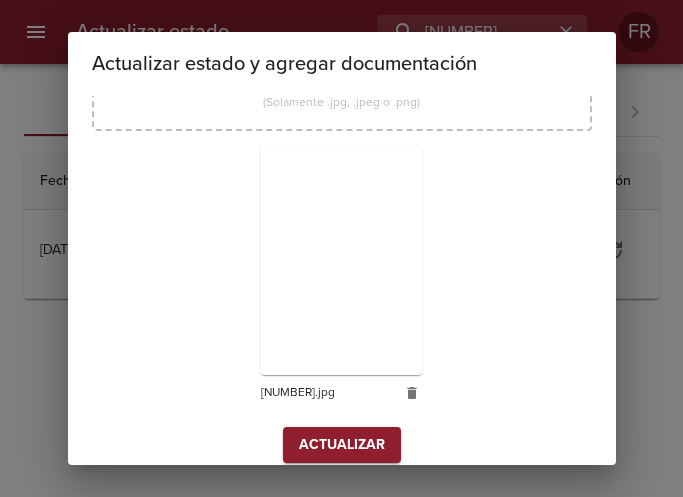 scroll, scrollTop: 285, scrollLeft: 0, axis: vertical 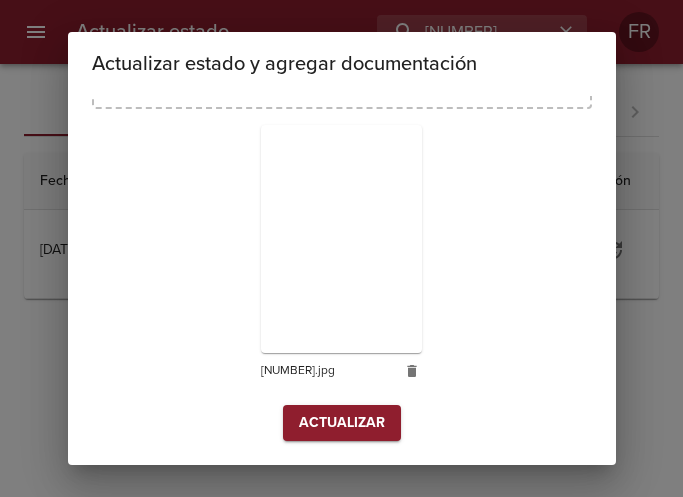 click on "Actualizar" at bounding box center [342, 423] 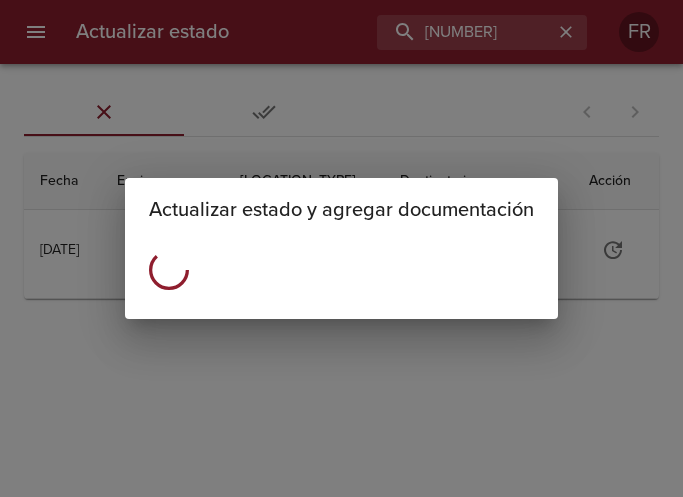 scroll, scrollTop: 0, scrollLeft: 0, axis: both 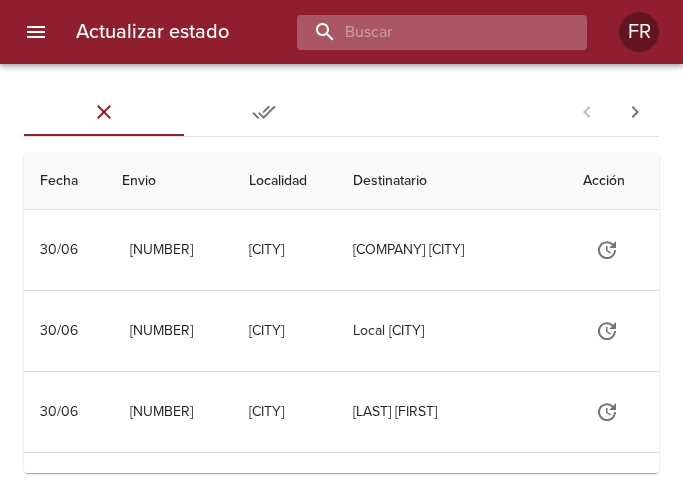 click at bounding box center [425, 32] 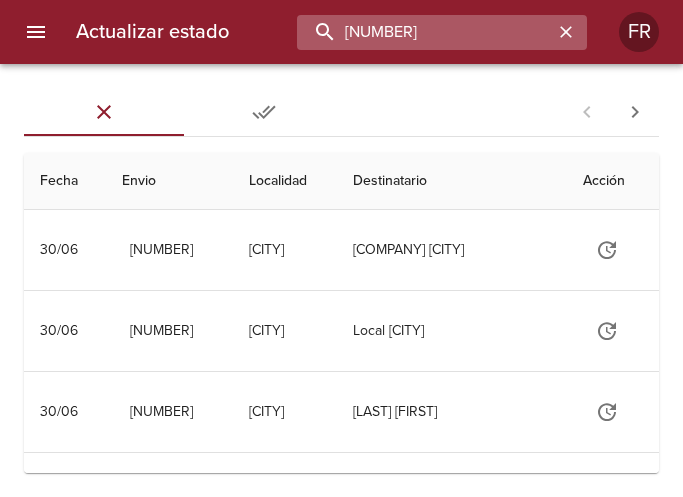 type on "9255385" 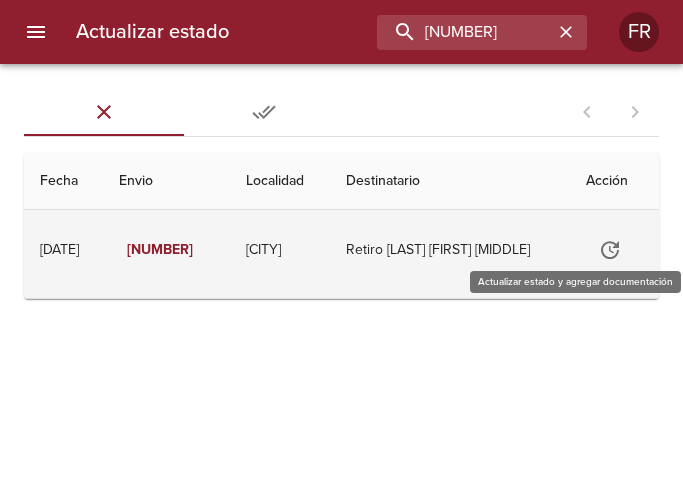 click at bounding box center (610, 250) 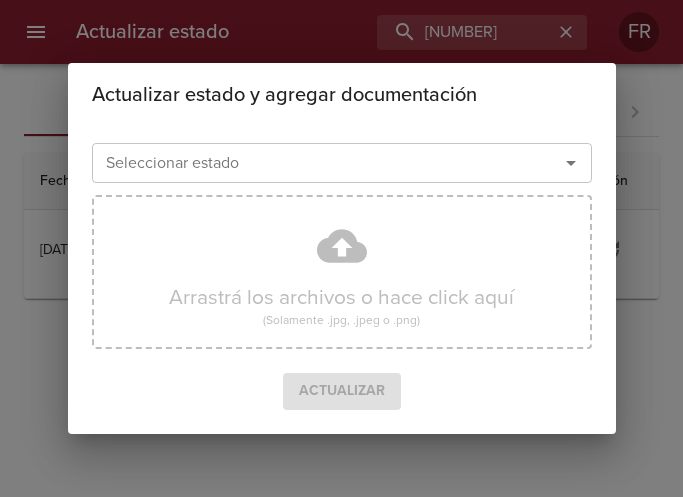 click at bounding box center (571, 163) 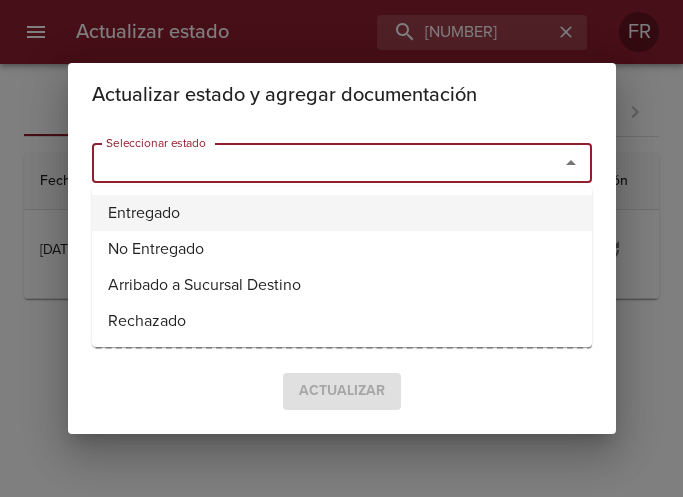 click on "Entregado" at bounding box center (342, 213) 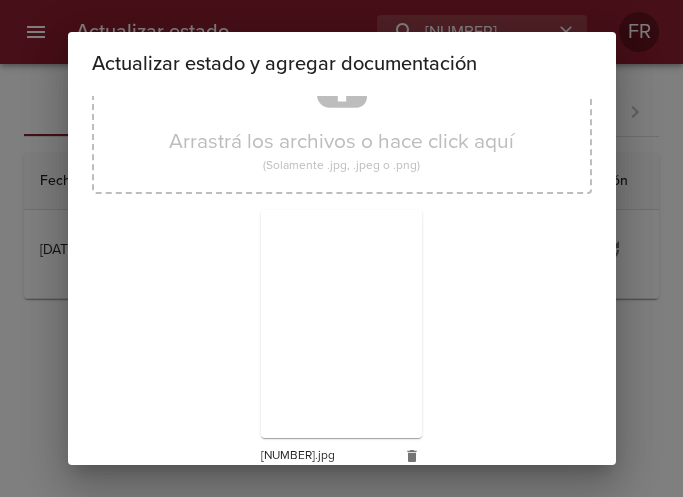 scroll, scrollTop: 285, scrollLeft: 0, axis: vertical 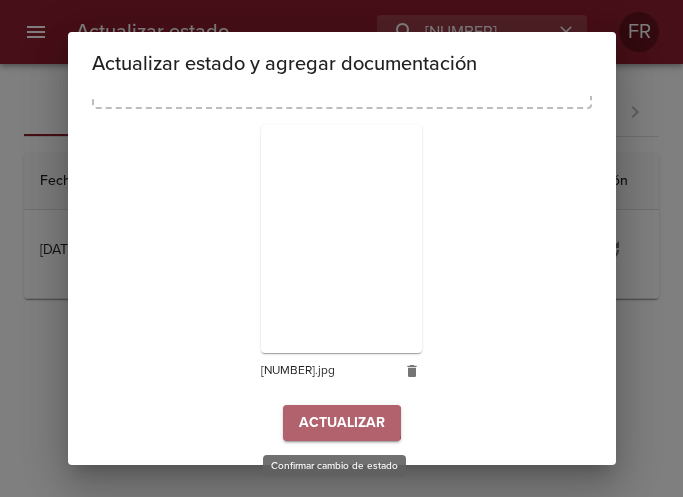 click on "Actualizar" at bounding box center (342, 423) 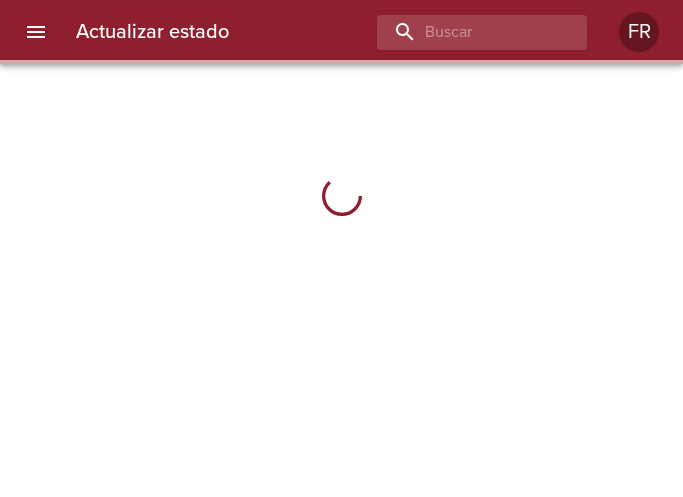 scroll, scrollTop: 0, scrollLeft: 0, axis: both 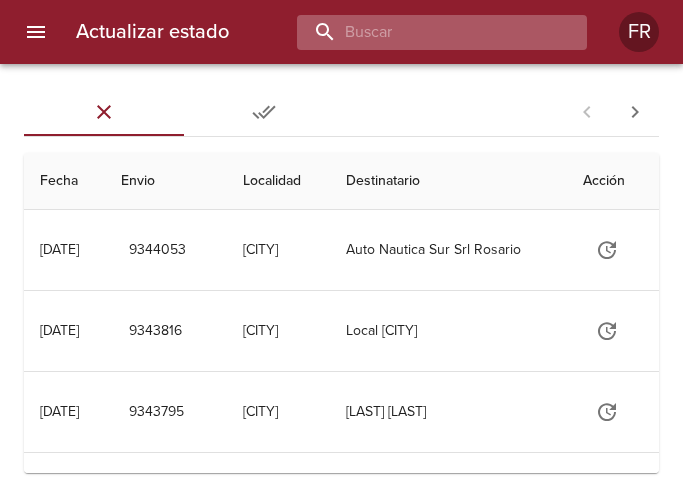 click at bounding box center (425, 32) 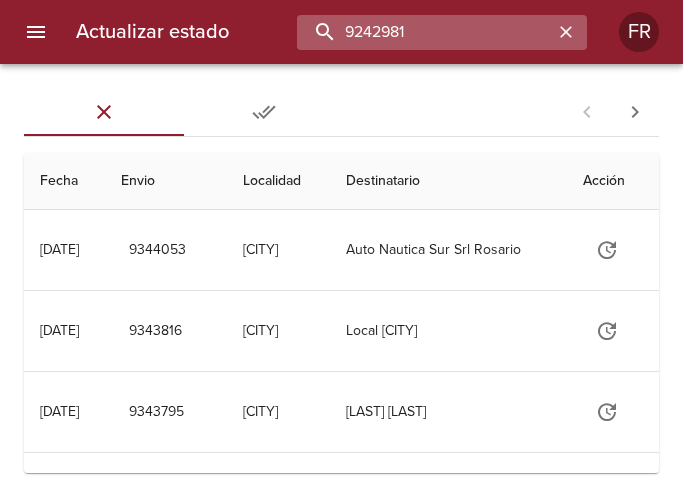 type on "9242981" 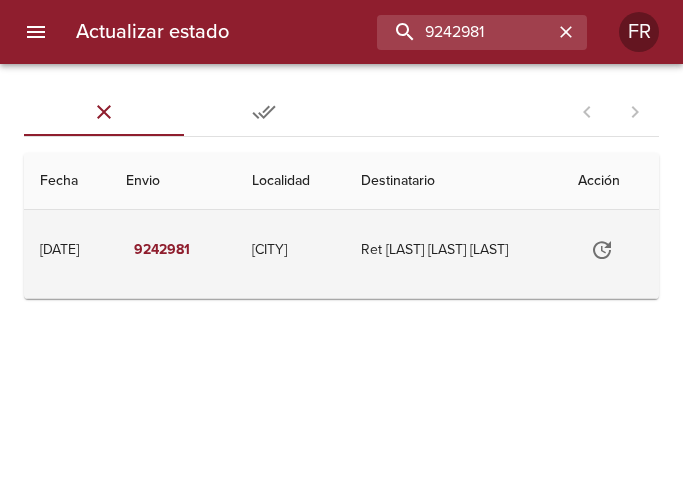 click at bounding box center (602, 250) 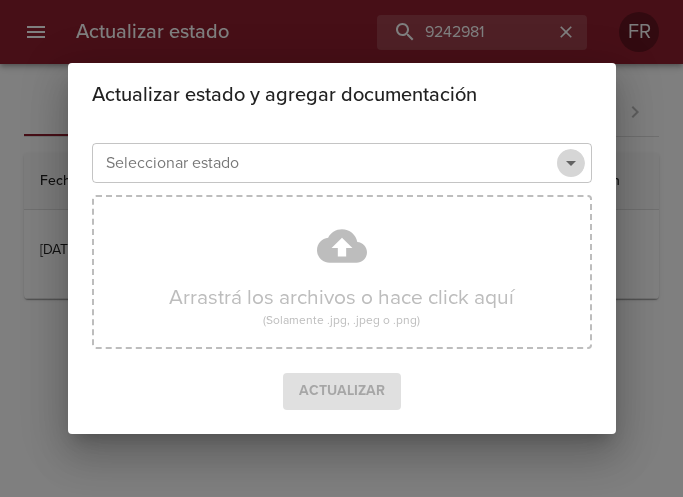click at bounding box center (571, 163) 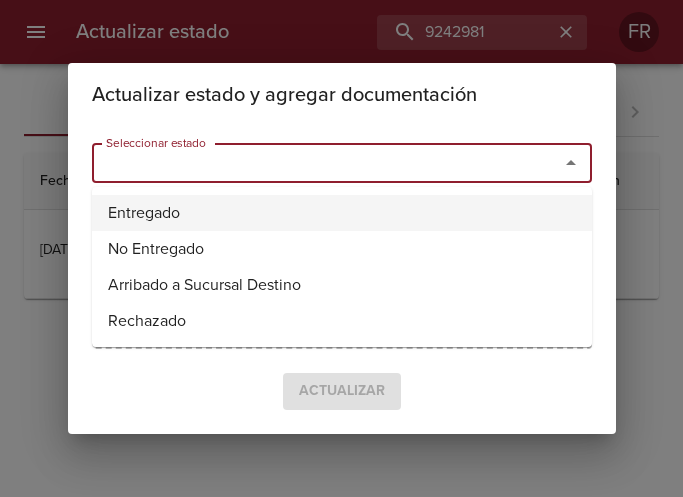 click on "Entregado" at bounding box center (342, 213) 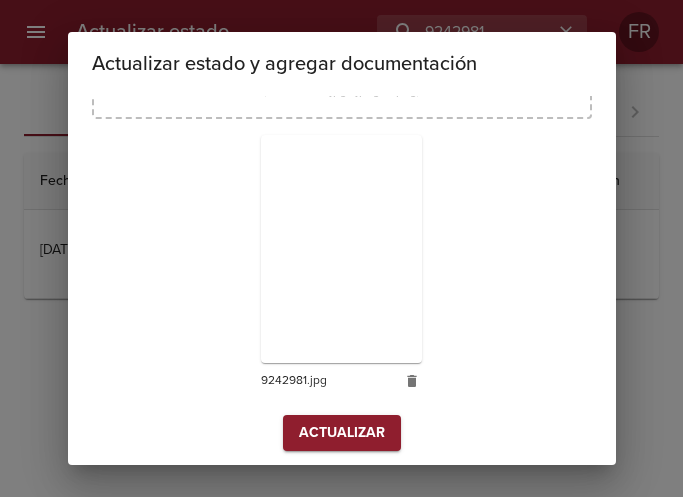 scroll, scrollTop: 285, scrollLeft: 0, axis: vertical 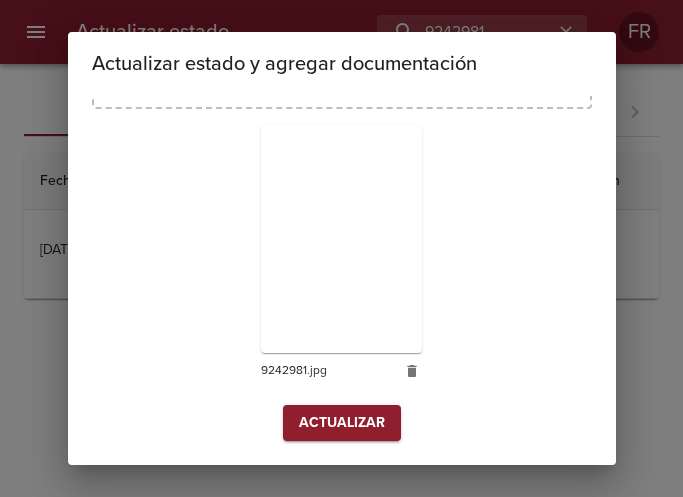 click on "Actualizar" at bounding box center (342, 423) 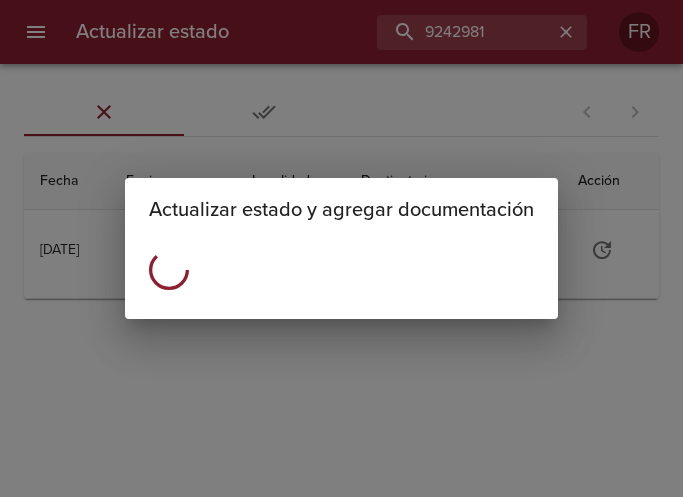 scroll, scrollTop: 0, scrollLeft: 0, axis: both 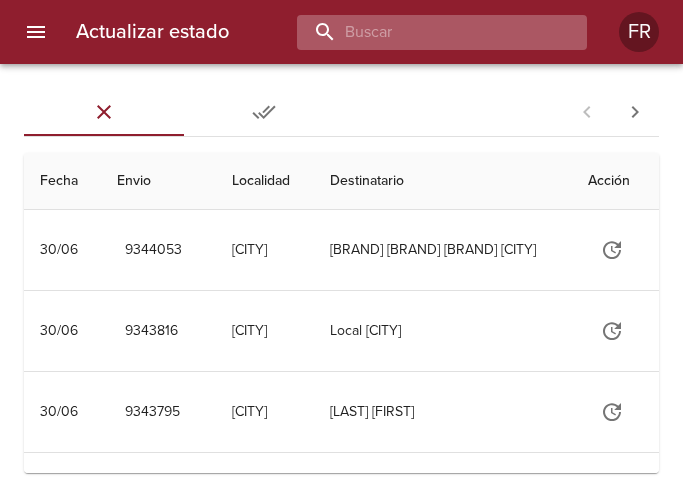 click at bounding box center (425, 32) 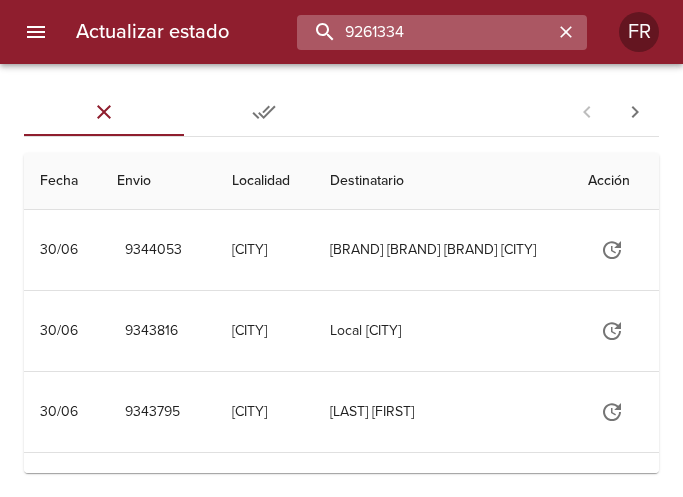 type on "9261334" 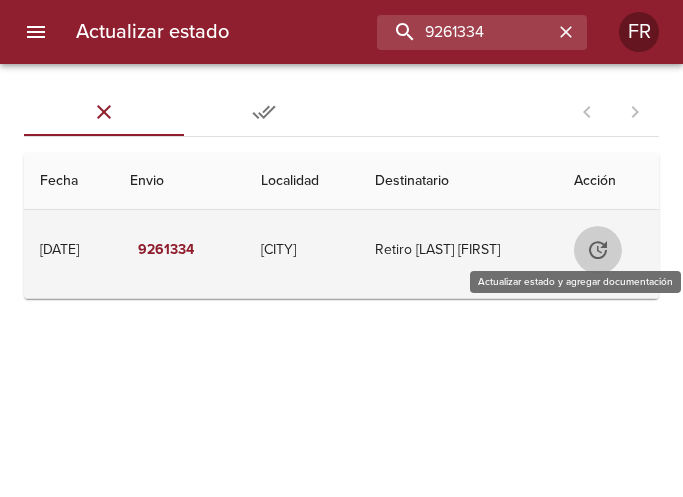 click at bounding box center [598, 250] 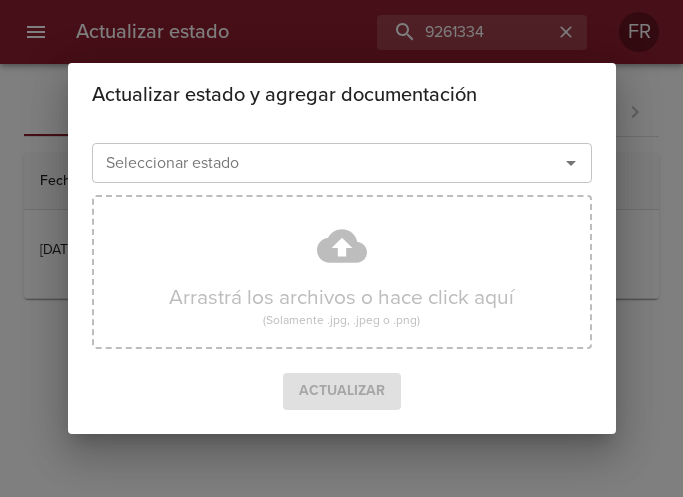 click at bounding box center [571, 163] 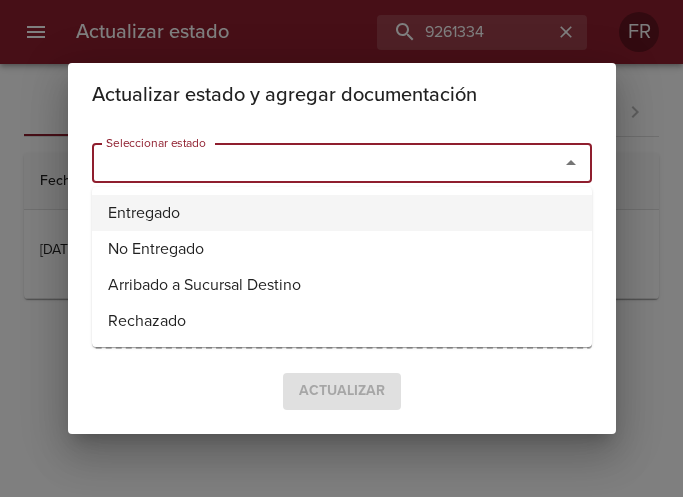 click on "Entregado" at bounding box center (342, 213) 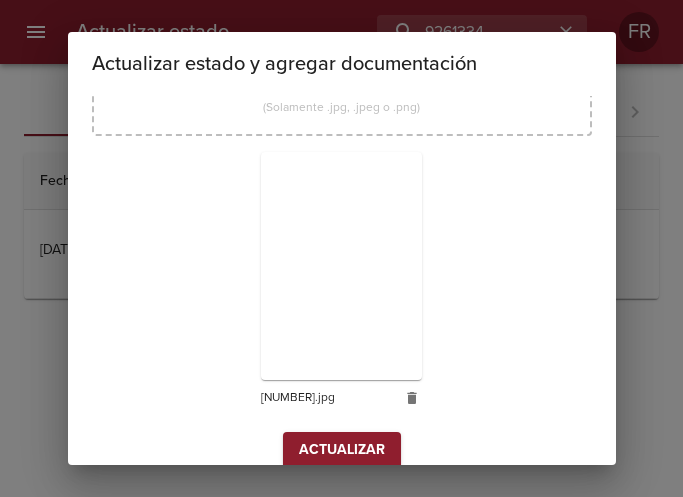 scroll, scrollTop: 285, scrollLeft: 0, axis: vertical 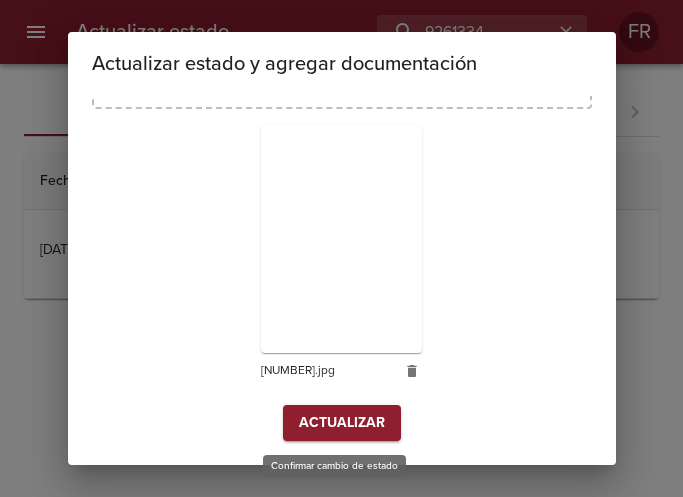 click on "Actualizar" at bounding box center [342, 423] 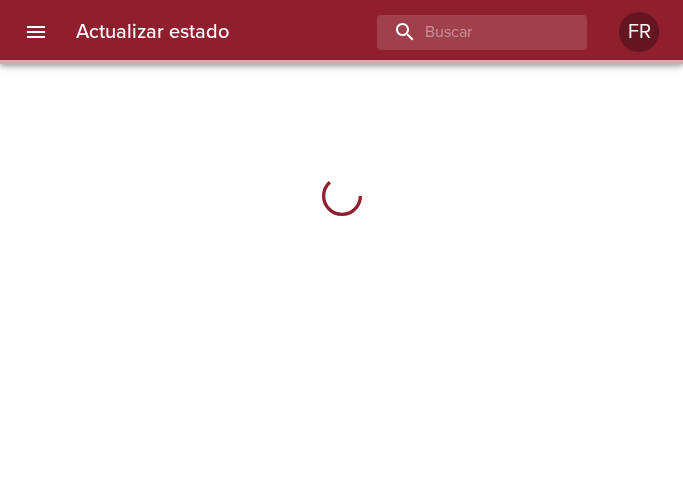 scroll, scrollTop: 0, scrollLeft: 0, axis: both 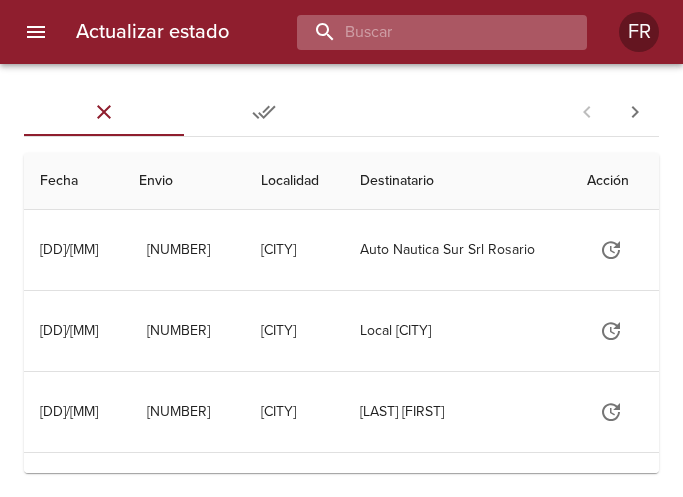 click at bounding box center (425, 32) 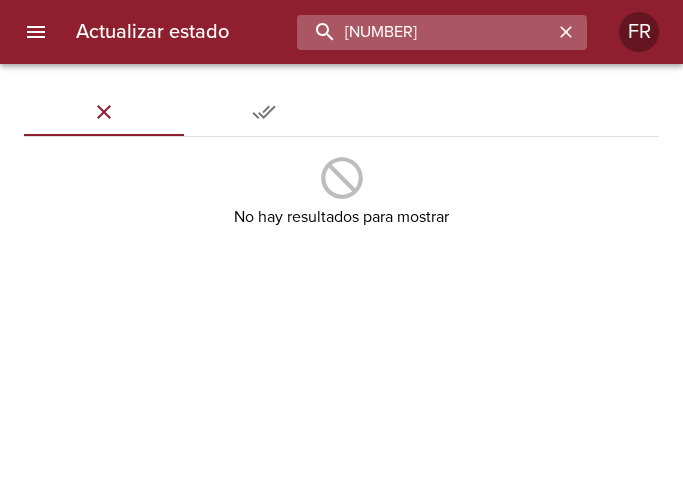 type on "9243003" 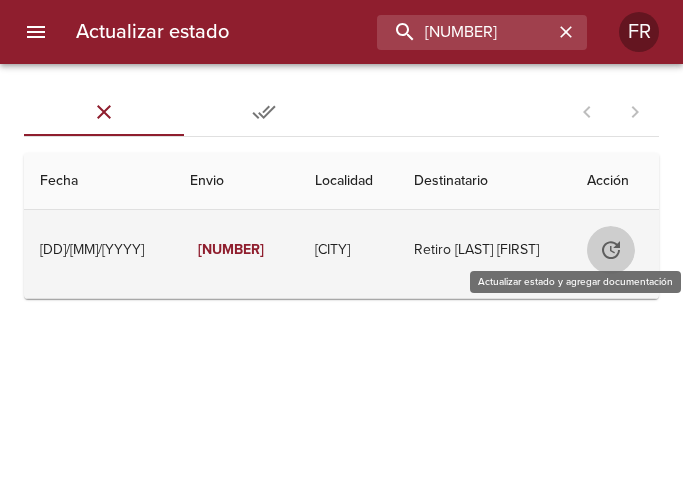 click at bounding box center [611, 250] 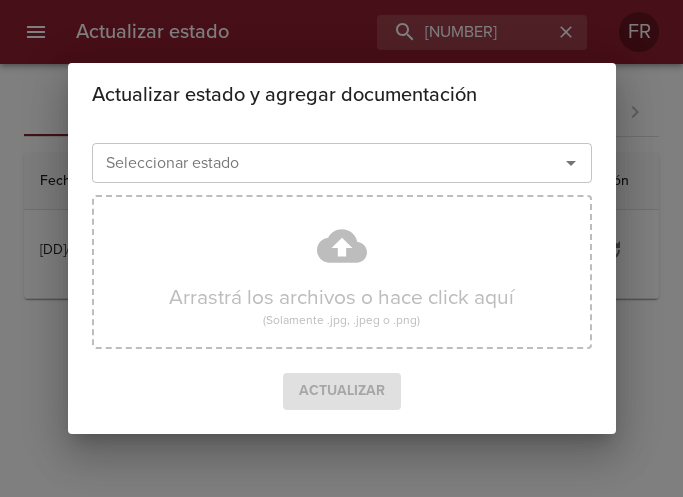 click at bounding box center (571, 163) 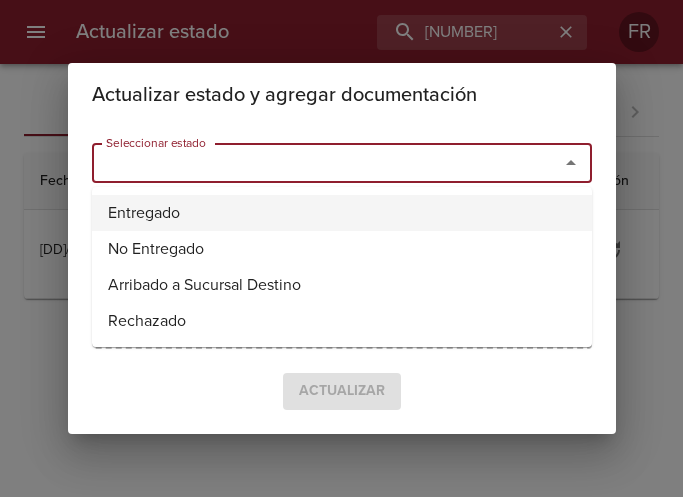 click on "Entregado" at bounding box center (342, 213) 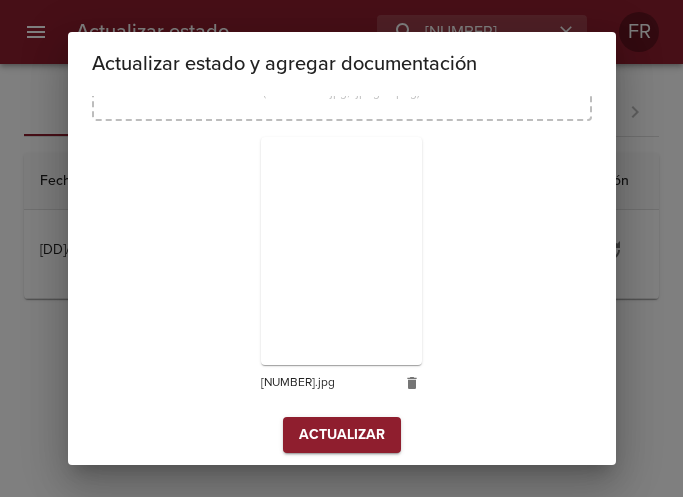 scroll, scrollTop: 285, scrollLeft: 0, axis: vertical 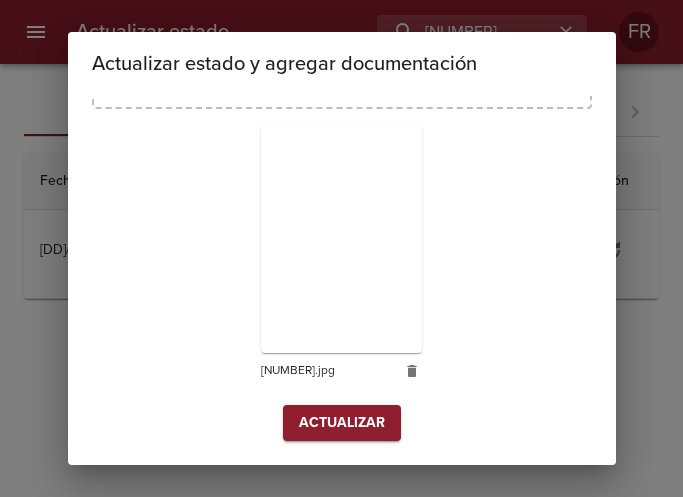 click on "Actualizar" at bounding box center (342, 423) 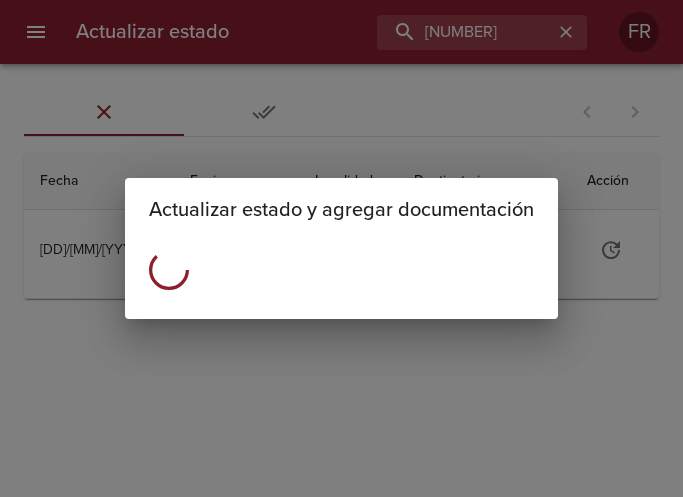 scroll, scrollTop: 0, scrollLeft: 0, axis: both 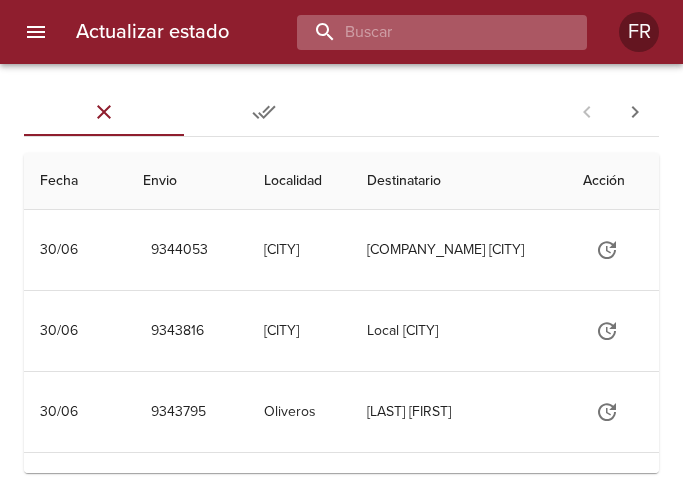click at bounding box center (425, 32) 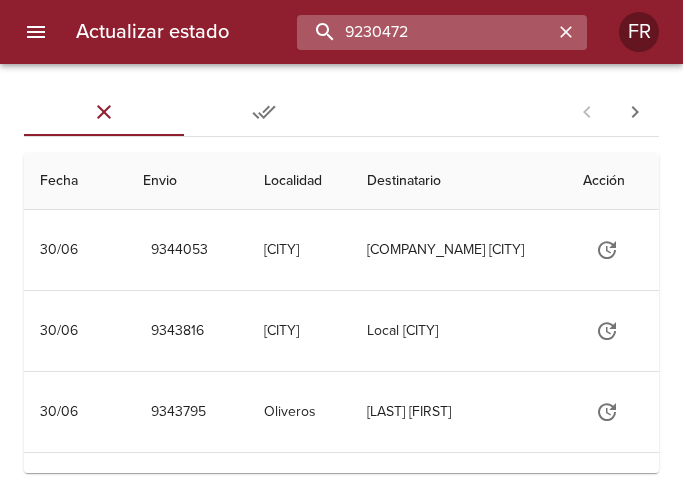 type on "9230472" 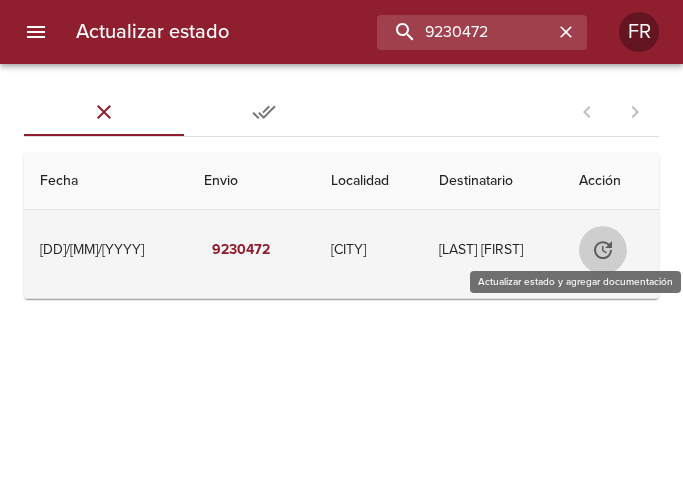 click at bounding box center [603, 250] 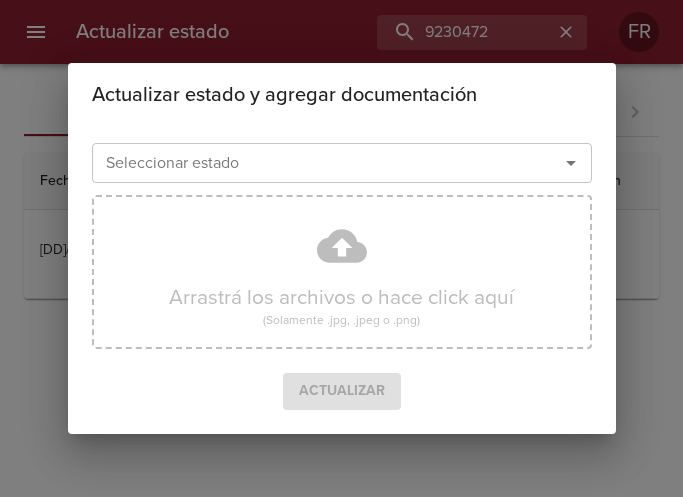 click at bounding box center (571, 163) 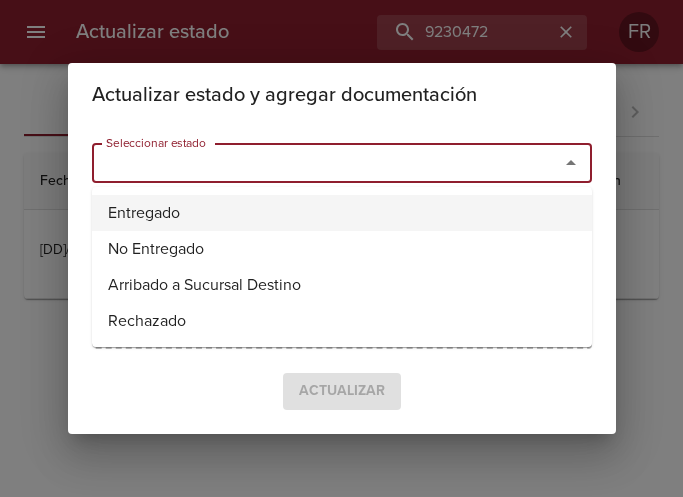 click on "Entregado" at bounding box center [342, 213] 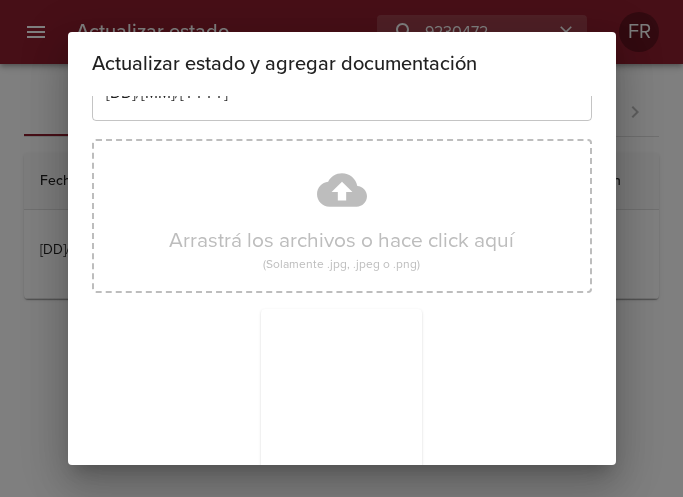 scroll, scrollTop: 285, scrollLeft: 0, axis: vertical 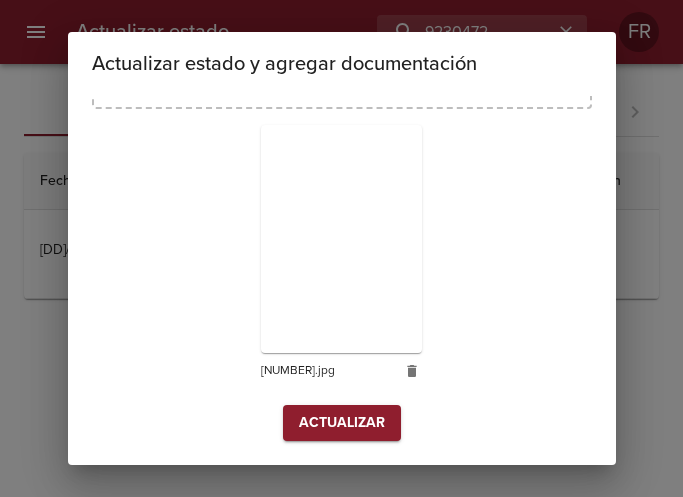 click on "Actualizar" at bounding box center [342, 423] 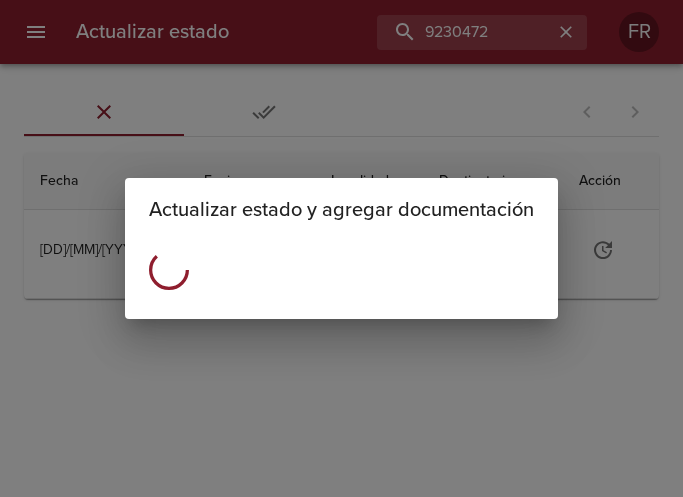 scroll, scrollTop: 0, scrollLeft: 0, axis: both 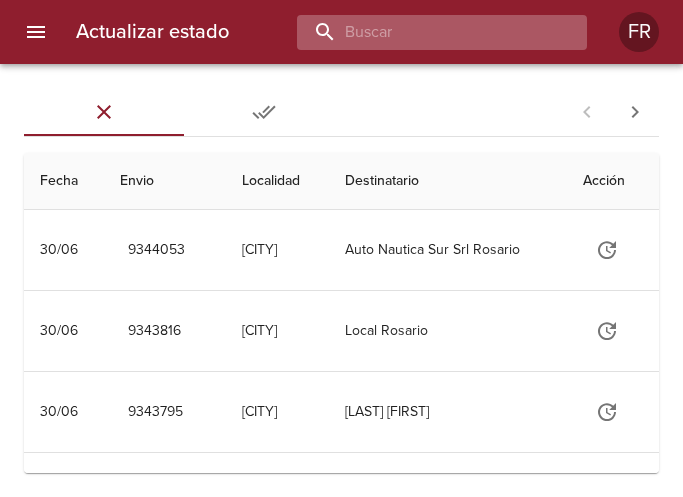 click at bounding box center (425, 32) 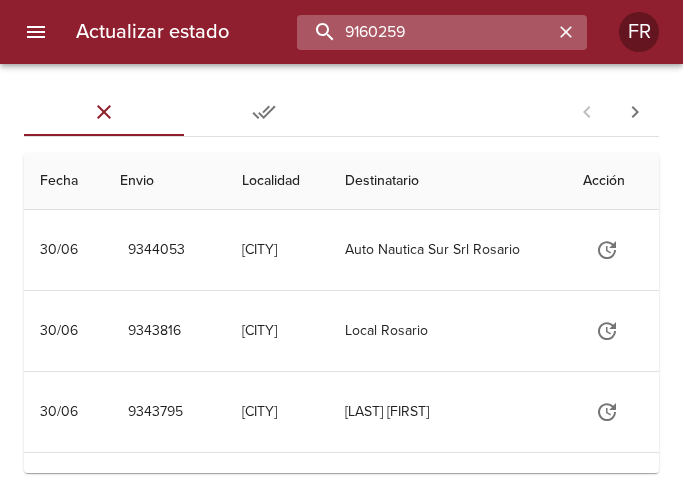 type on "9160259" 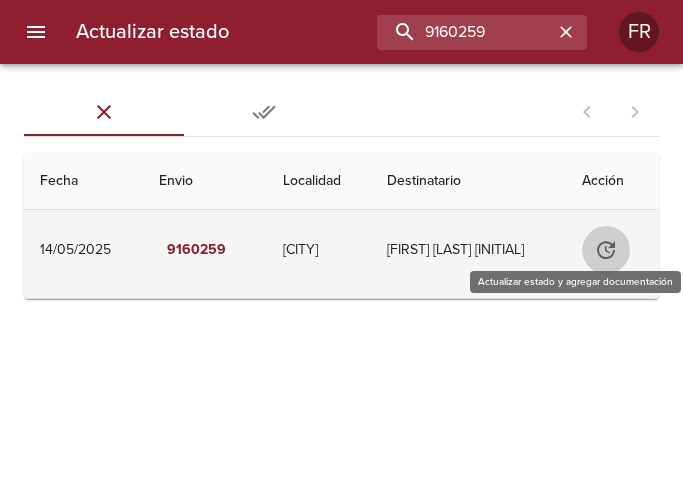 click at bounding box center (606, 250) 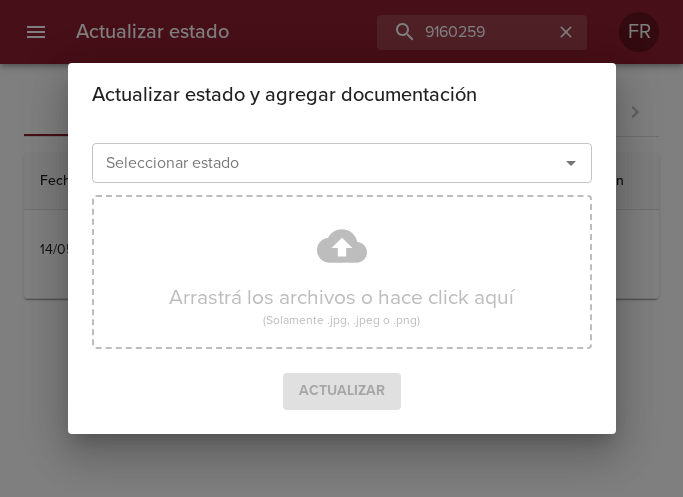click at bounding box center (571, 163) 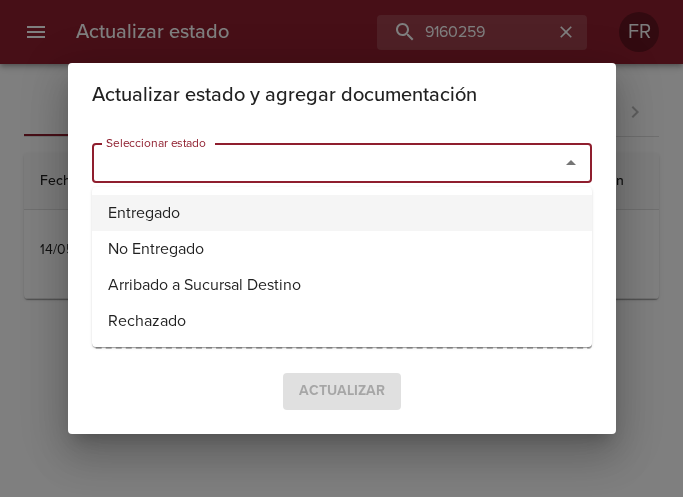 click on "Entregado" at bounding box center (342, 213) 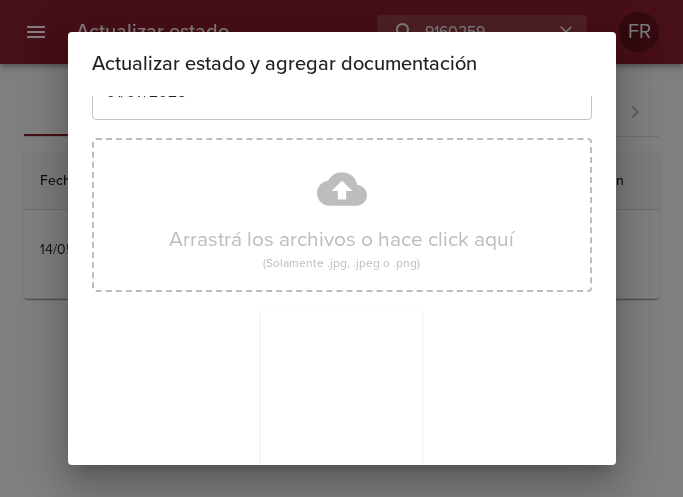 scroll, scrollTop: 285, scrollLeft: 0, axis: vertical 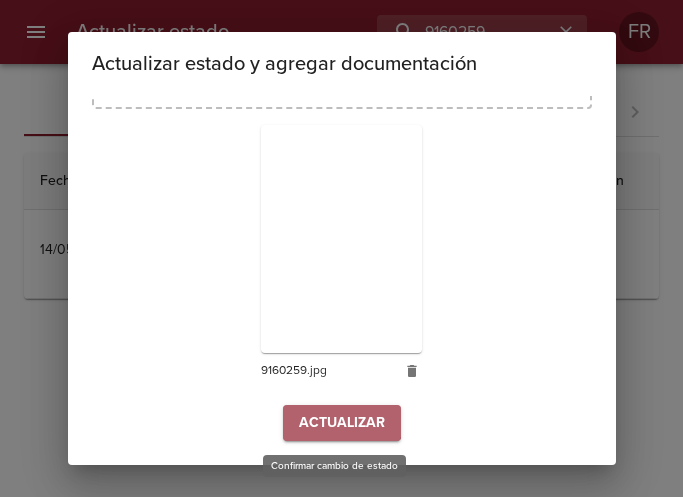 click on "Actualizar" at bounding box center [342, 423] 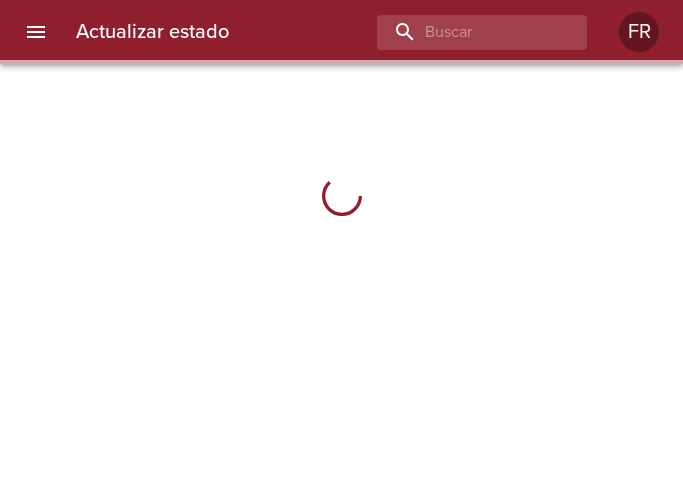 scroll, scrollTop: 0, scrollLeft: 0, axis: both 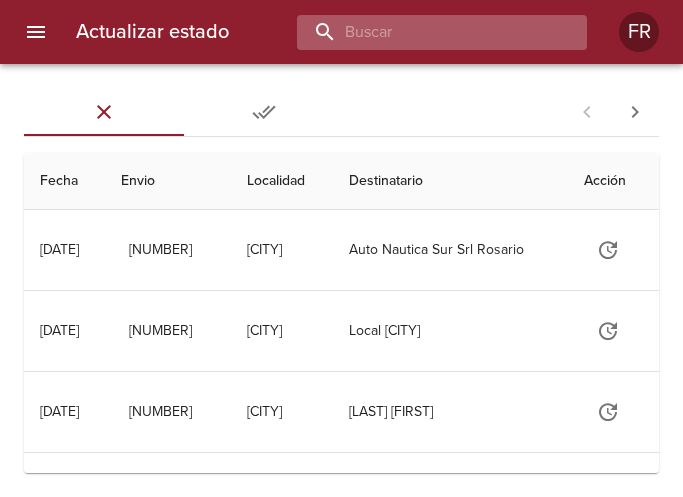 click at bounding box center [425, 32] 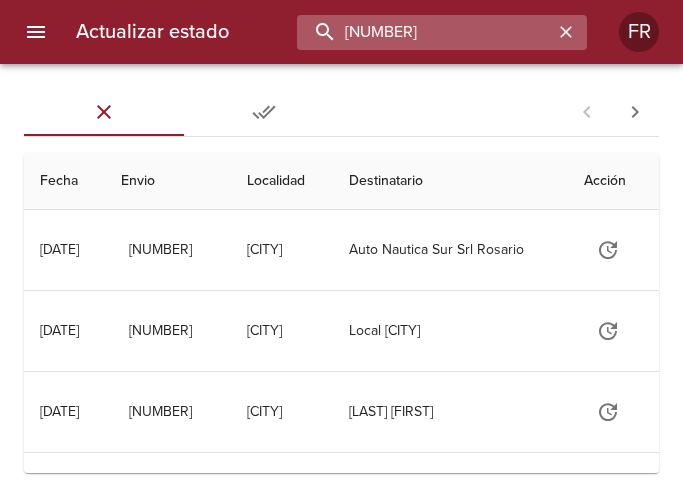 type on "9160259" 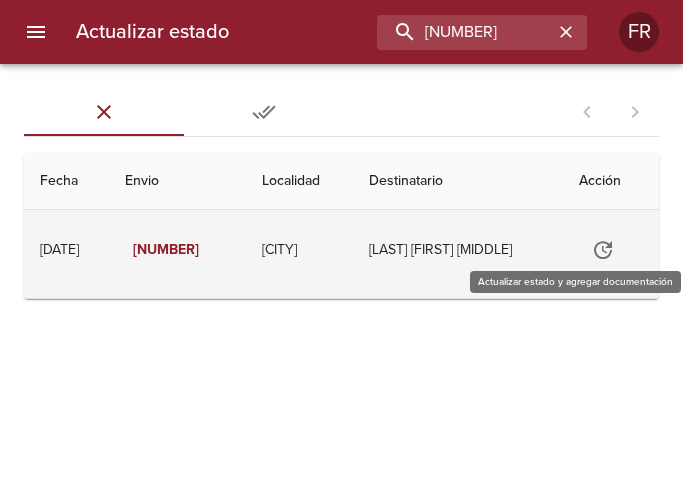 click at bounding box center (603, 250) 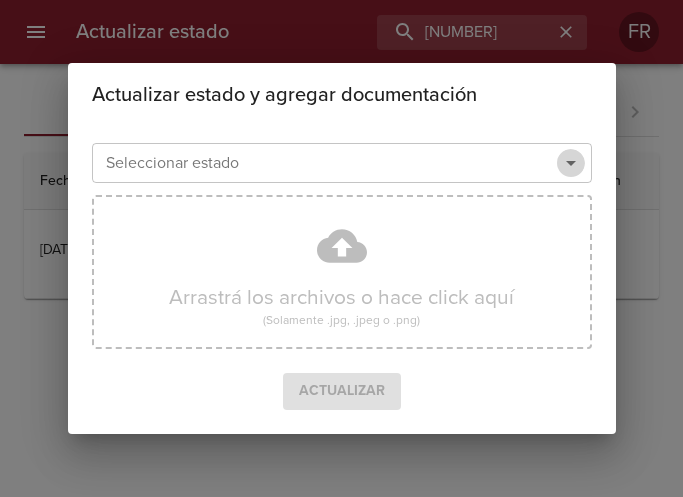 click at bounding box center (571, 163) 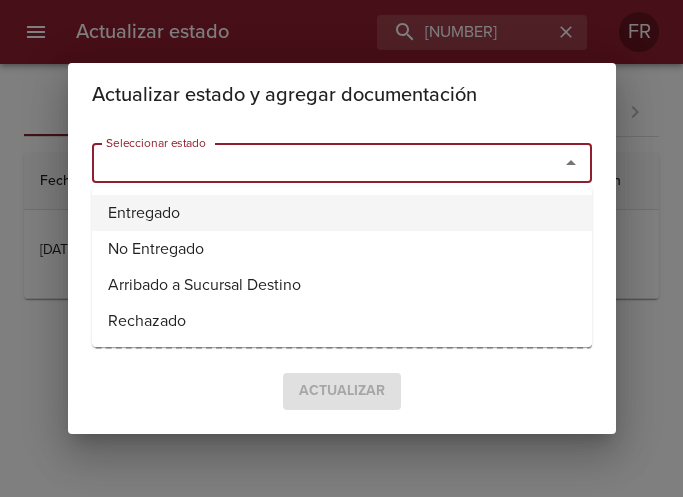 click on "Entregado" at bounding box center [342, 213] 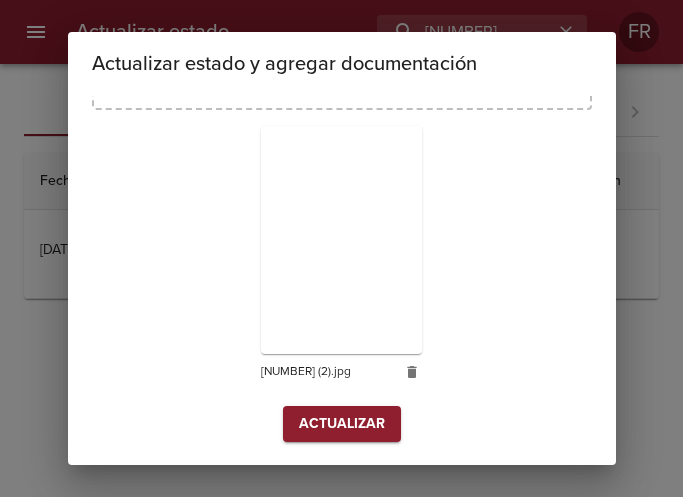 scroll, scrollTop: 285, scrollLeft: 0, axis: vertical 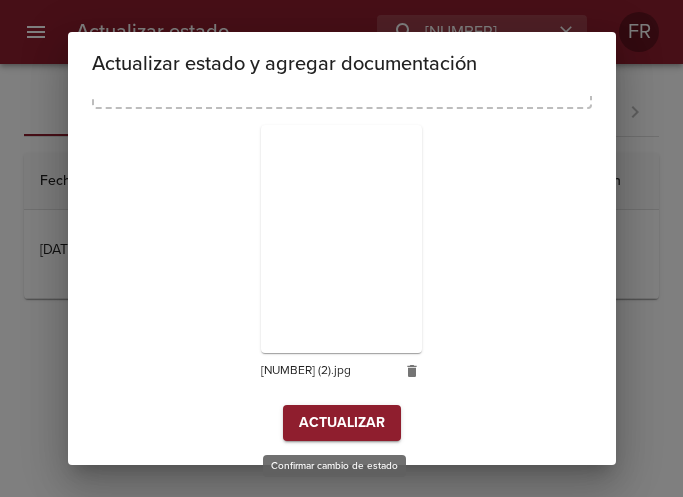 click on "Actualizar" at bounding box center (342, 423) 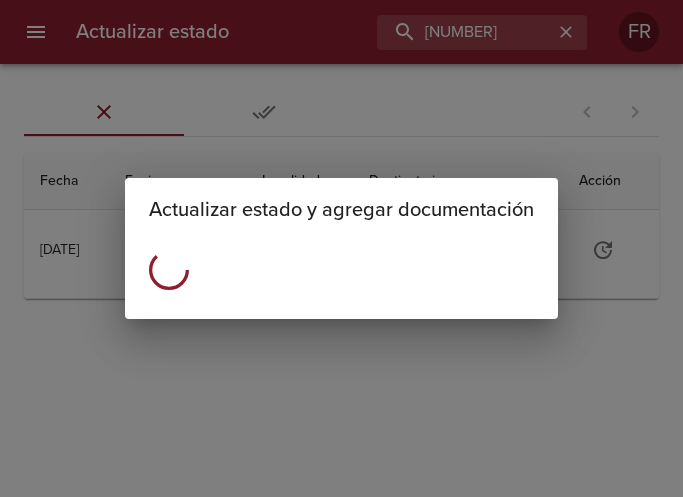 scroll, scrollTop: 0, scrollLeft: 0, axis: both 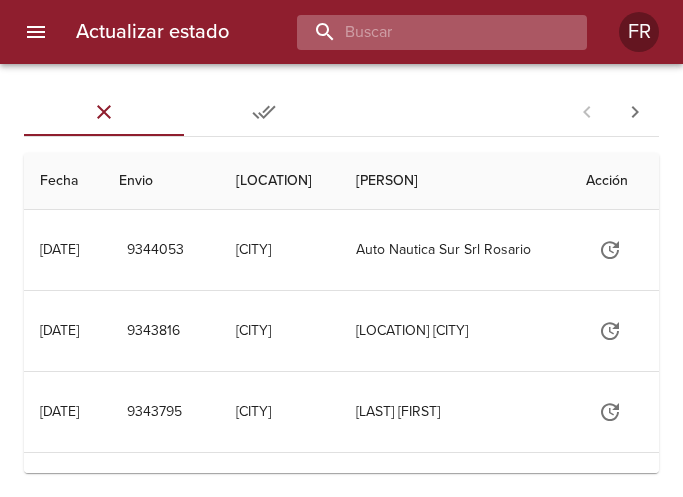 click at bounding box center (425, 32) 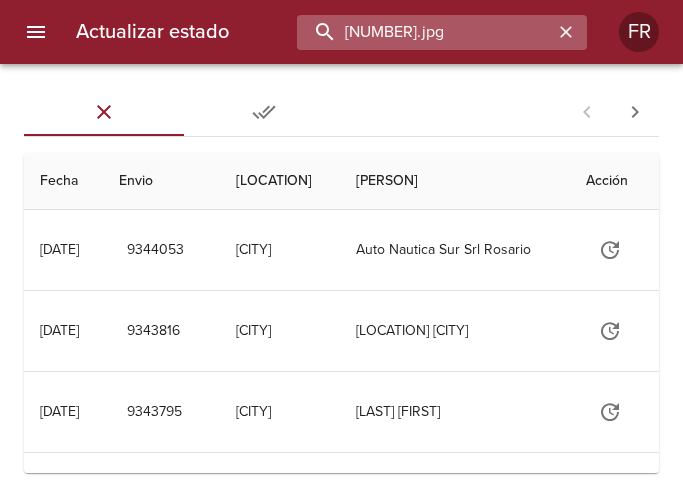 type on "[NUMBER].jpg" 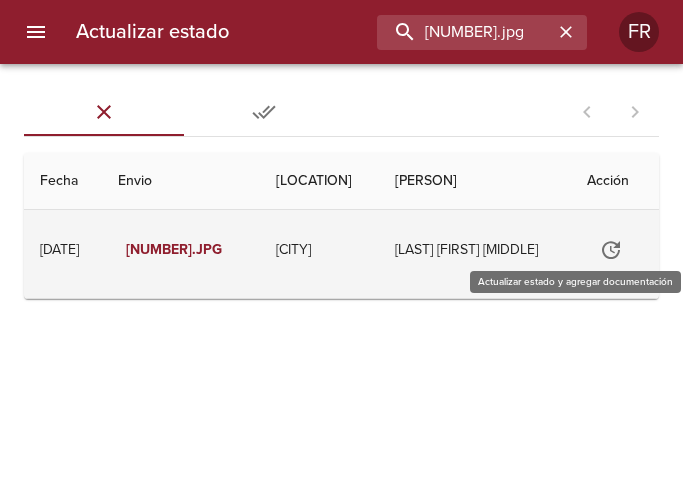 click at bounding box center [611, 250] 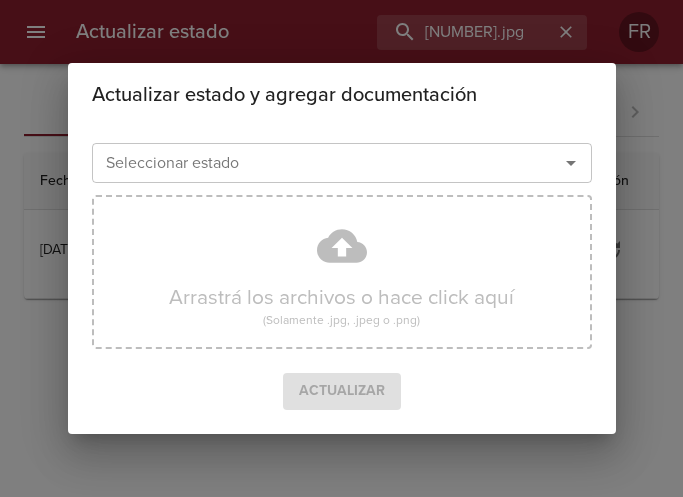 click at bounding box center (571, 163) 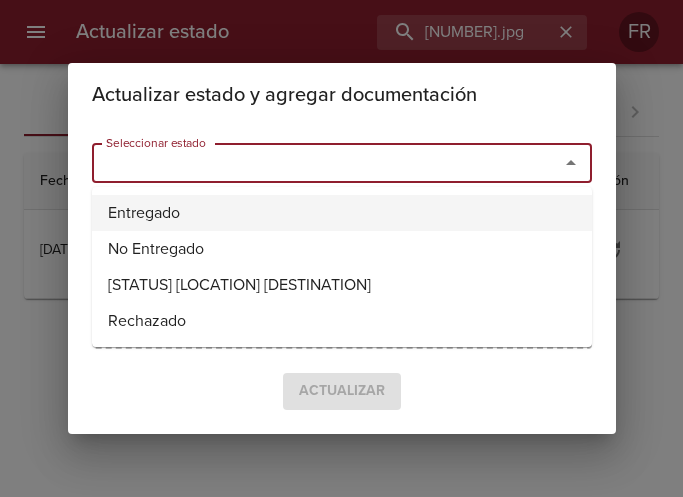 click on "Entregado" at bounding box center [342, 213] 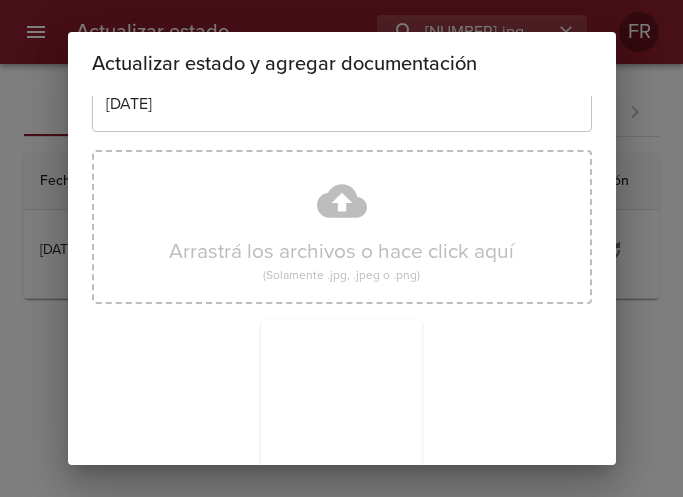 scroll, scrollTop: 285, scrollLeft: 0, axis: vertical 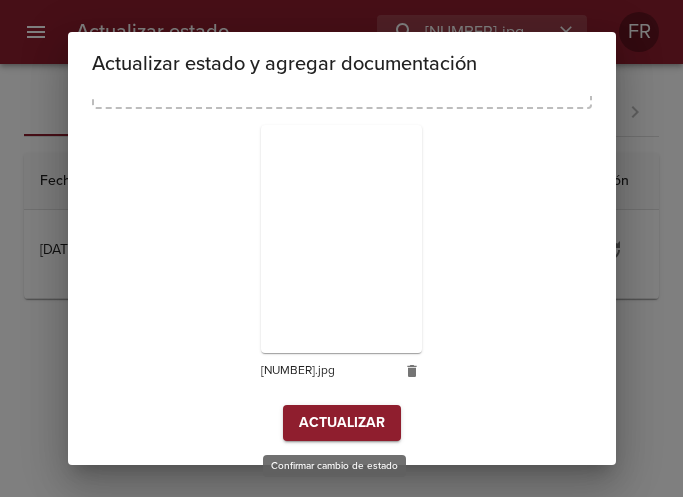 click on "Actualizar" at bounding box center (342, 423) 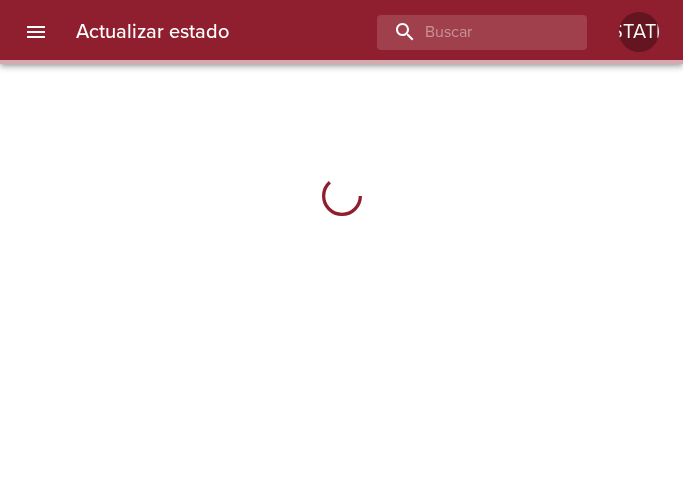 scroll, scrollTop: 0, scrollLeft: 0, axis: both 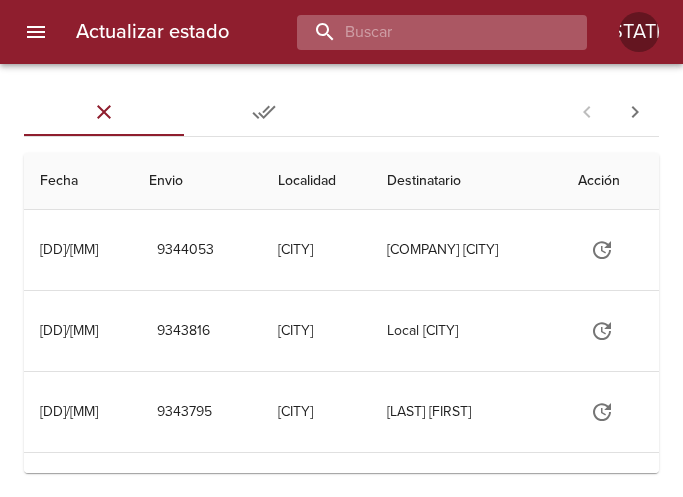 click at bounding box center [425, 32] 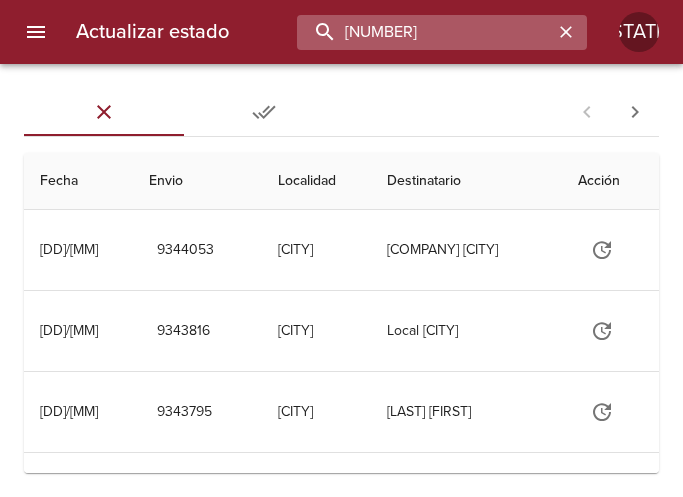type on "9203351" 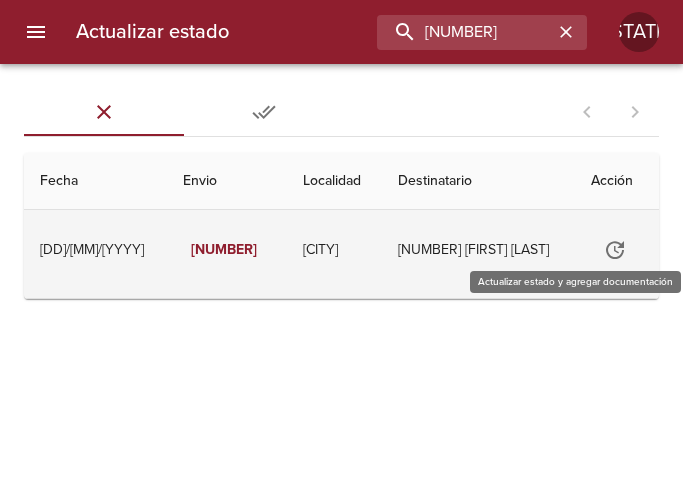 click at bounding box center (615, 250) 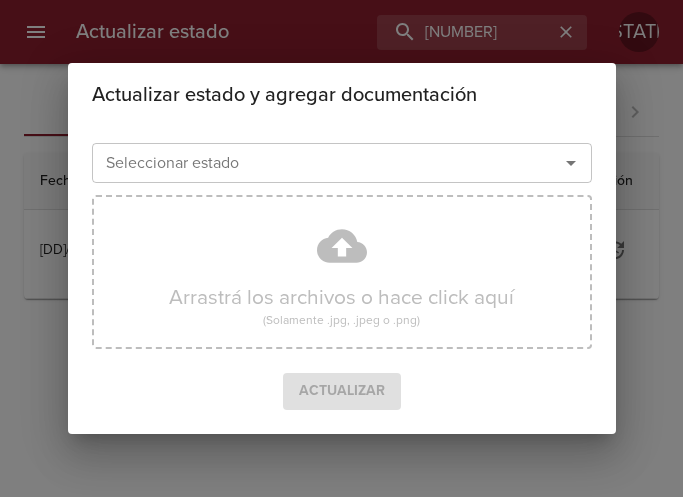 click at bounding box center [571, 163] 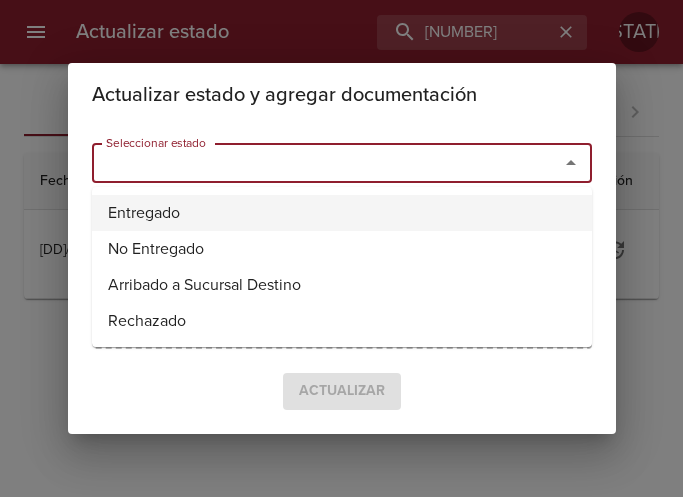 click on "Entregado" at bounding box center [342, 213] 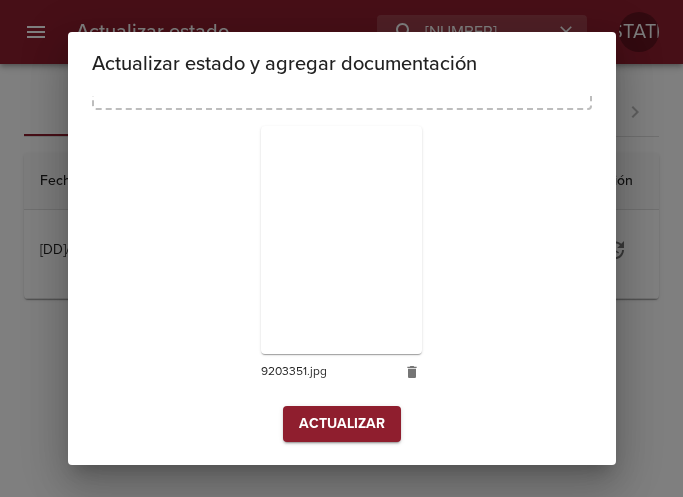 scroll, scrollTop: 285, scrollLeft: 0, axis: vertical 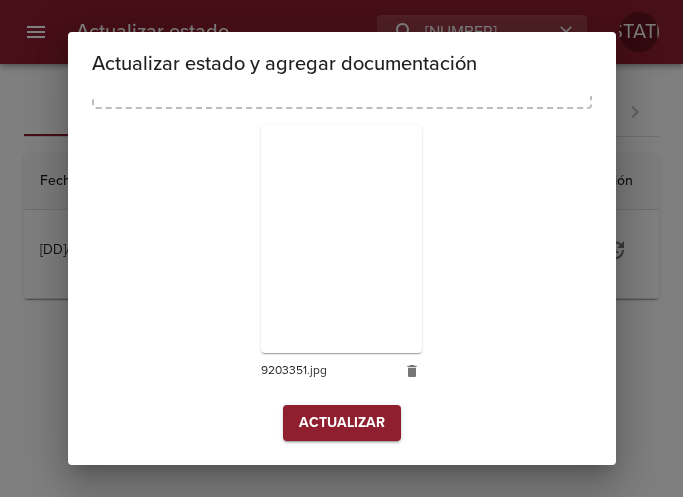 click on "Actualizar" at bounding box center [342, 423] 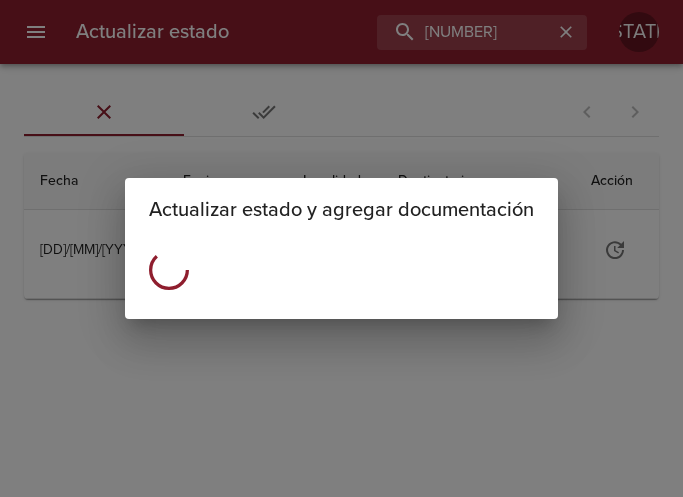 scroll, scrollTop: 0, scrollLeft: 0, axis: both 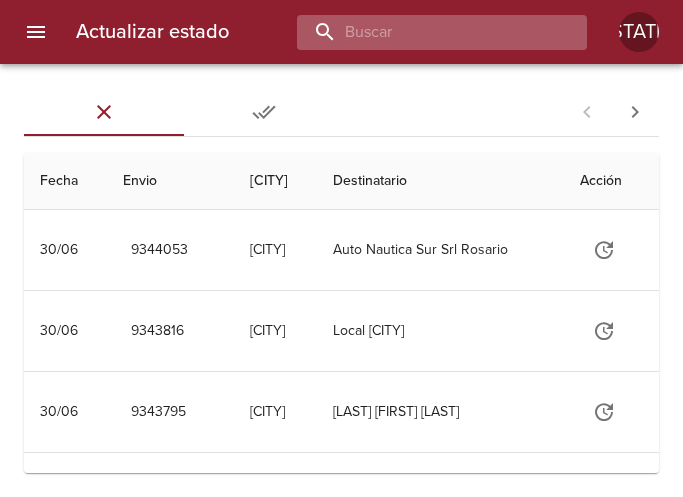 click at bounding box center (425, 32) 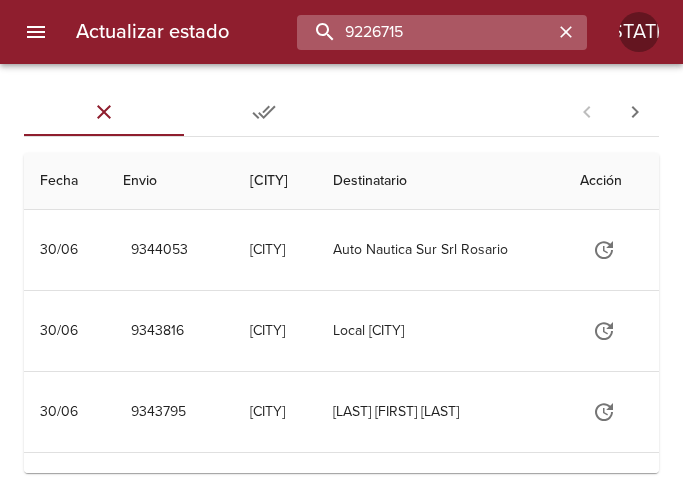 type on "9226715" 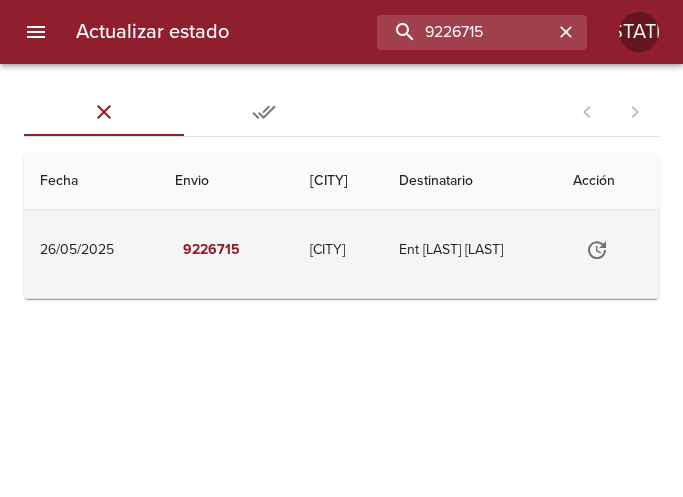 click at bounding box center [597, 250] 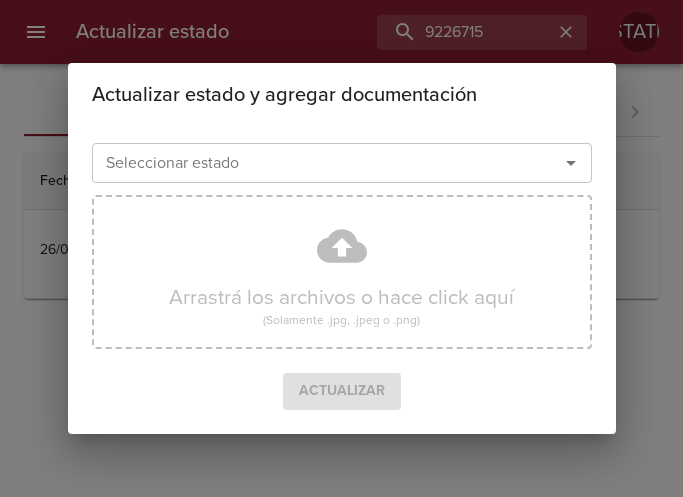 click at bounding box center [571, 163] 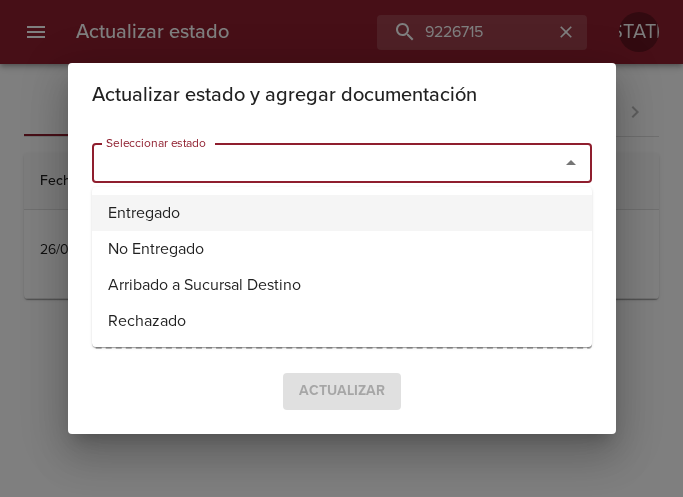 click on "Entregado" at bounding box center [342, 213] 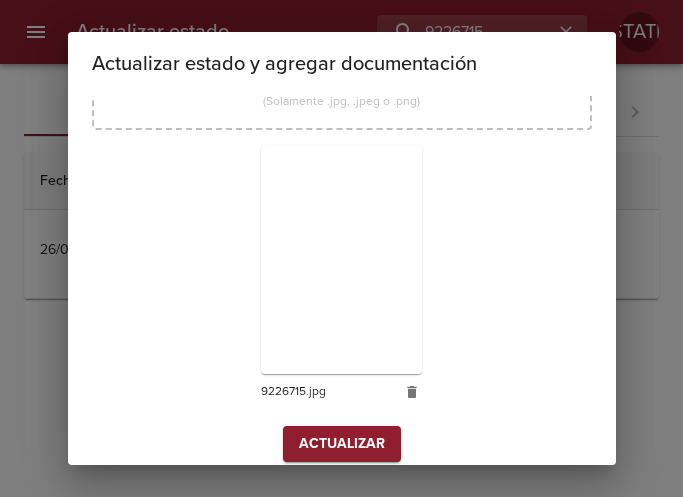 scroll, scrollTop: 285, scrollLeft: 0, axis: vertical 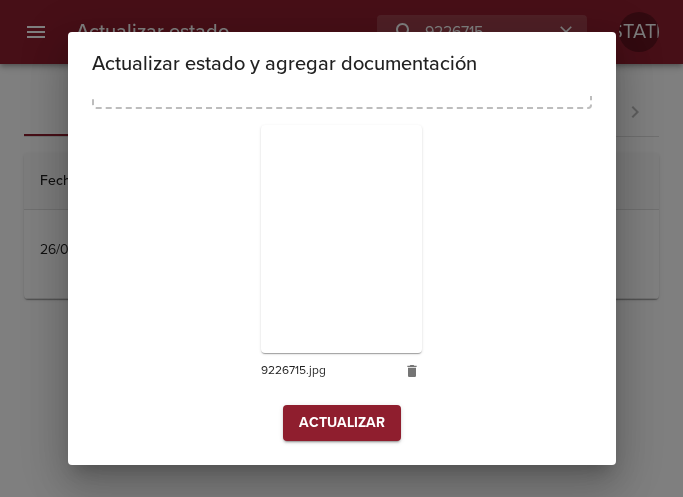 click on "Actualizar" at bounding box center [342, 423] 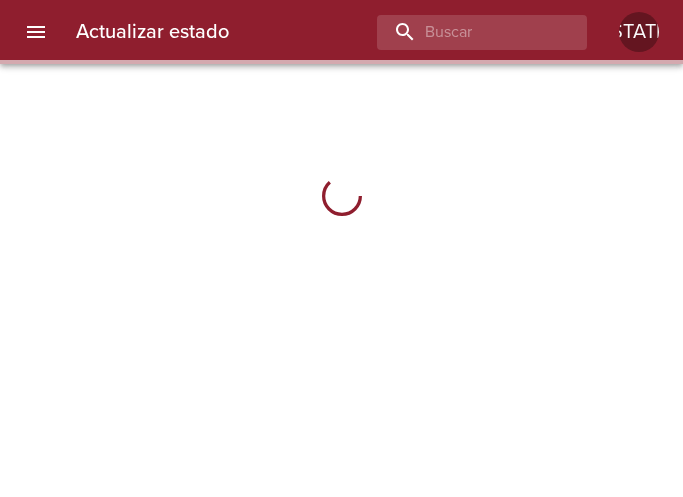 scroll, scrollTop: 0, scrollLeft: 0, axis: both 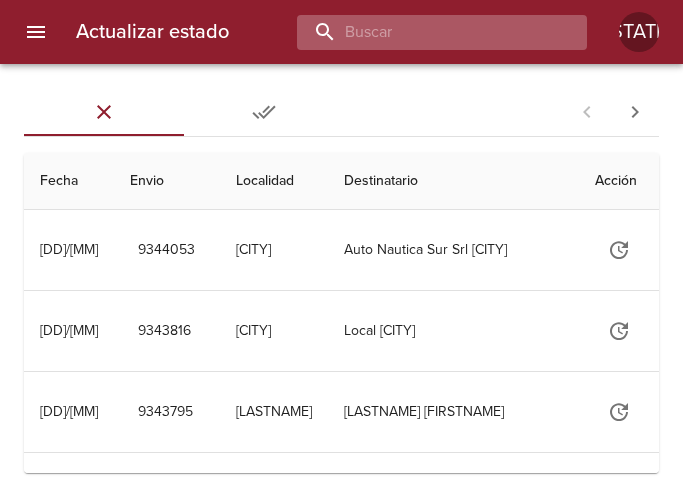 click at bounding box center [425, 32] 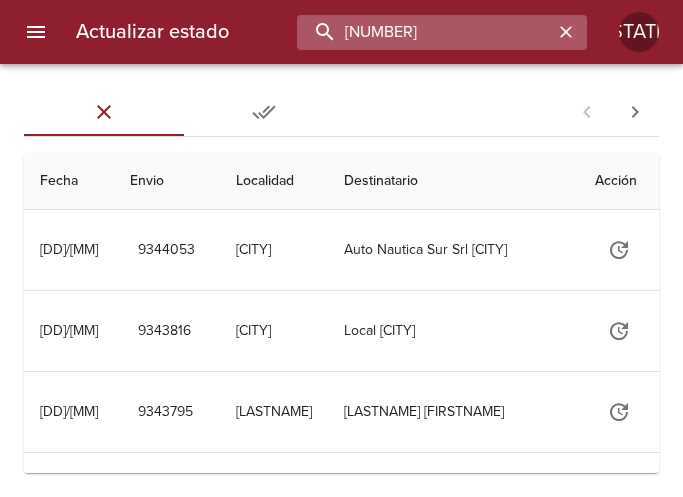 type on "9307121" 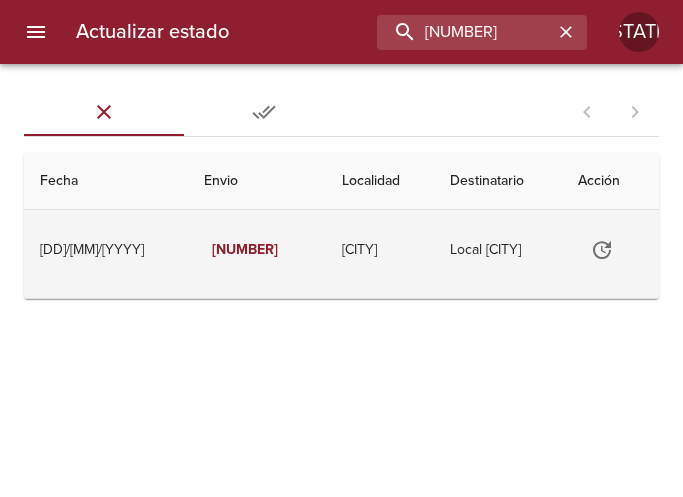 click at bounding box center (602, 250) 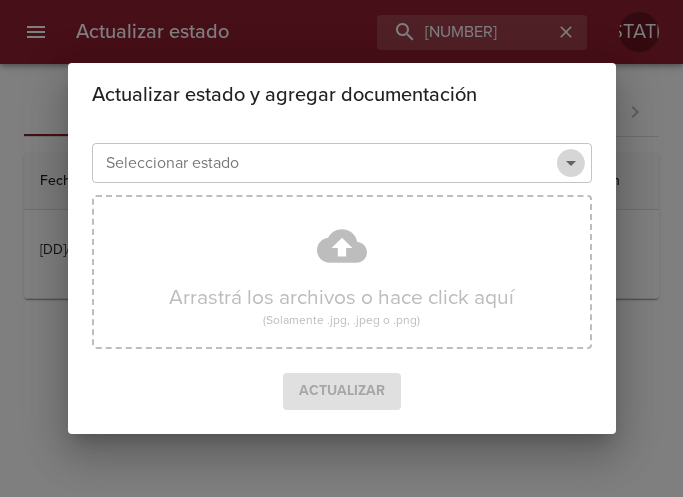 click at bounding box center [571, 163] 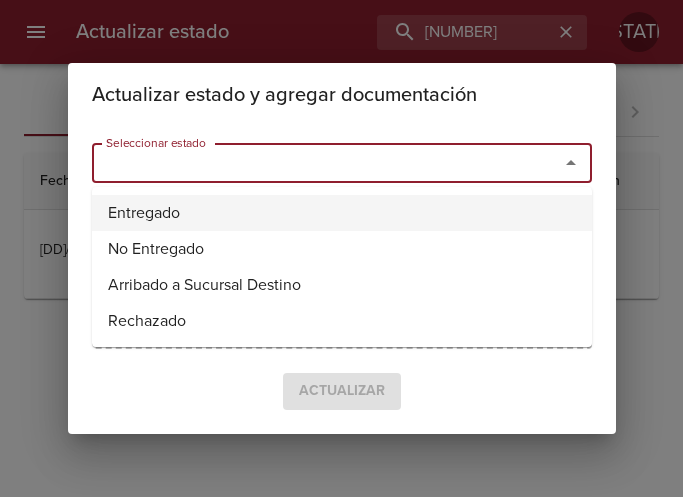click on "Entregado" at bounding box center [342, 213] 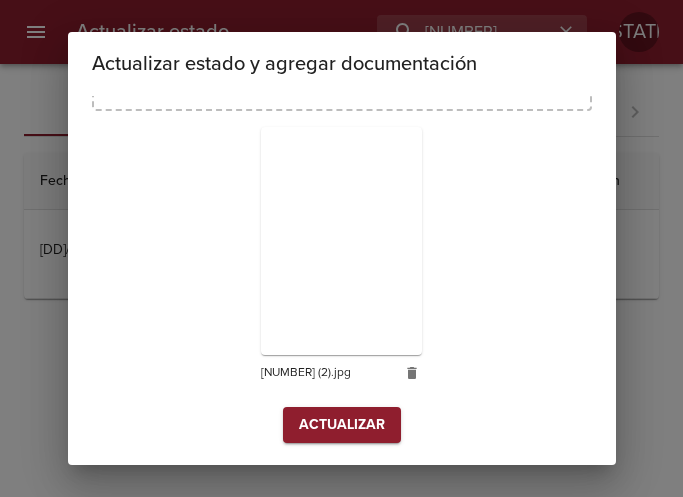 scroll, scrollTop: 285, scrollLeft: 0, axis: vertical 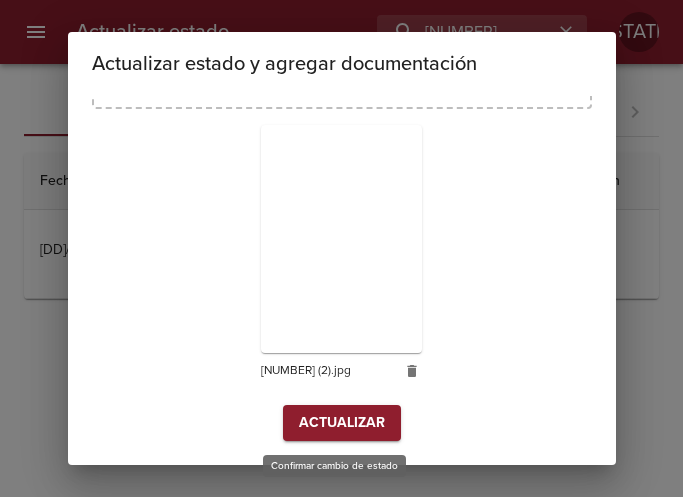 click on "Actualizar" at bounding box center (342, 423) 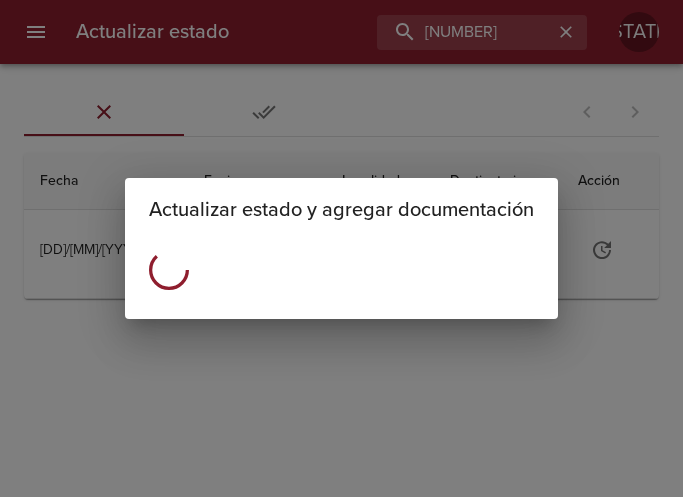scroll, scrollTop: 0, scrollLeft: 0, axis: both 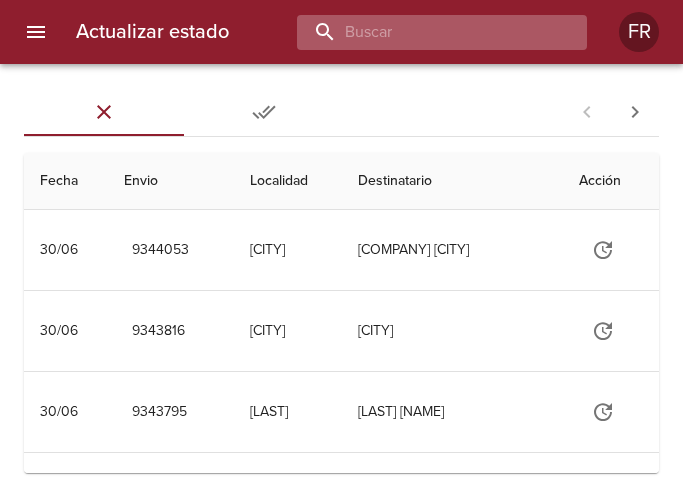 click at bounding box center (425, 32) 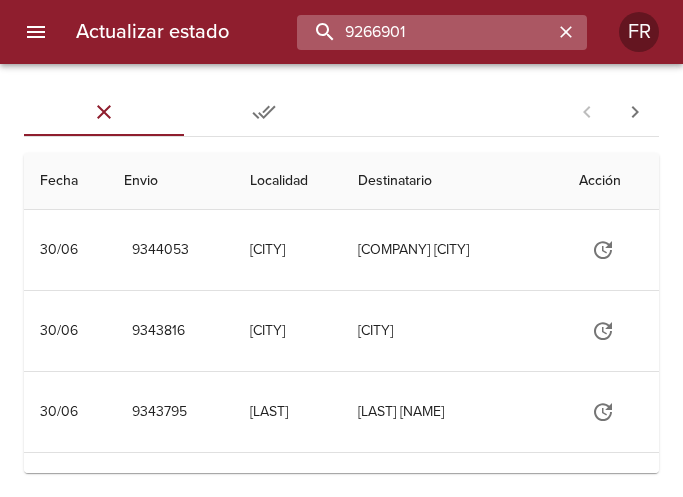 type on "9266901" 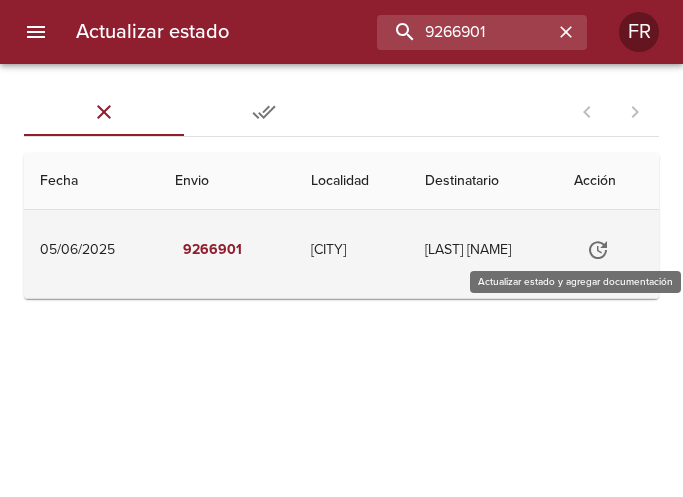 click at bounding box center (598, 250) 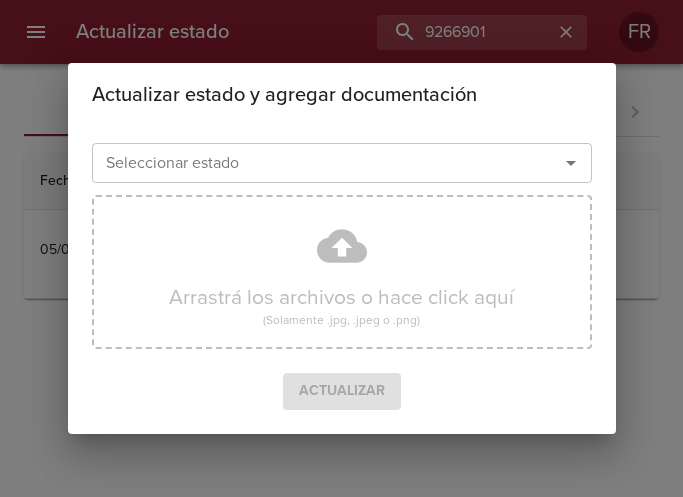 click at bounding box center [571, 163] 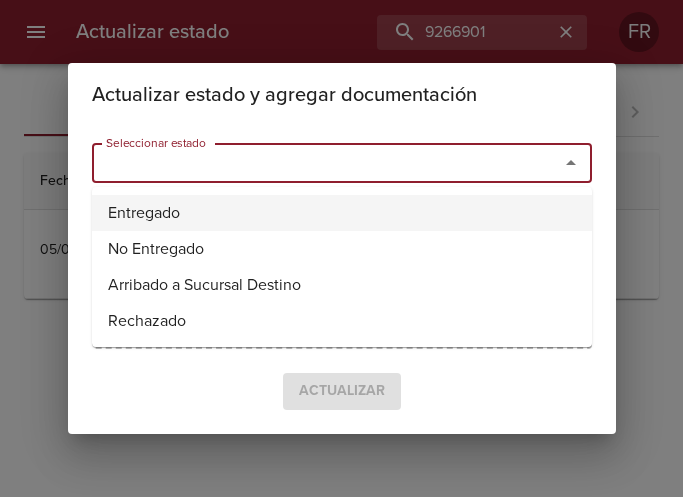 click on "Entregado" at bounding box center [342, 213] 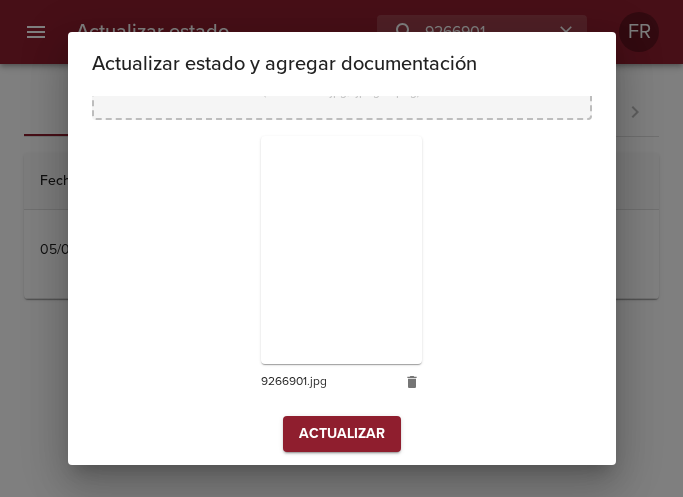 scroll, scrollTop: 285, scrollLeft: 0, axis: vertical 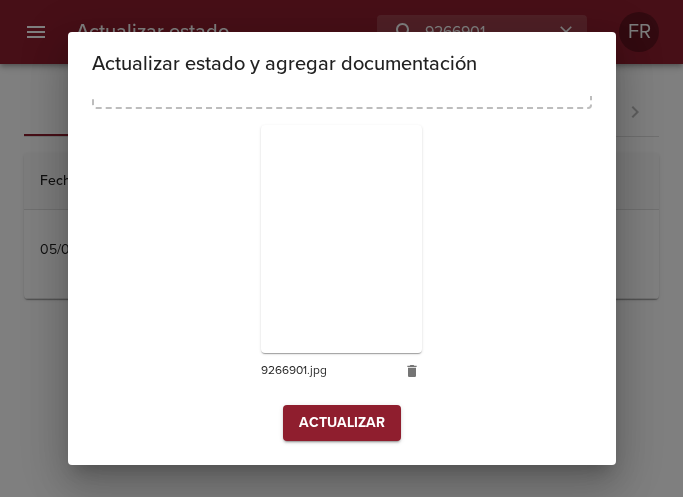 click on "Actualizar" at bounding box center [342, 423] 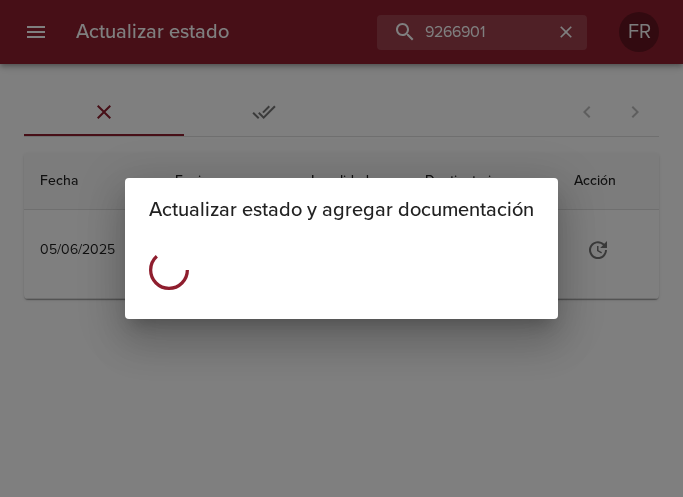 scroll, scrollTop: 0, scrollLeft: 0, axis: both 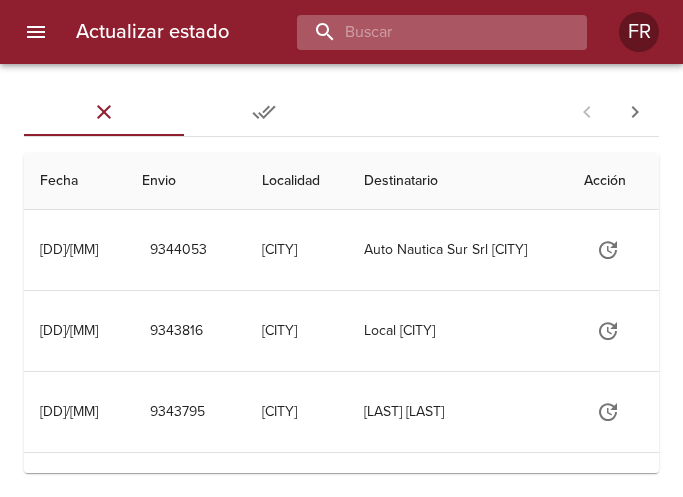 click at bounding box center (425, 32) 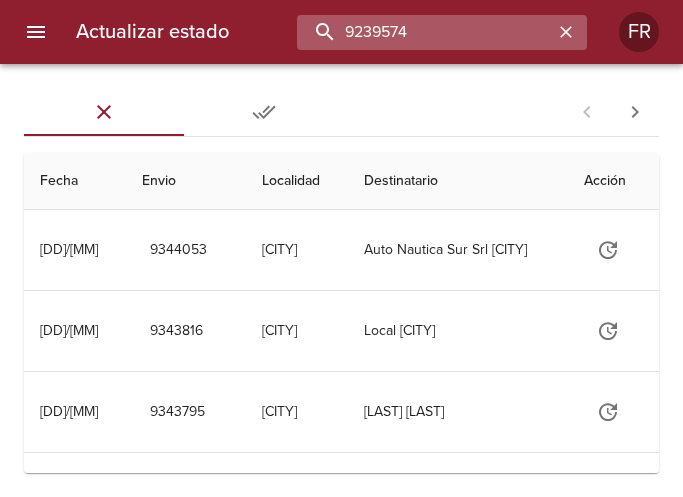 type on "9239574" 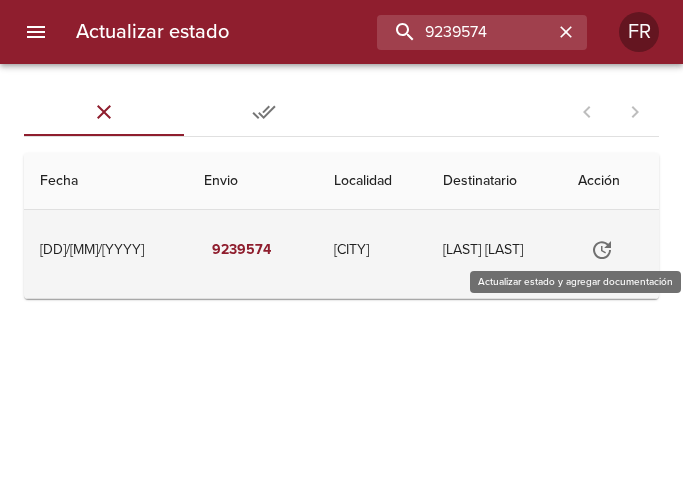click at bounding box center (602, 250) 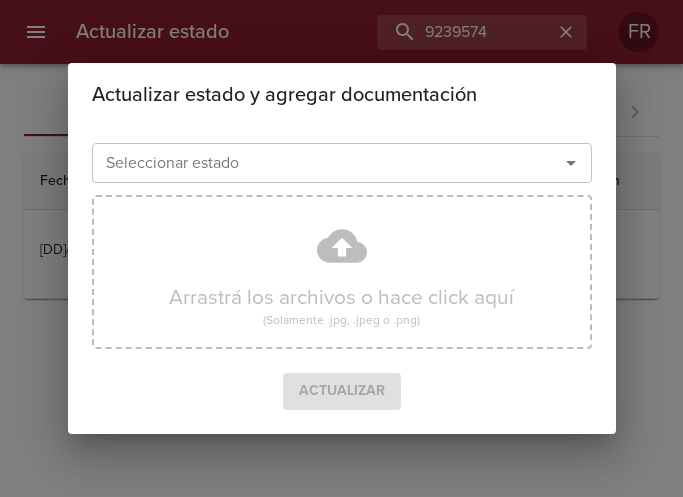 click at bounding box center (571, 163) 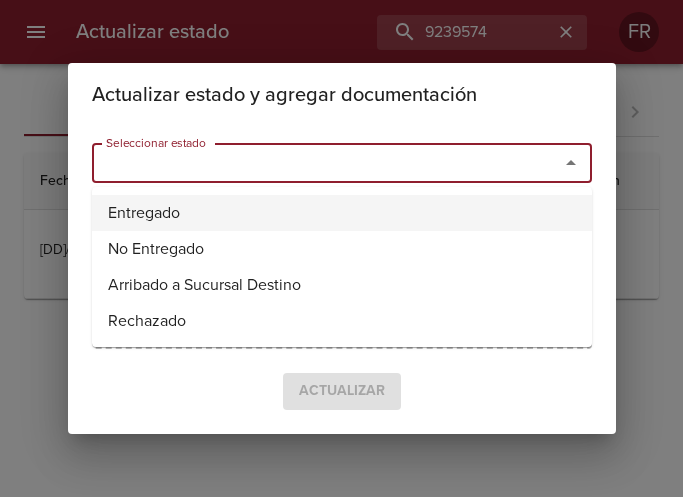 click on "Entregado" at bounding box center (342, 213) 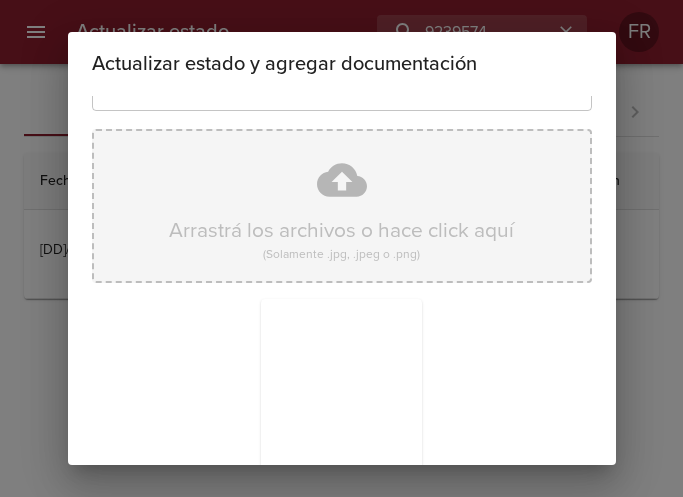 scroll, scrollTop: 285, scrollLeft: 0, axis: vertical 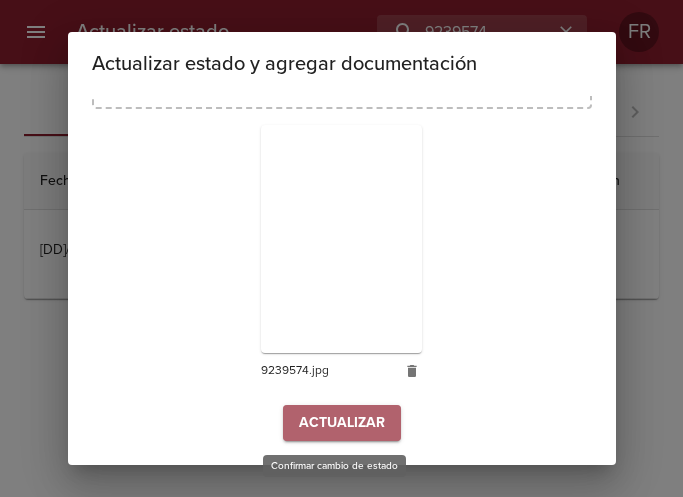 click on "Actualizar" at bounding box center (342, 423) 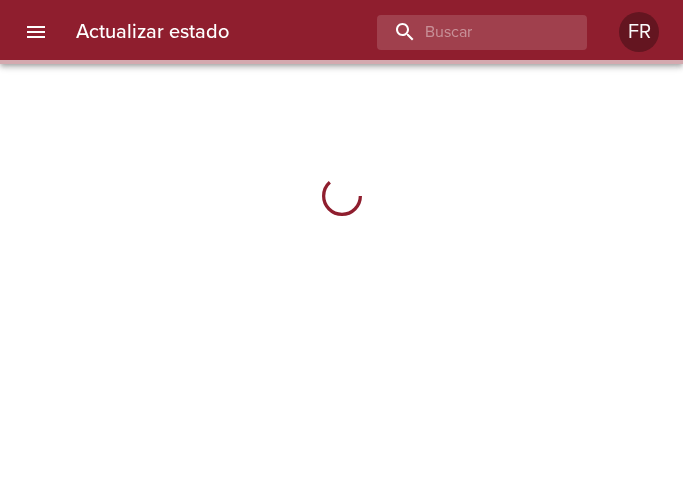 scroll, scrollTop: 0, scrollLeft: 0, axis: both 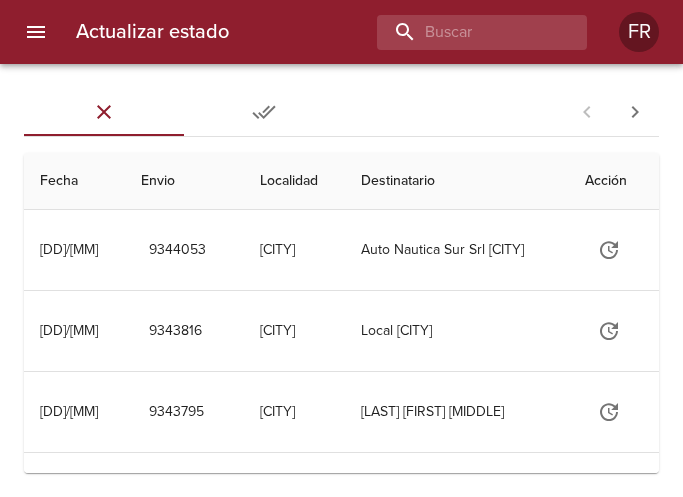 click on "Actualizar estado FR" at bounding box center (341, 32) 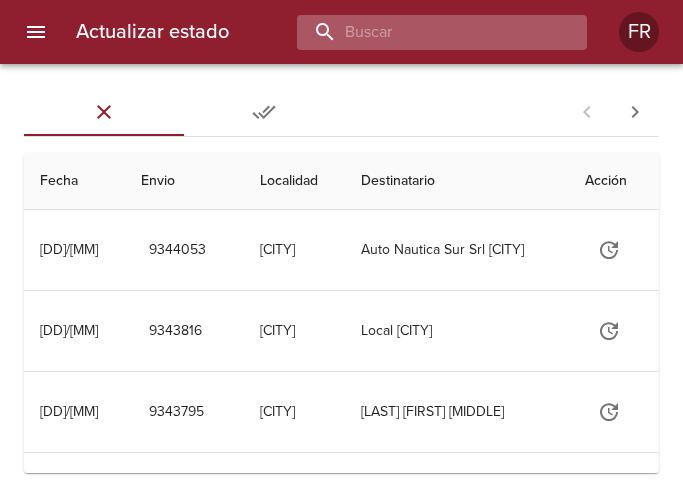 click at bounding box center [425, 32] 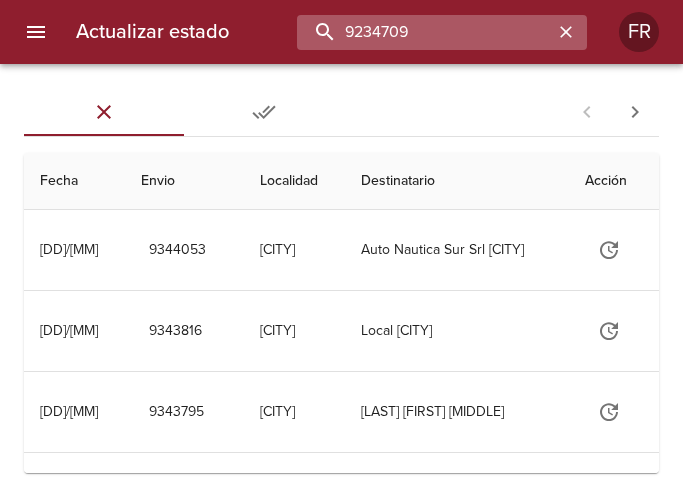 type on "9234709" 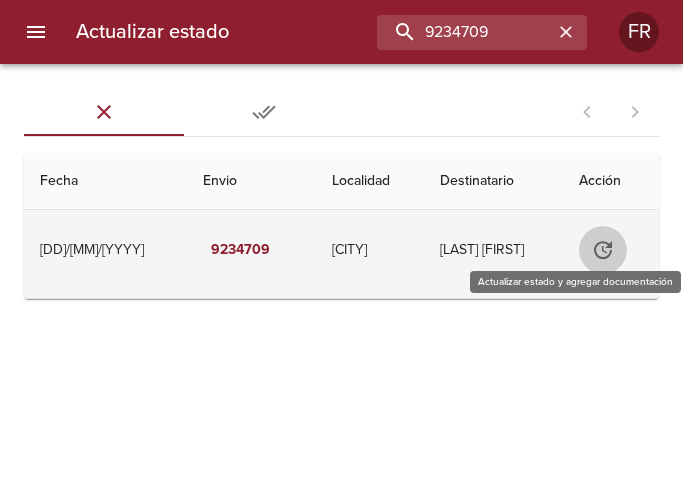 click at bounding box center [603, 250] 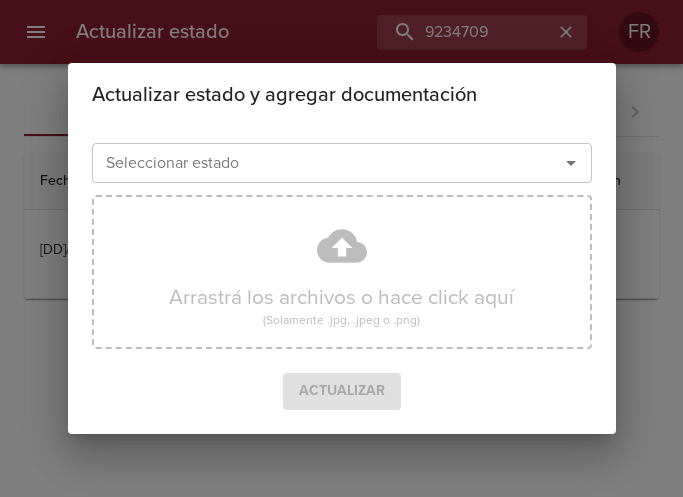 click at bounding box center (571, 163) 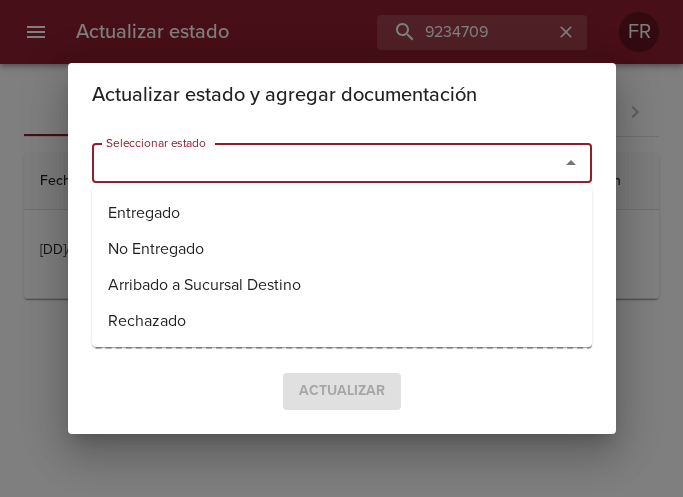 click on "Entregado" at bounding box center [342, 213] 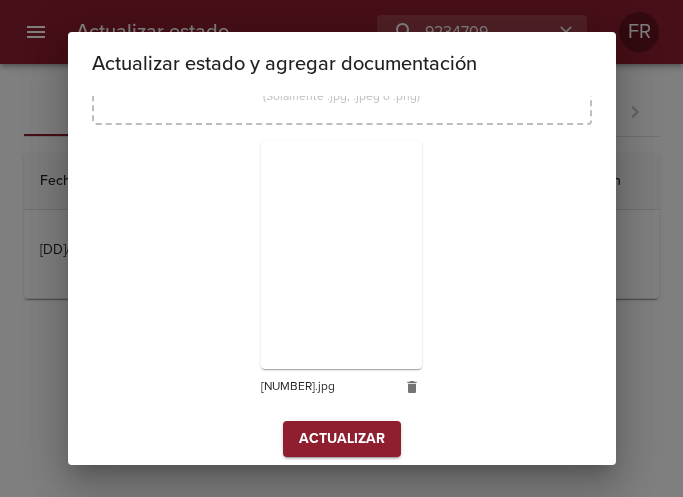 scroll, scrollTop: 285, scrollLeft: 0, axis: vertical 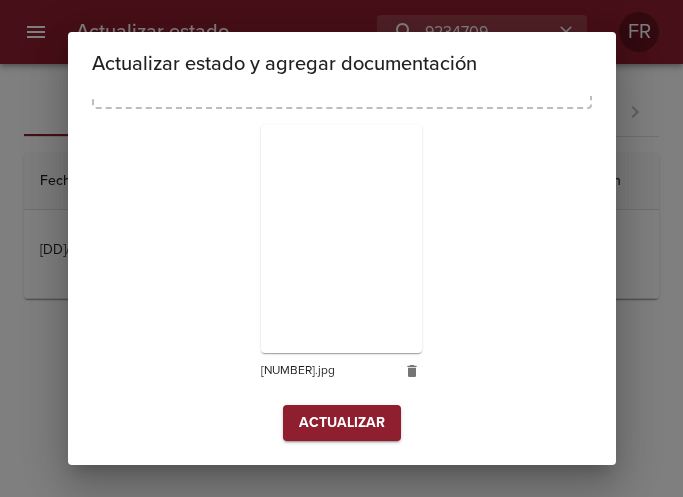 click on "Actualizar" at bounding box center (342, 423) 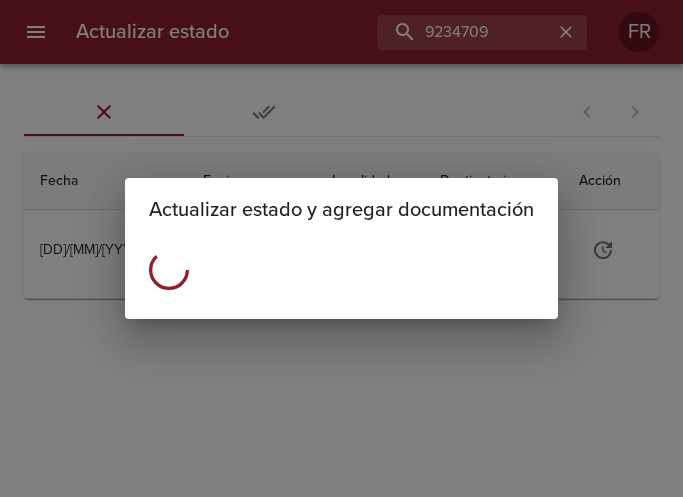 scroll, scrollTop: 0, scrollLeft: 0, axis: both 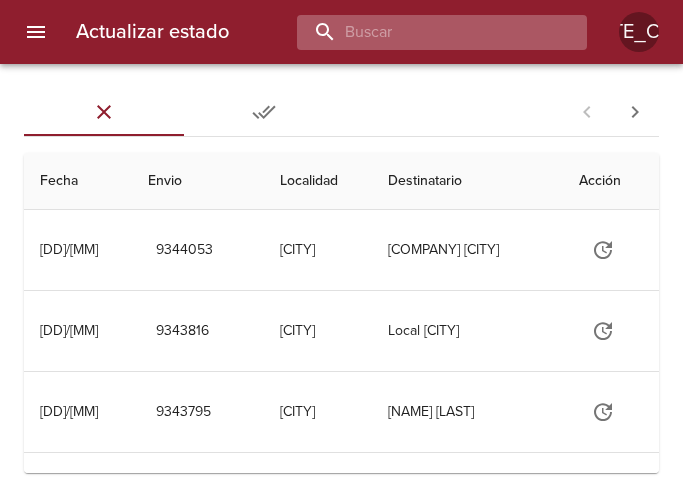 click at bounding box center [425, 32] 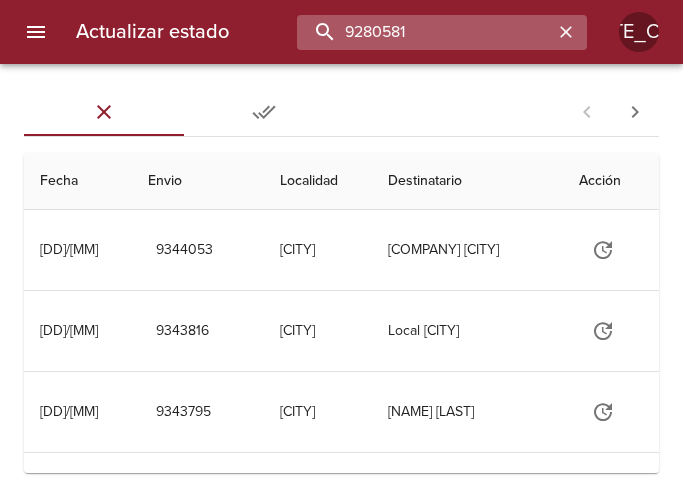 type on "9280581" 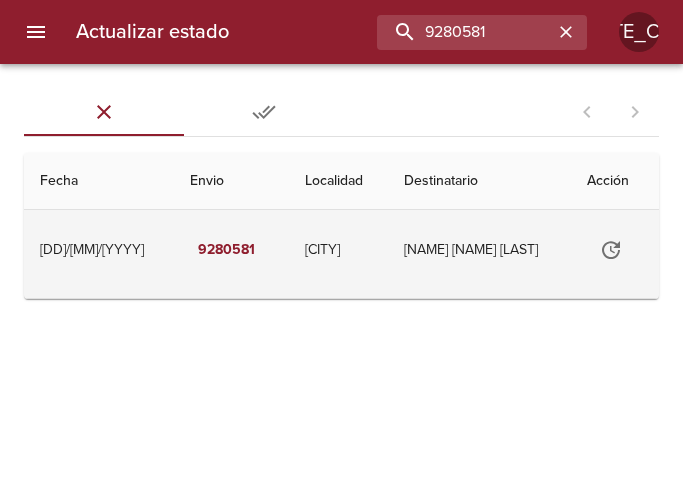 click at bounding box center [611, 250] 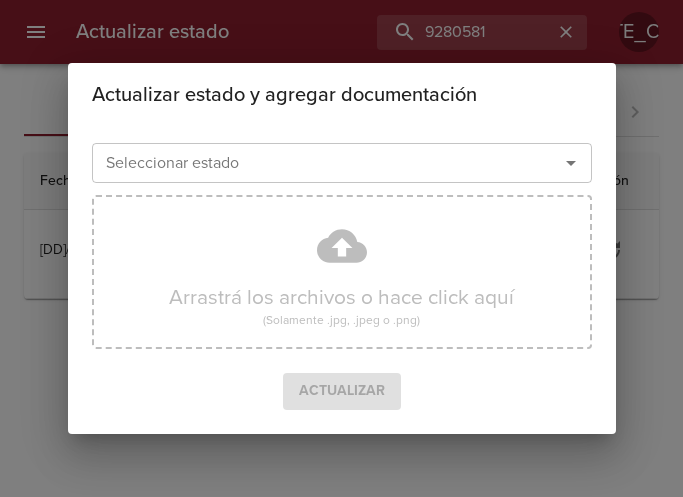 click at bounding box center (571, 163) 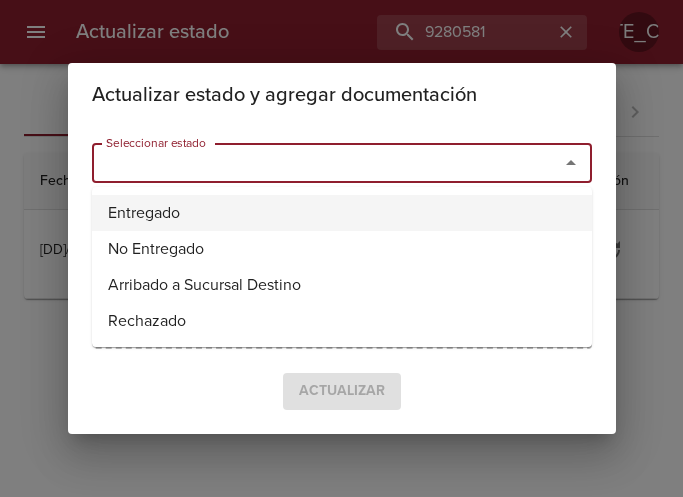 click on "Entregado" at bounding box center [342, 213] 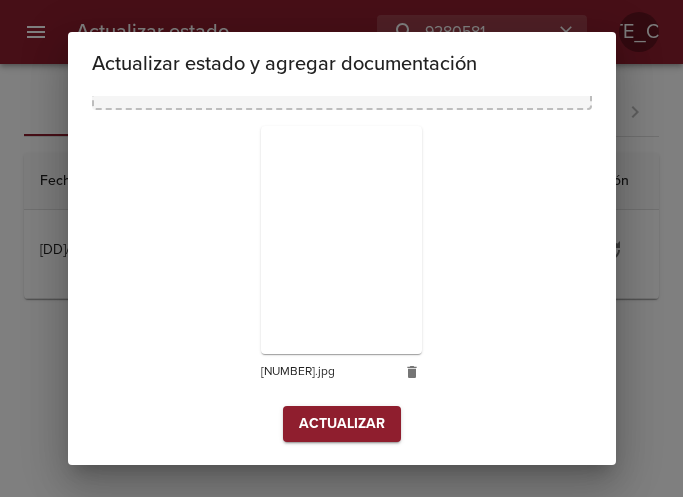 scroll, scrollTop: 285, scrollLeft: 0, axis: vertical 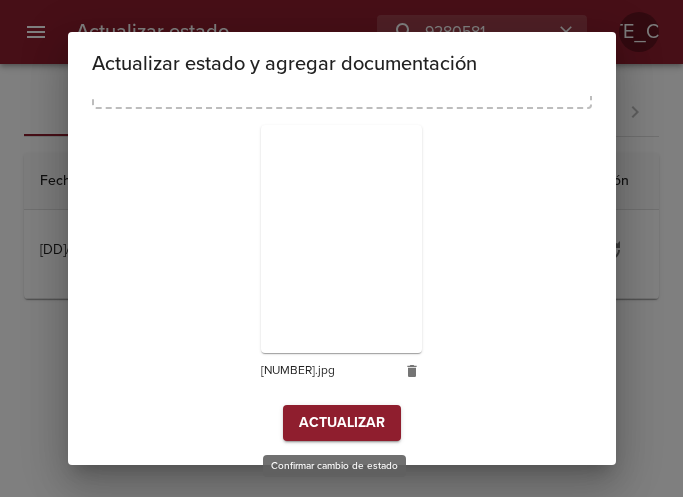 click on "Actualizar" at bounding box center (342, 423) 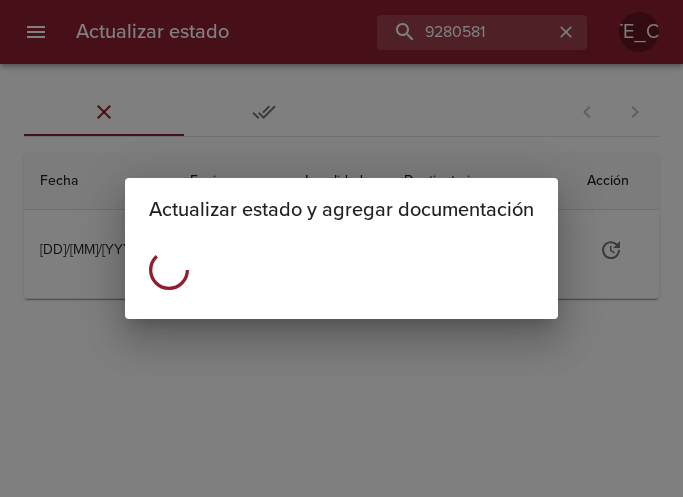 scroll, scrollTop: 0, scrollLeft: 0, axis: both 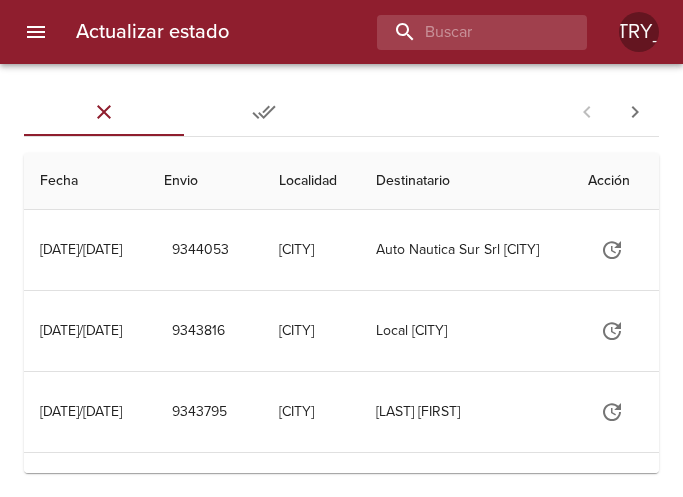 drag, startPoint x: 444, startPoint y: 51, endPoint x: 454, endPoint y: 46, distance: 11.18034 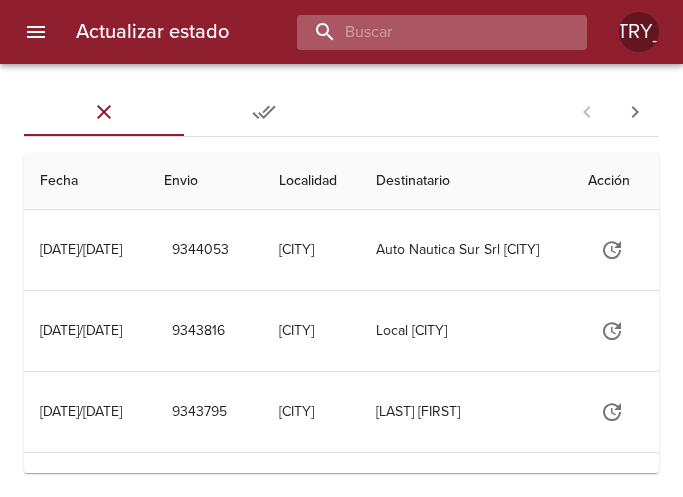 click at bounding box center [425, 32] 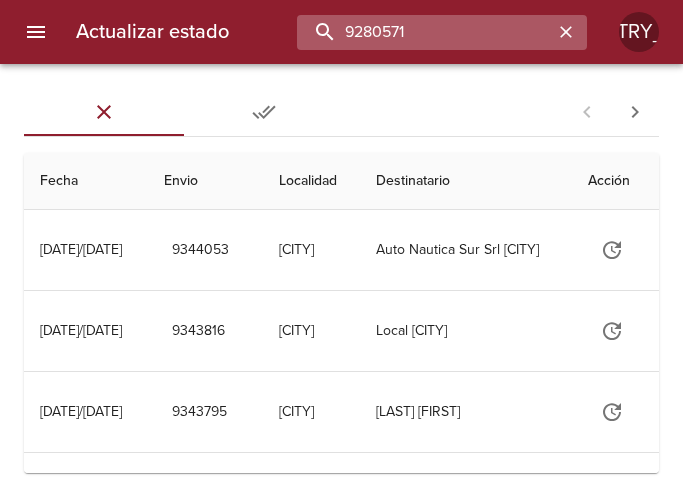 type on "9280571" 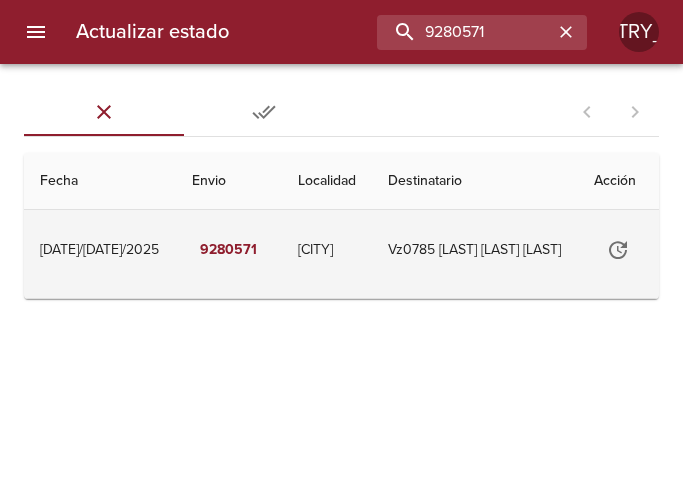 click at bounding box center (618, 250) 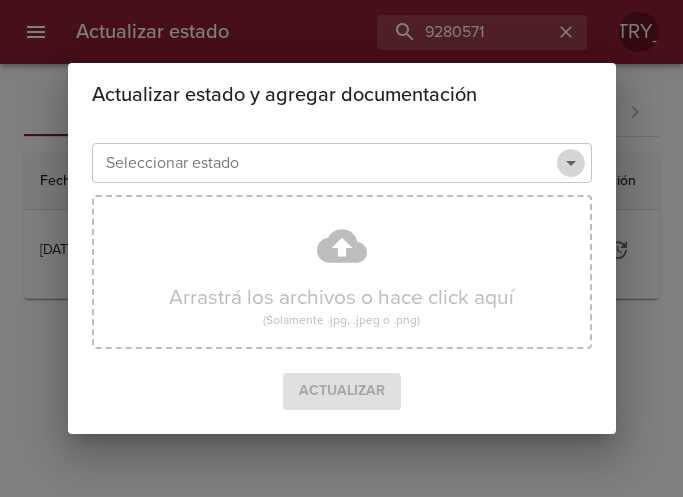 click at bounding box center (571, 163) 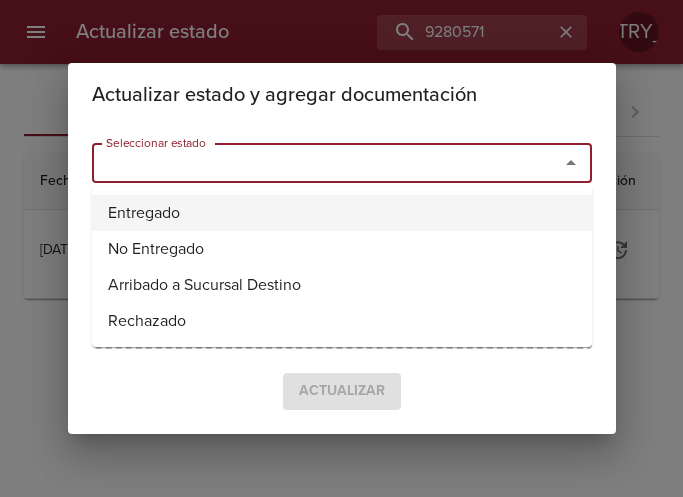 click on "Entregado" at bounding box center [342, 213] 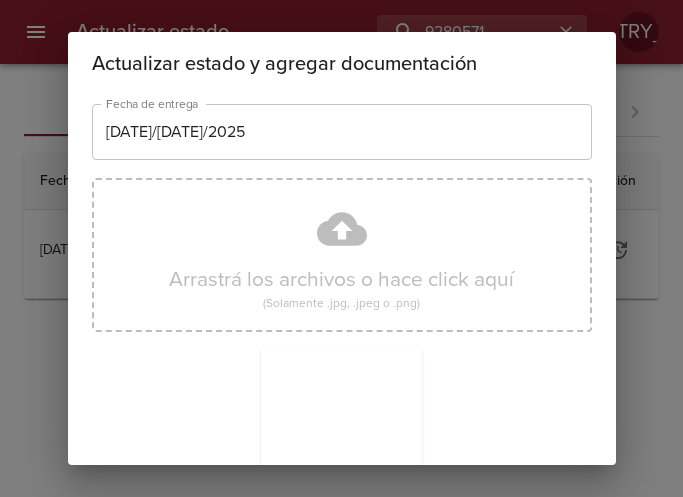 scroll, scrollTop: 285, scrollLeft: 0, axis: vertical 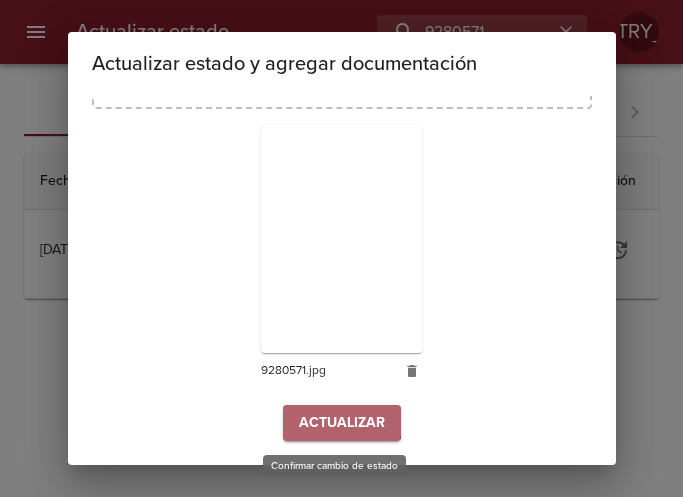 click on "Actualizar" at bounding box center [342, 423] 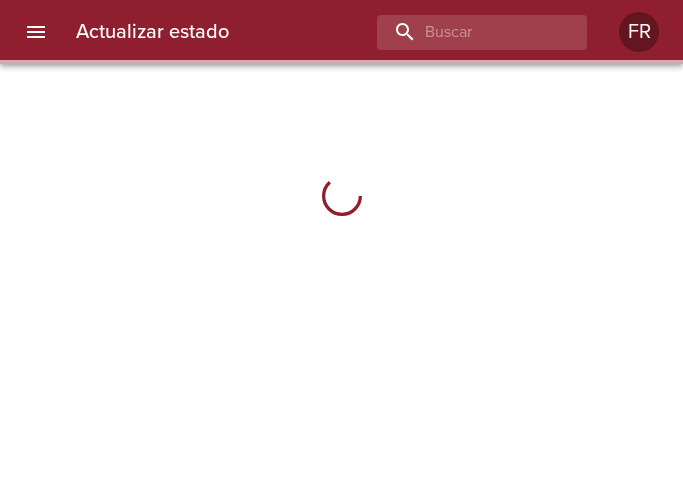 scroll, scrollTop: 0, scrollLeft: 0, axis: both 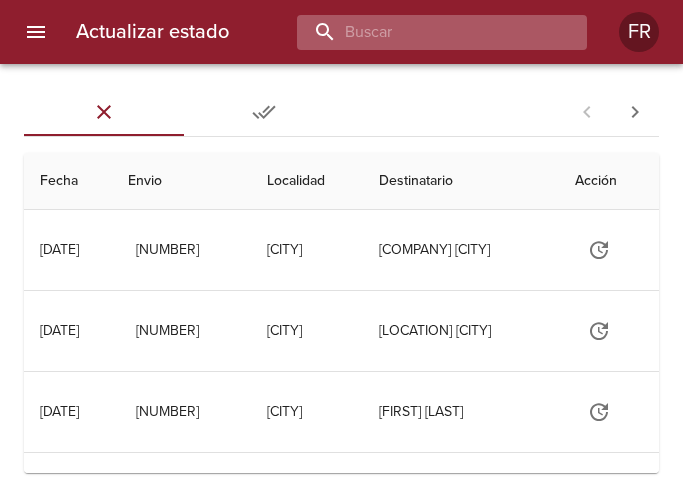 click at bounding box center (425, 32) 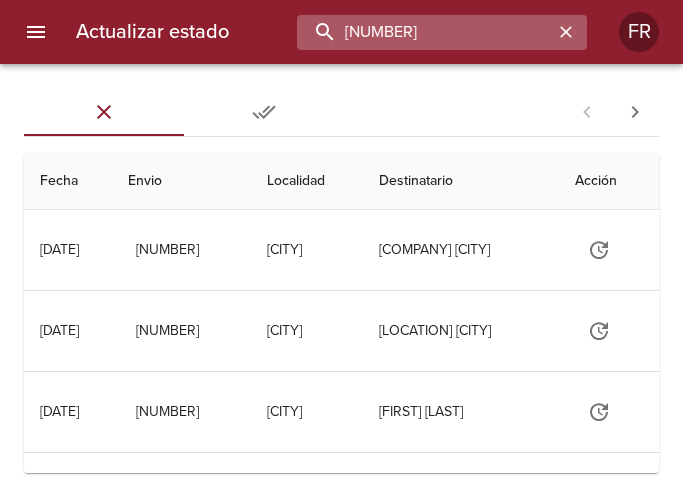 type on "9261324" 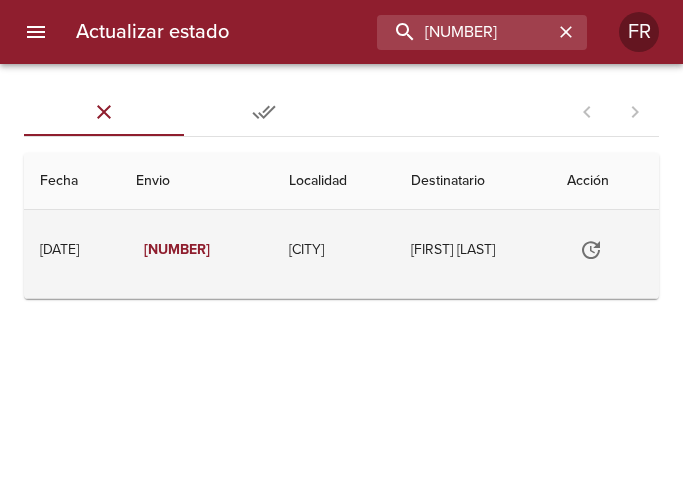 click at bounding box center [591, 250] 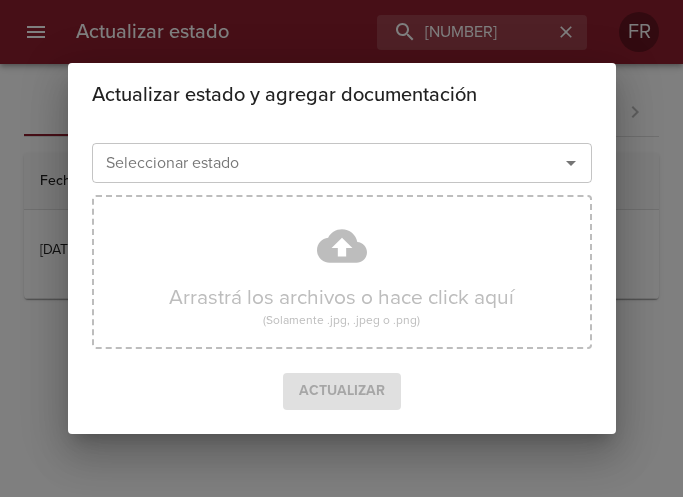 click at bounding box center [571, 163] 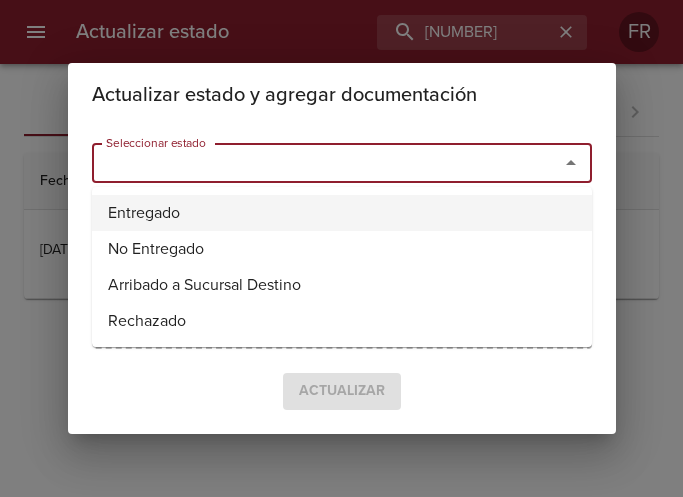 click on "Entregado" at bounding box center [342, 213] 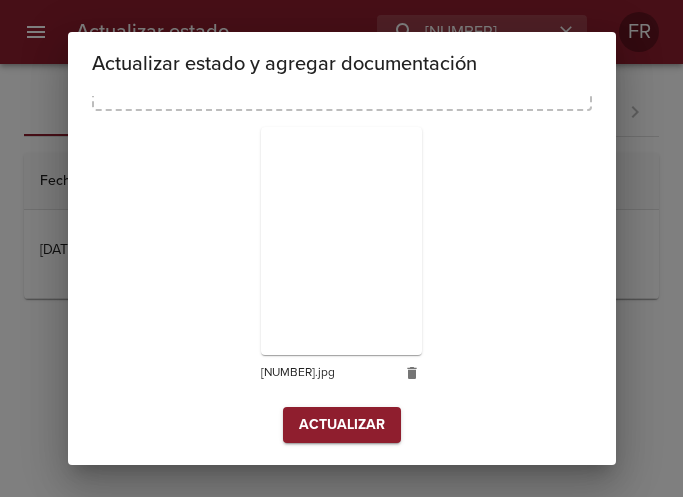 scroll, scrollTop: 285, scrollLeft: 0, axis: vertical 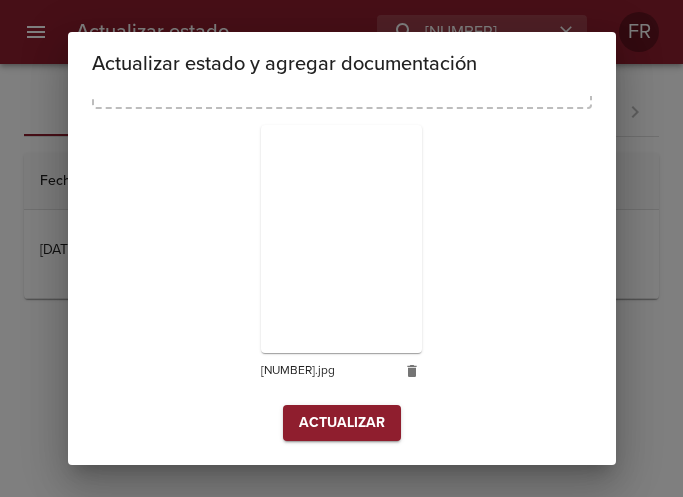 click on "Actualizar" at bounding box center (342, 423) 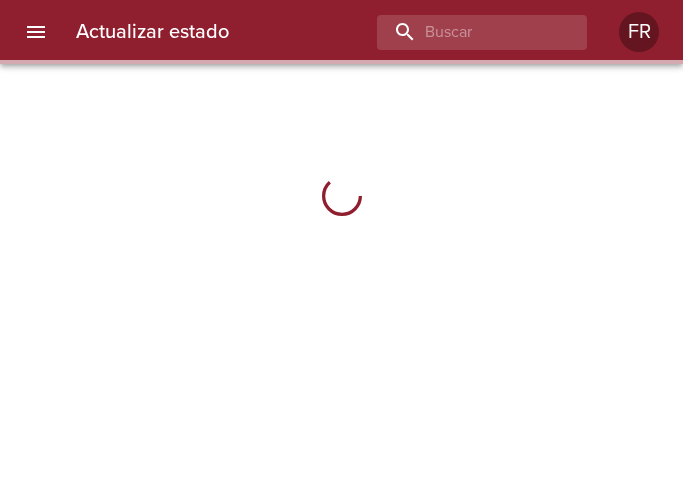 scroll, scrollTop: 0, scrollLeft: 0, axis: both 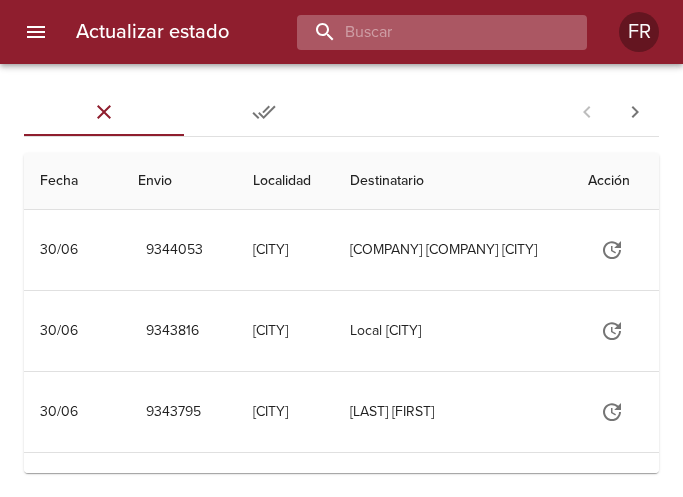 click at bounding box center (425, 32) 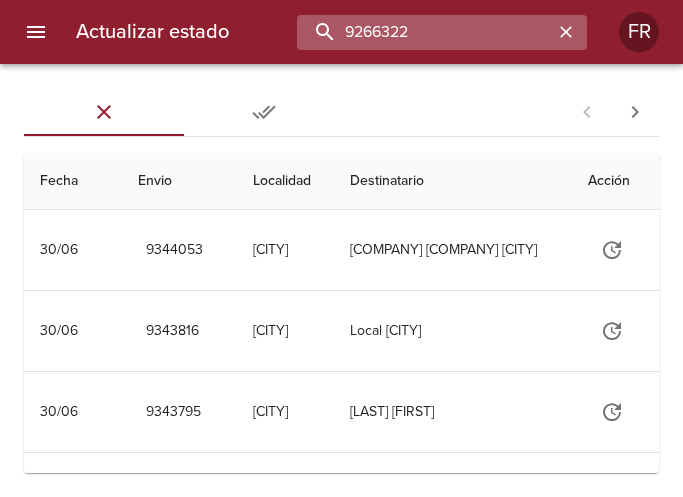 type on "9266322" 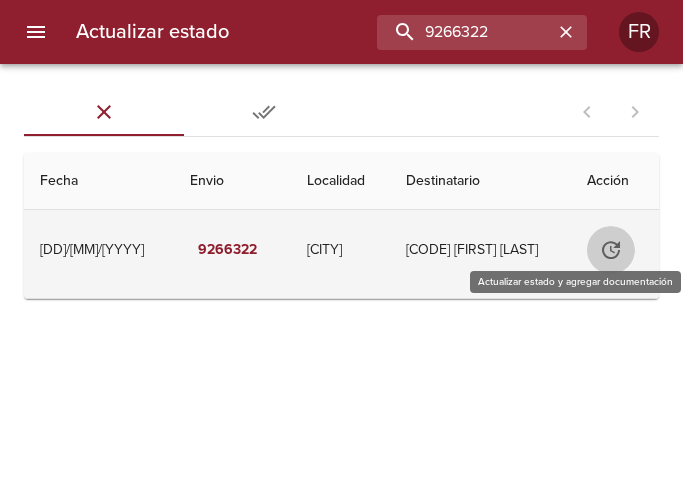 click at bounding box center [611, 250] 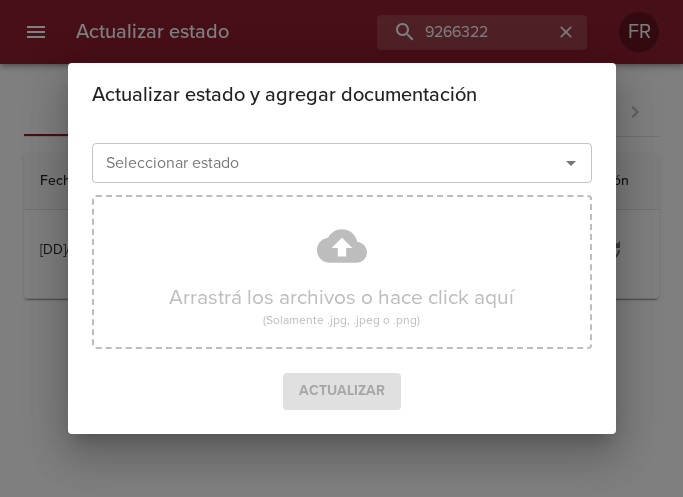 click at bounding box center [571, 163] 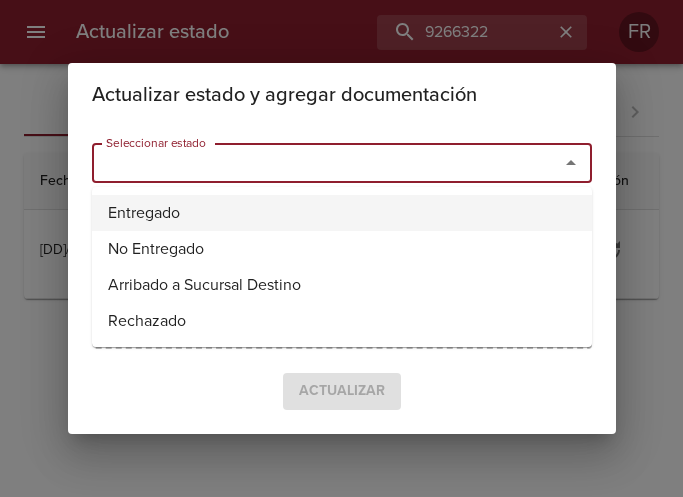 click on "Entregado" at bounding box center [342, 213] 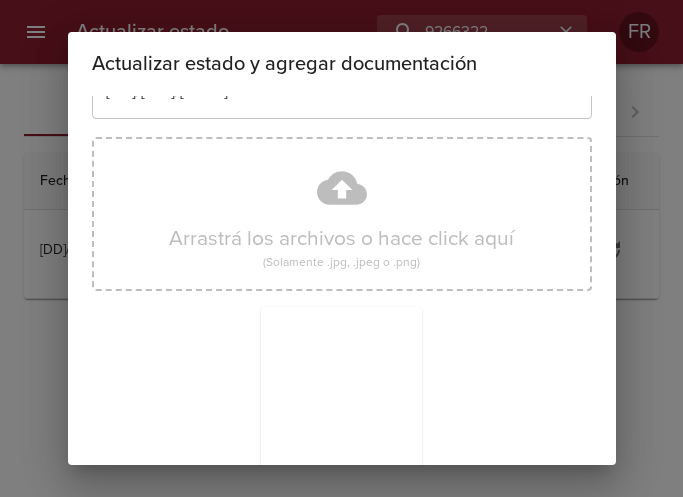 scroll, scrollTop: 285, scrollLeft: 0, axis: vertical 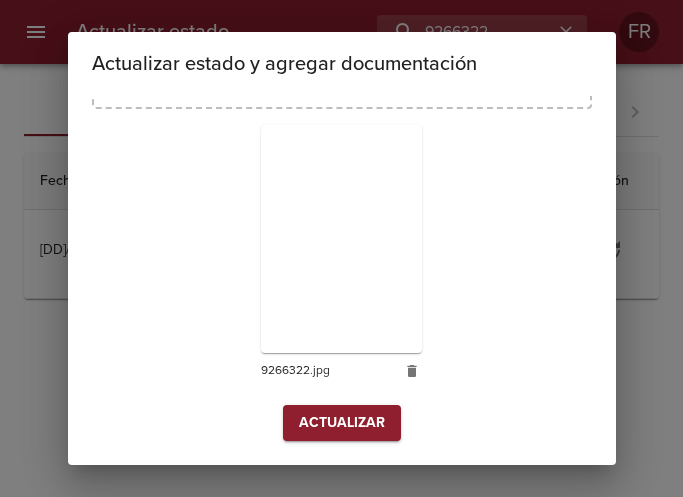 click on "Actualizar" at bounding box center [342, 423] 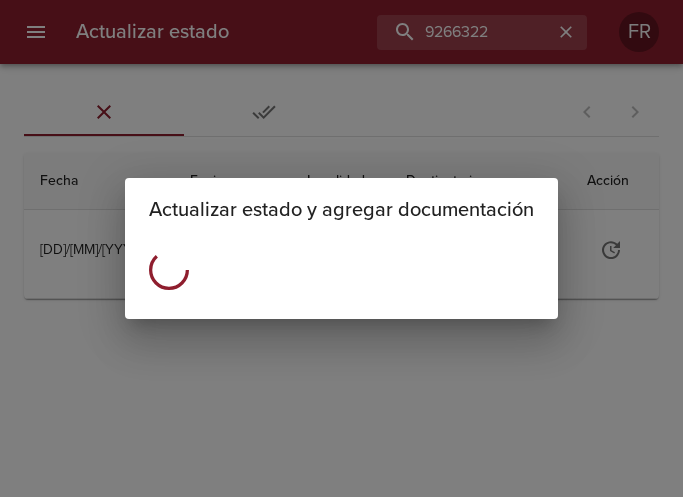 scroll, scrollTop: 0, scrollLeft: 0, axis: both 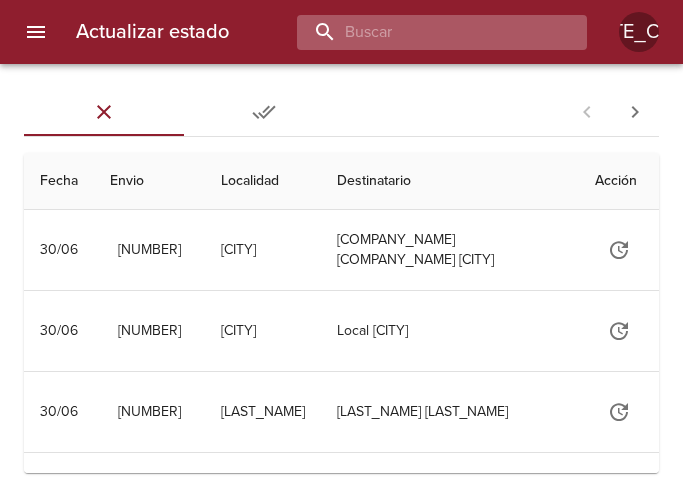 click at bounding box center [425, 32] 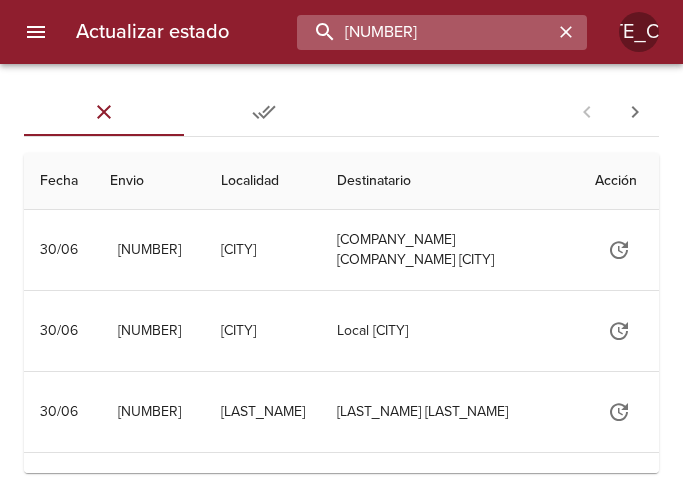 type on "9265862" 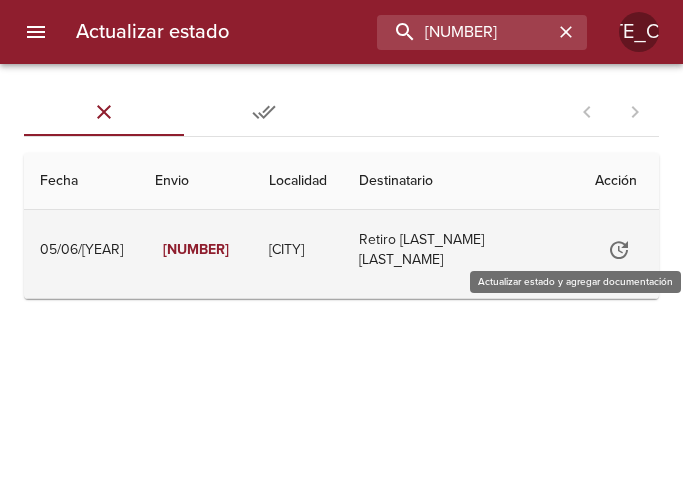 click at bounding box center [619, 250] 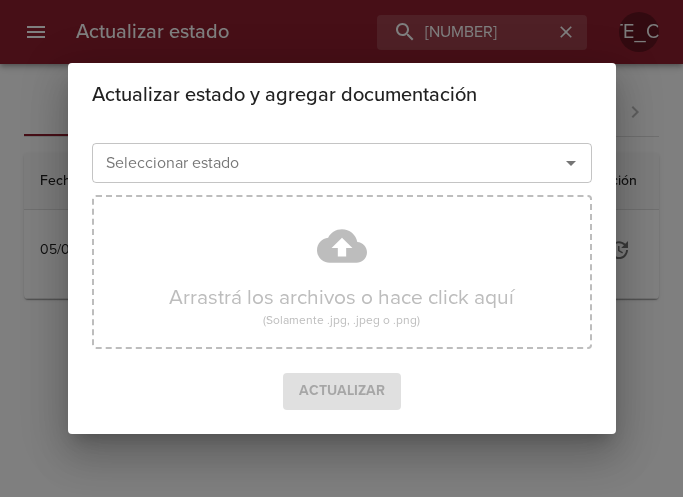 click at bounding box center (571, 163) 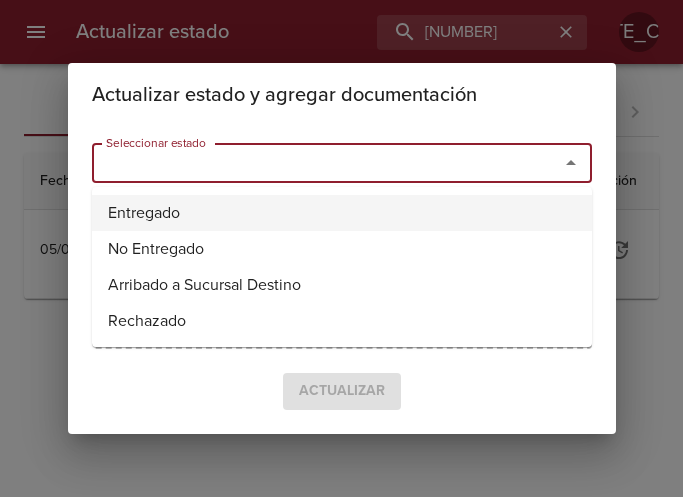 click on "Entregado" at bounding box center [342, 213] 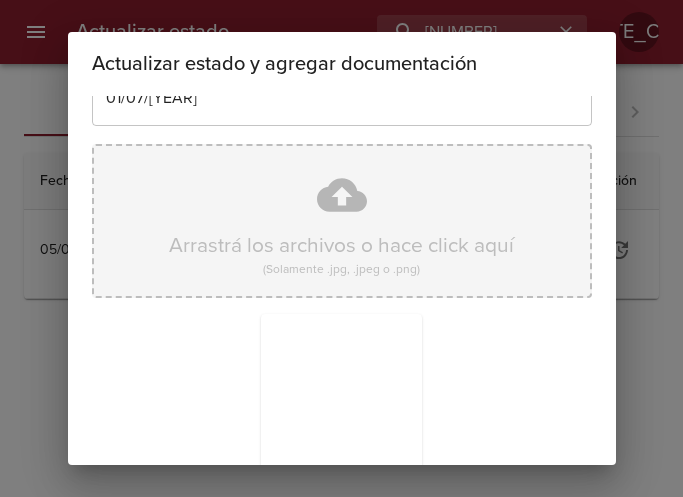 scroll, scrollTop: 285, scrollLeft: 0, axis: vertical 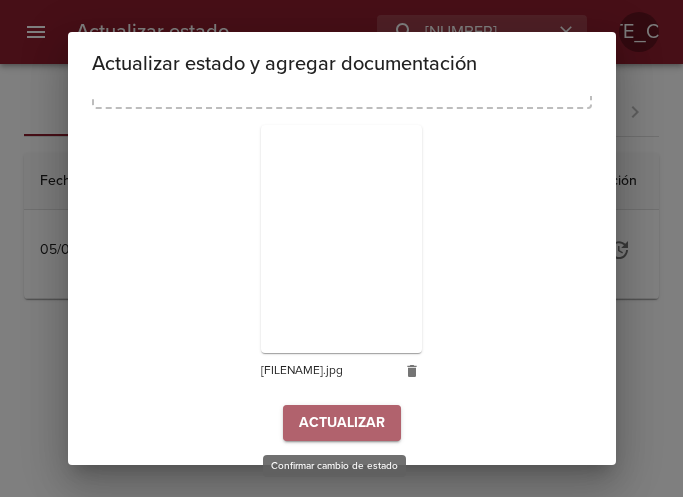 click on "Actualizar" at bounding box center (342, 423) 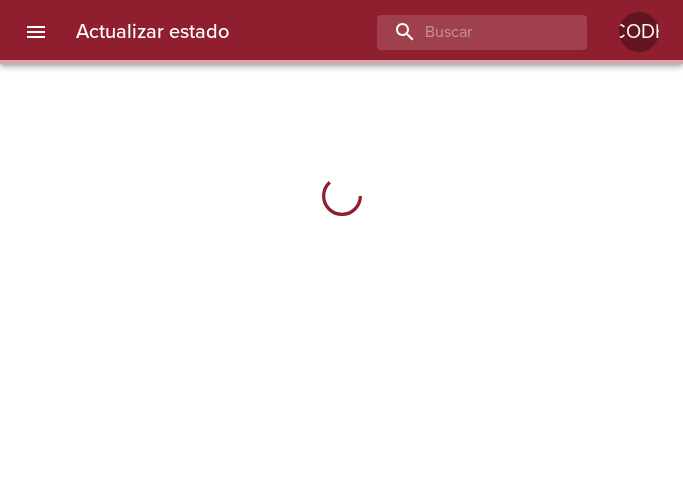 scroll, scrollTop: 0, scrollLeft: 0, axis: both 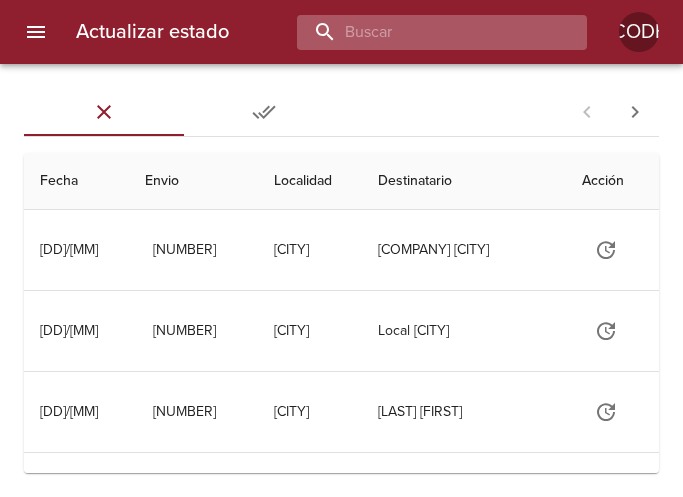 click at bounding box center (425, 32) 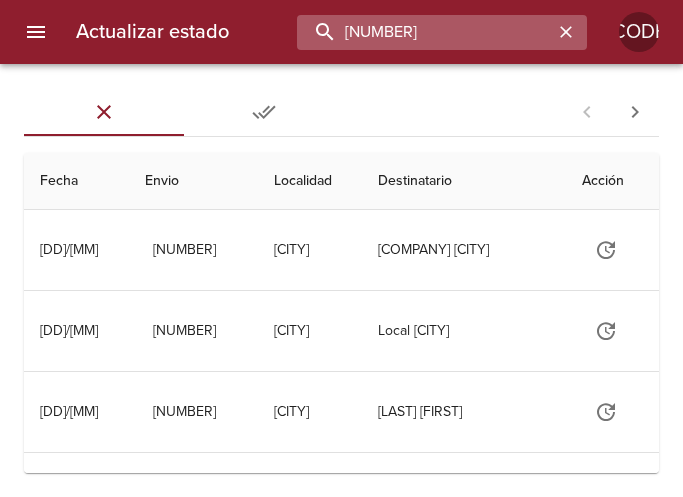 type on "[NUMBER]" 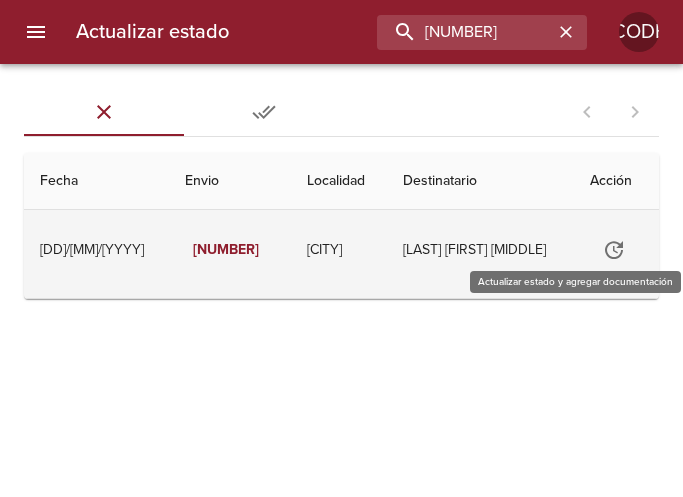 click at bounding box center (614, 250) 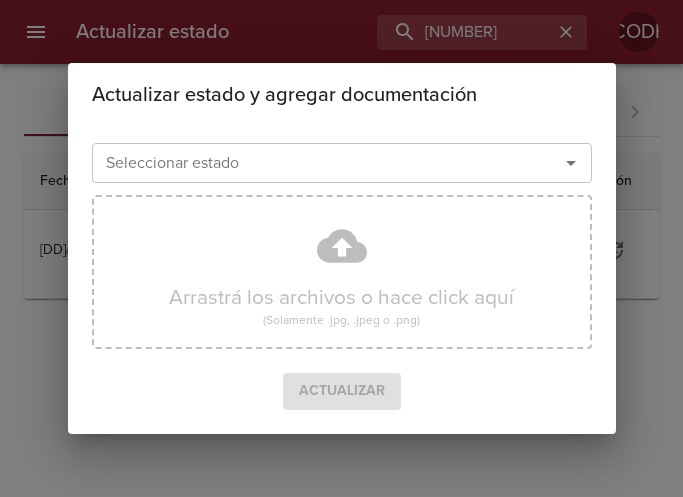 click at bounding box center [571, 163] 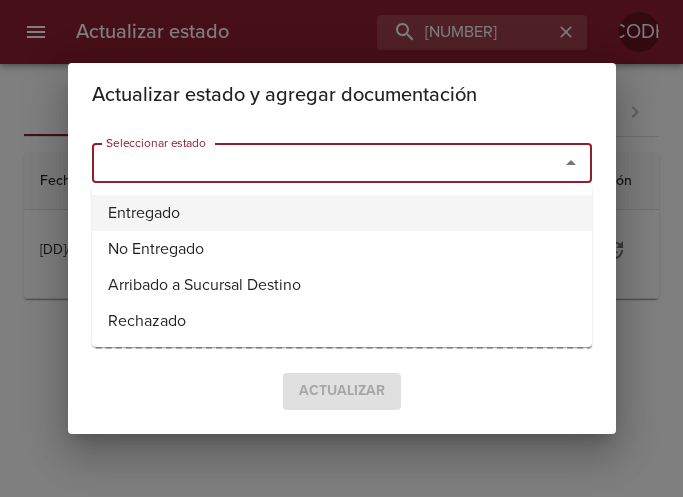 click on "Entregado" at bounding box center [342, 213] 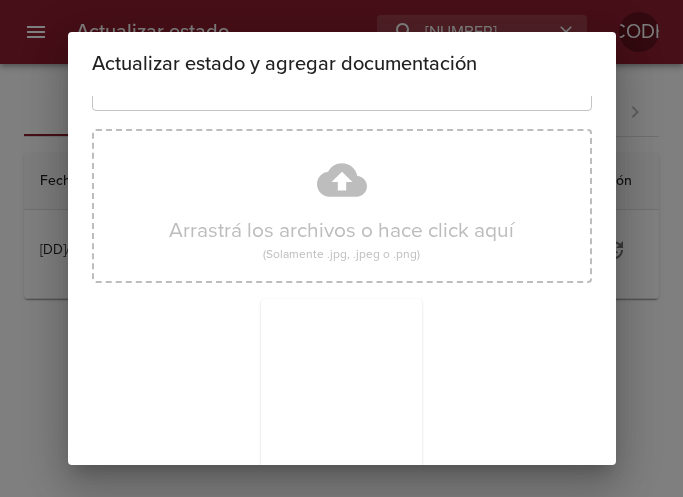 scroll, scrollTop: 285, scrollLeft: 0, axis: vertical 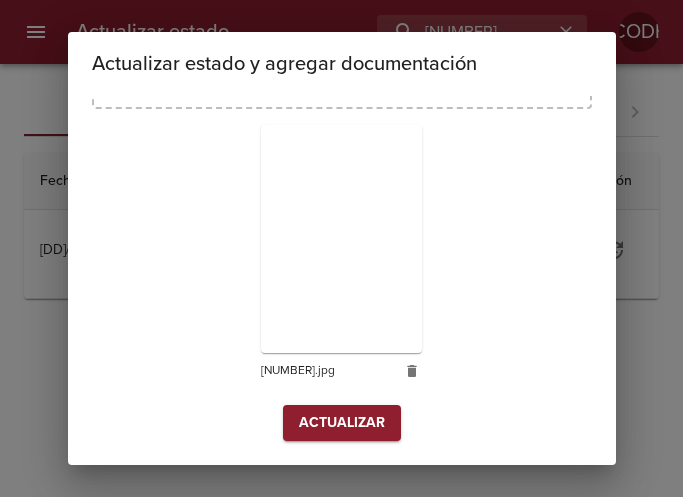 click on "Actualizar" at bounding box center [342, 423] 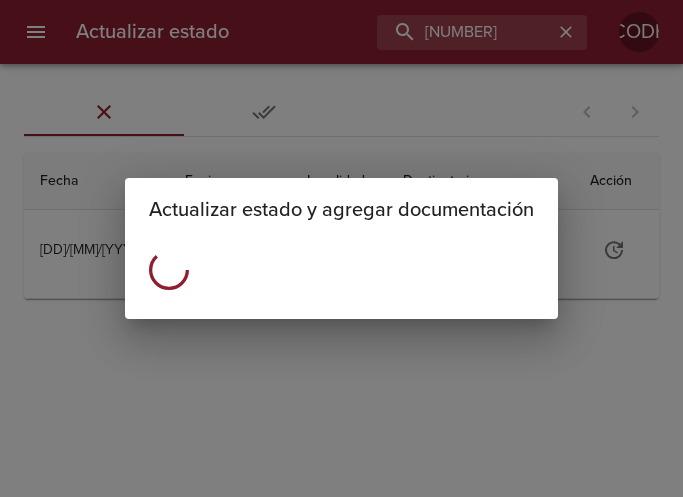 scroll, scrollTop: 0, scrollLeft: 0, axis: both 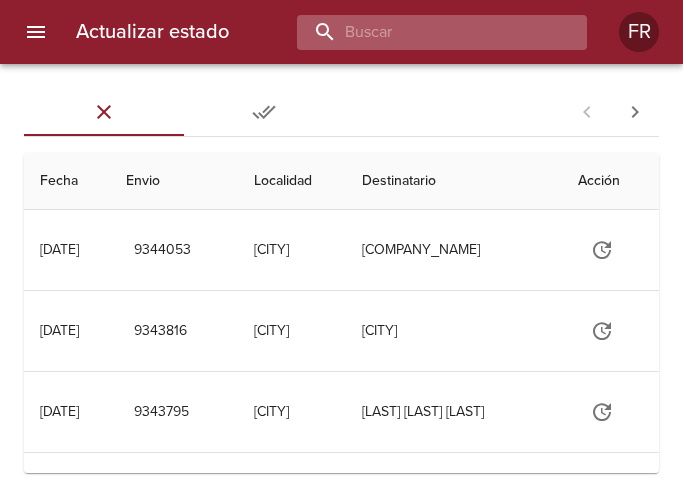 click at bounding box center [425, 32] 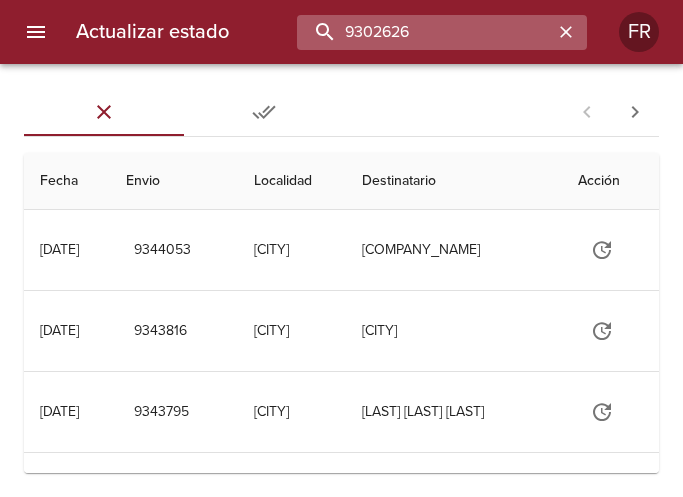type on "9302626" 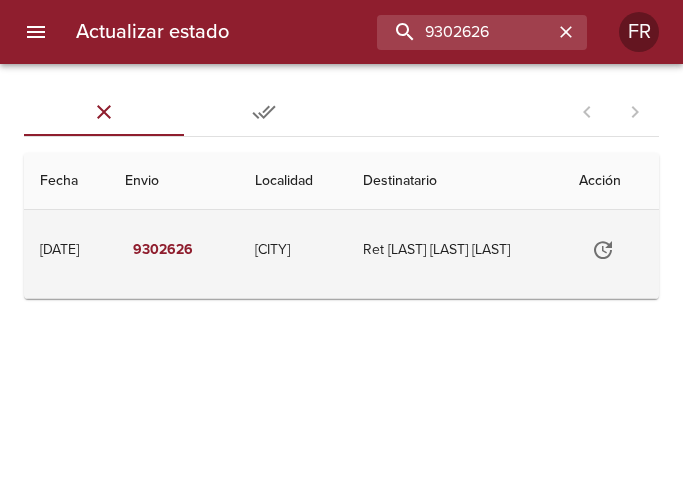 click at bounding box center (603, 250) 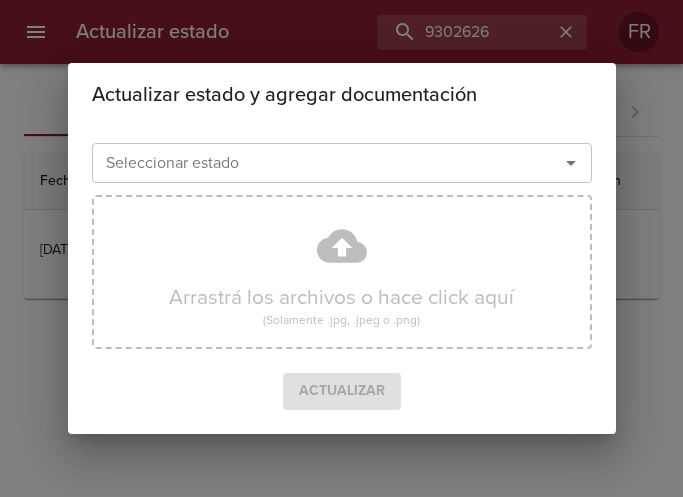 click at bounding box center [571, 163] 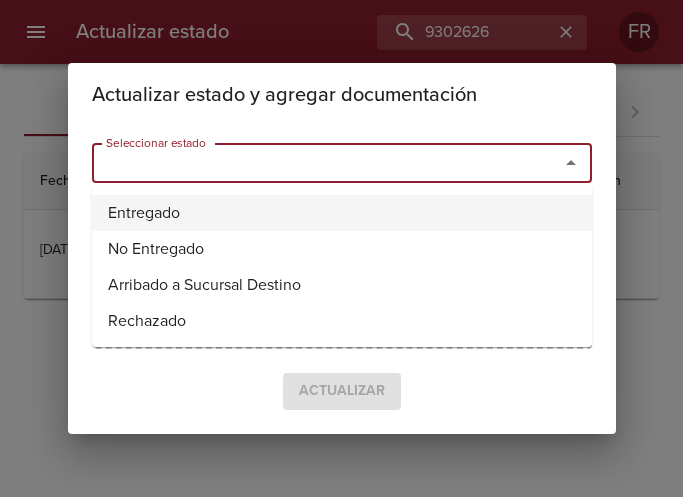 click on "Entregado" at bounding box center (342, 213) 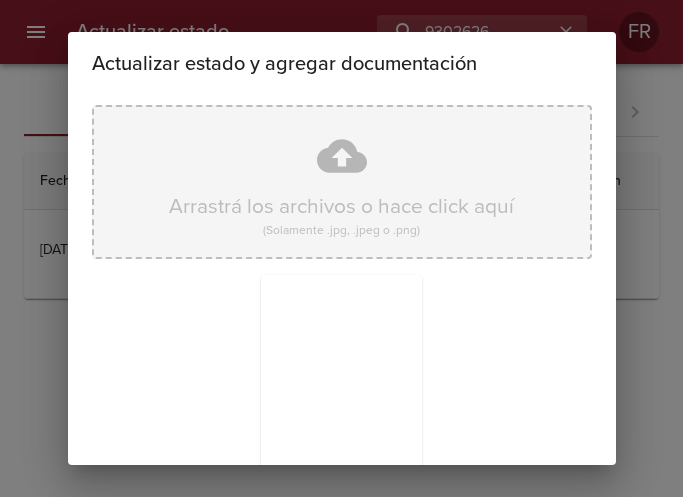 scroll, scrollTop: 285, scrollLeft: 0, axis: vertical 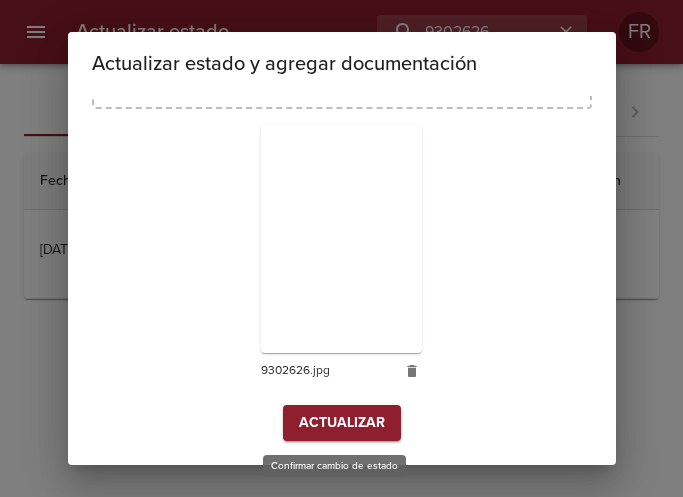 click on "Actualizar" at bounding box center (342, 423) 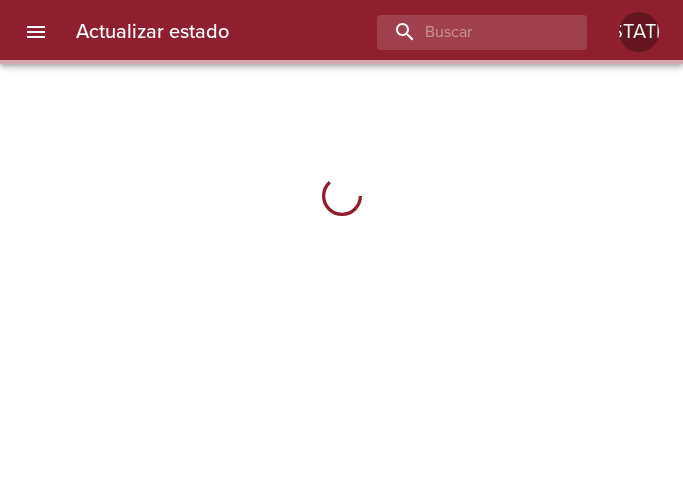 scroll, scrollTop: 0, scrollLeft: 0, axis: both 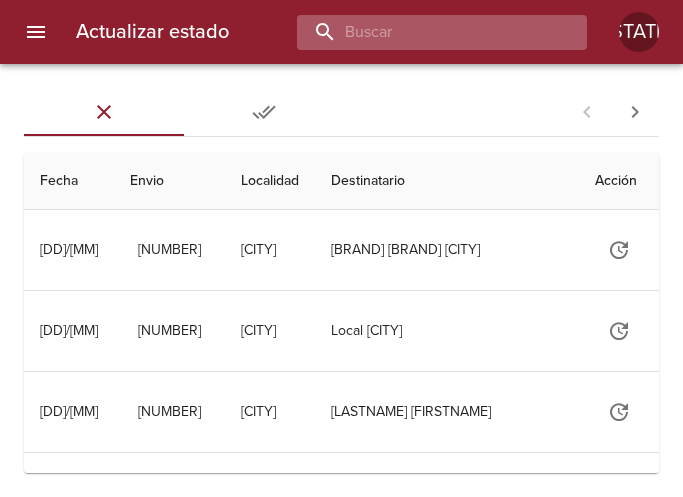 click at bounding box center [425, 32] 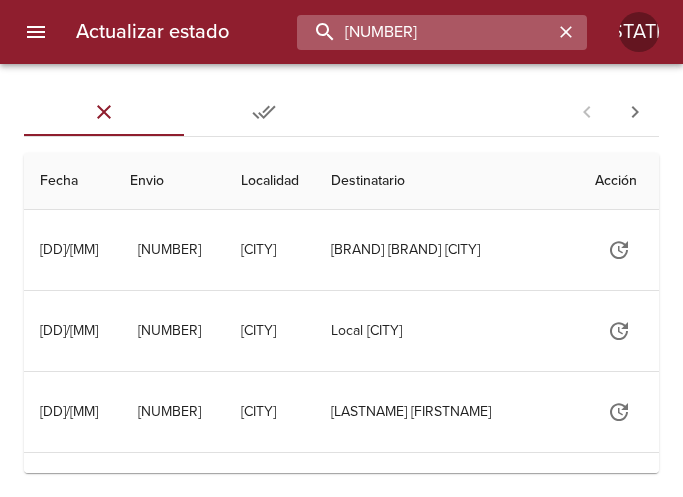 type on "[NUMBER]" 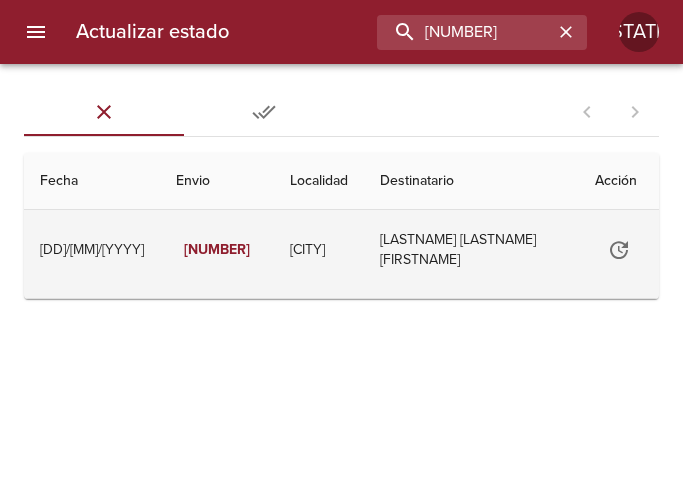 click at bounding box center (619, 250) 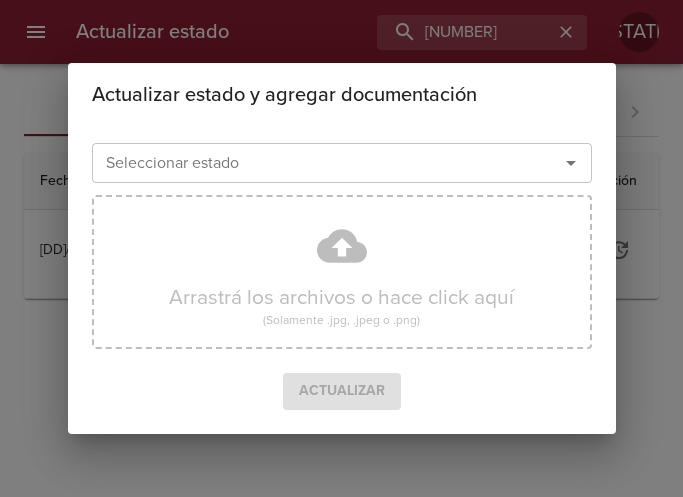 click at bounding box center (571, 163) 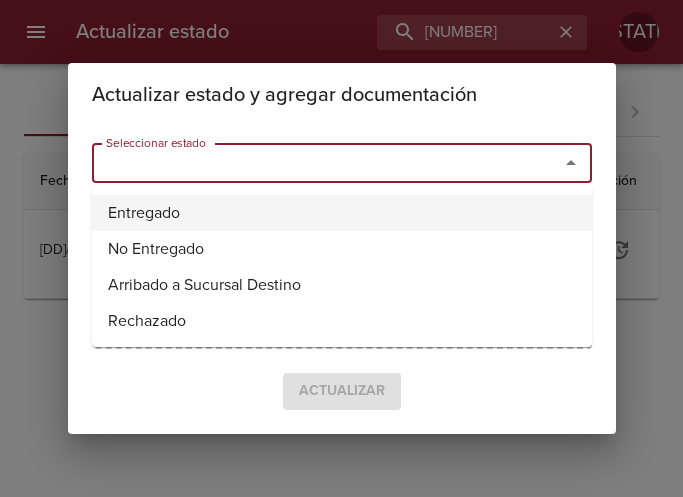 click on "Entregado" at bounding box center [342, 213] 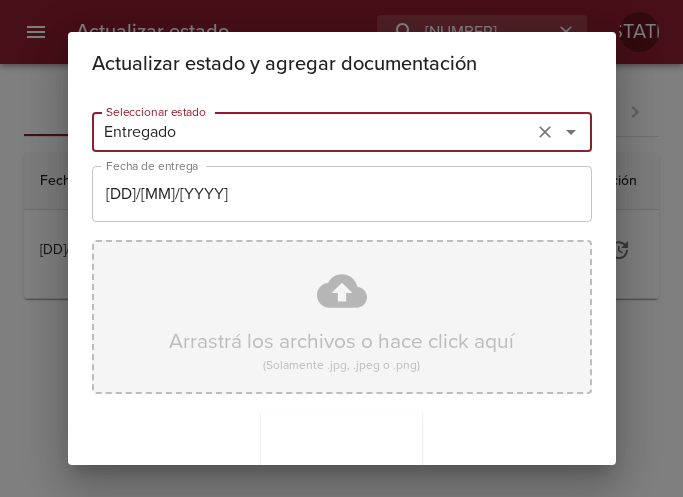 scroll, scrollTop: 285, scrollLeft: 0, axis: vertical 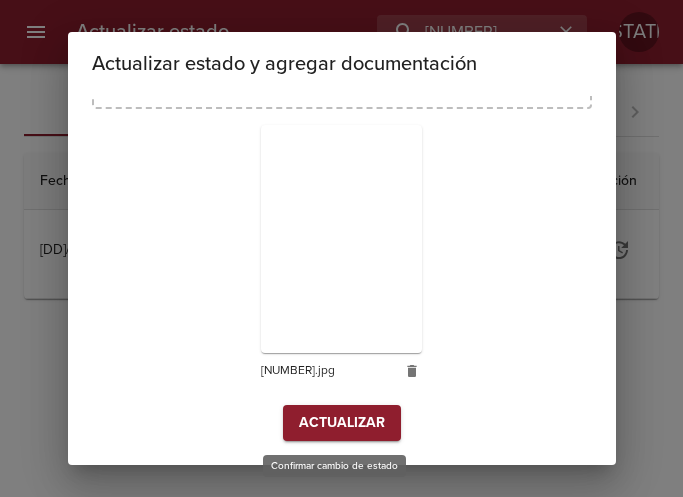click on "Actualizar" at bounding box center (342, 423) 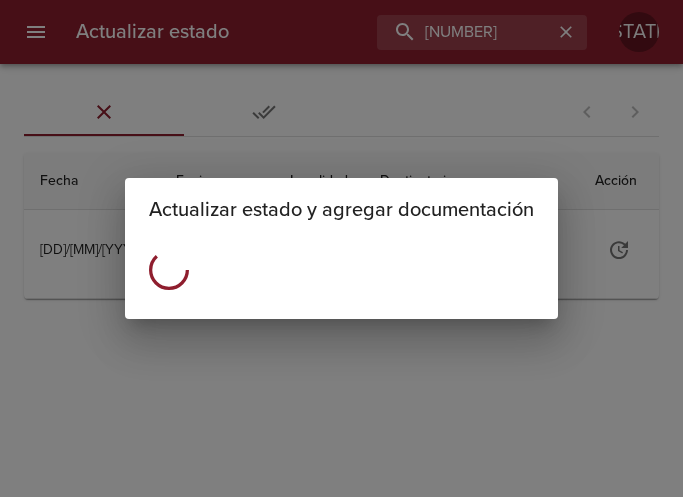 scroll, scrollTop: 0, scrollLeft: 0, axis: both 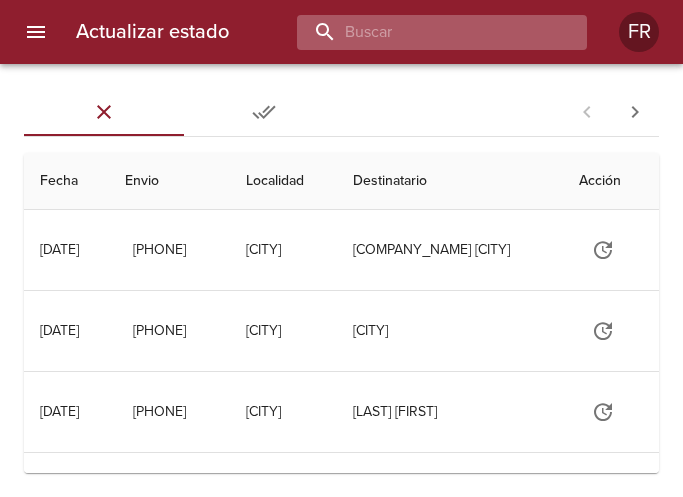 click at bounding box center (425, 32) 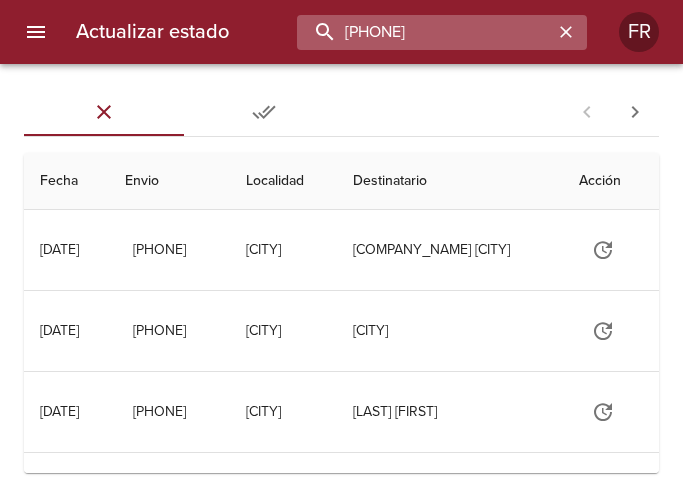 type on "9277991" 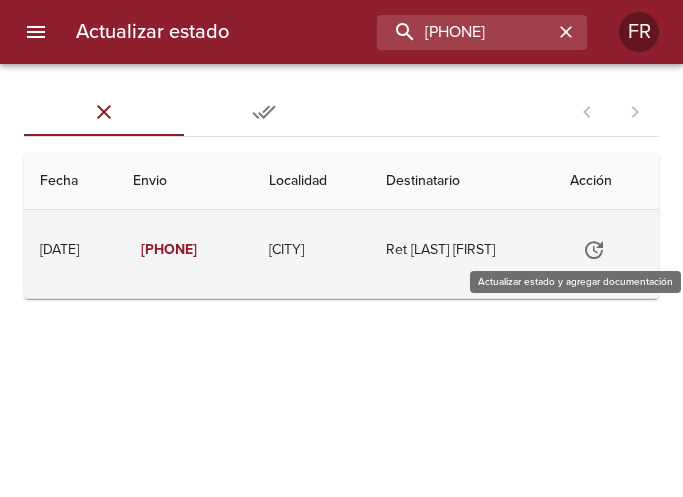 click at bounding box center (594, 250) 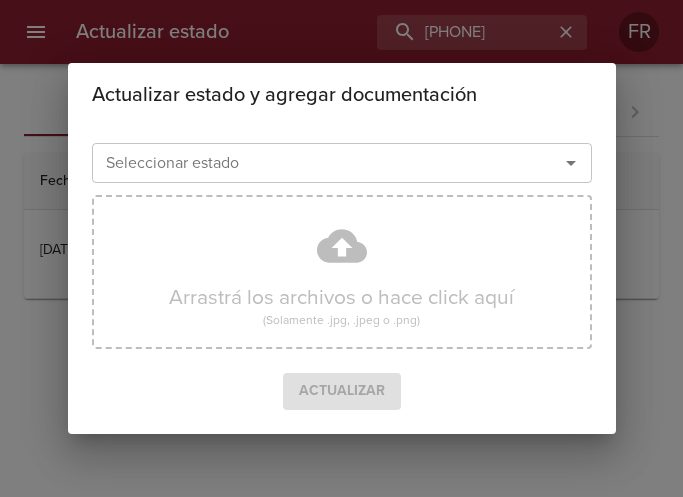 click at bounding box center (571, 163) 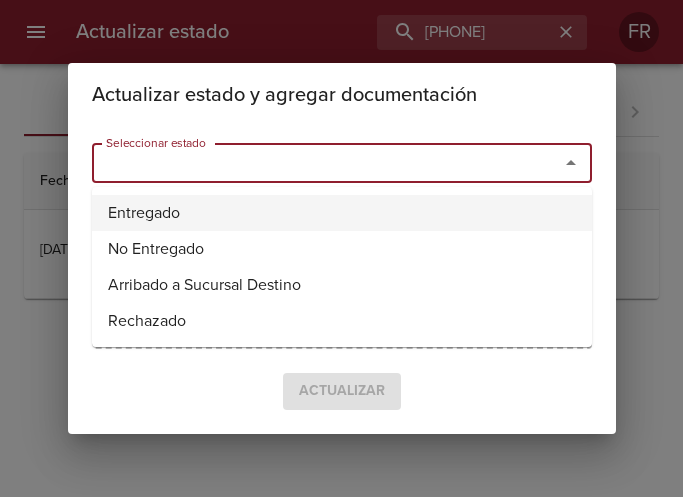 click on "Entregado" at bounding box center (342, 213) 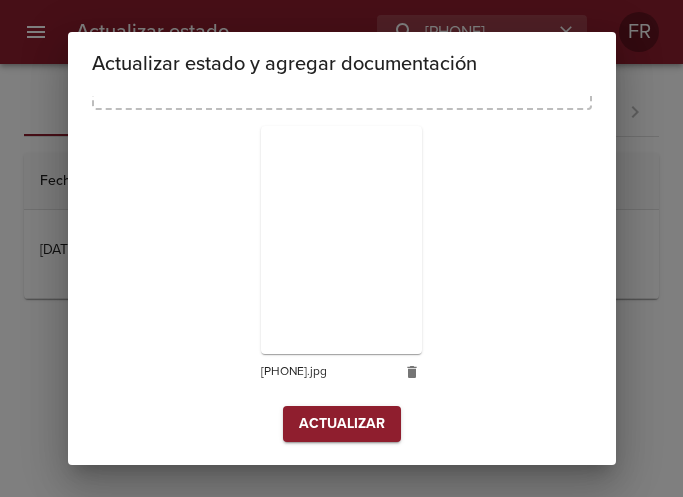 scroll, scrollTop: 285, scrollLeft: 0, axis: vertical 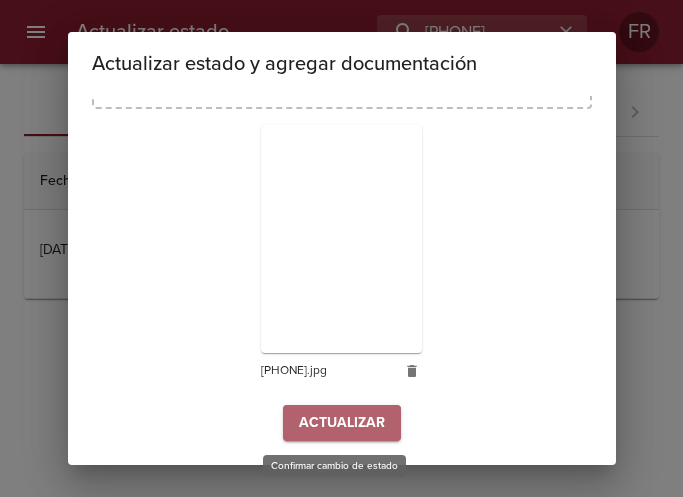 click on "Actualizar" at bounding box center (342, 423) 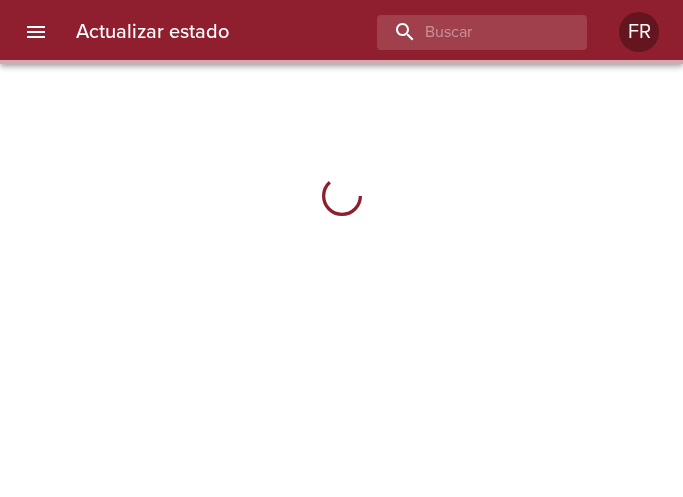 scroll, scrollTop: 0, scrollLeft: 0, axis: both 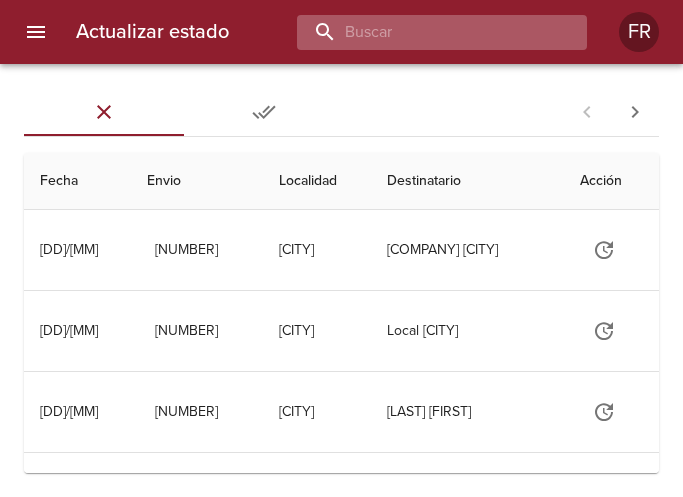 click at bounding box center (425, 32) 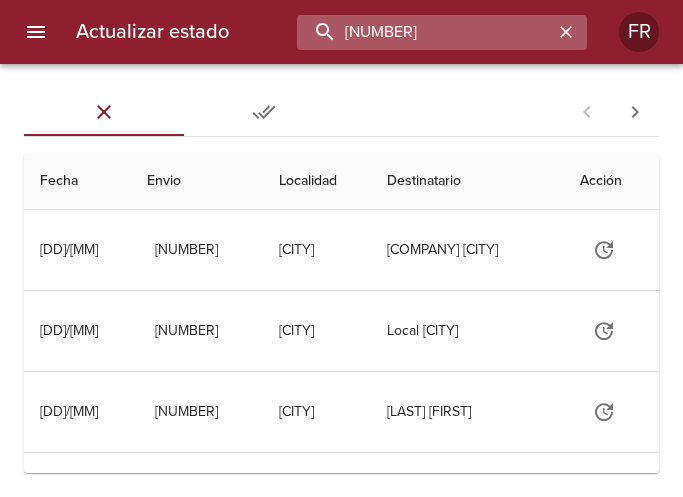 type on "[NUMBER]" 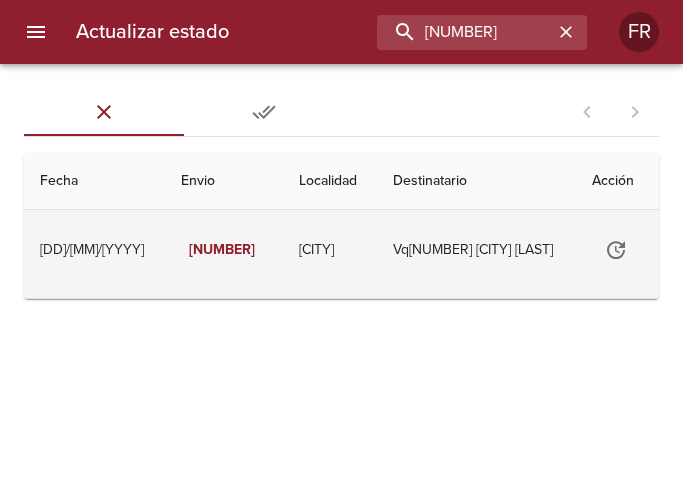 click at bounding box center [616, 250] 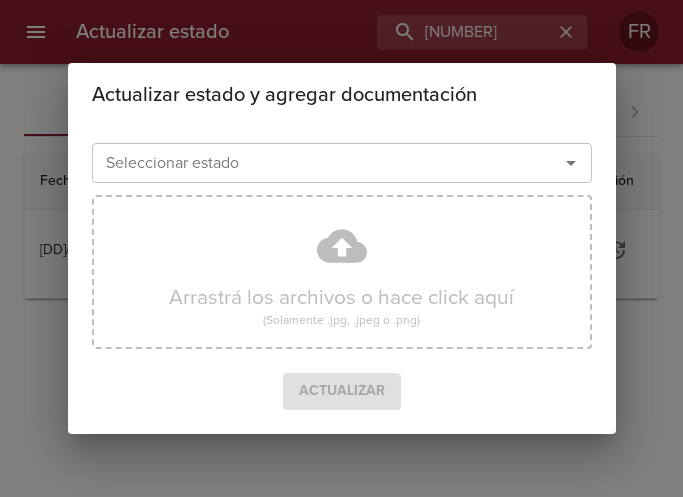 click at bounding box center [571, 163] 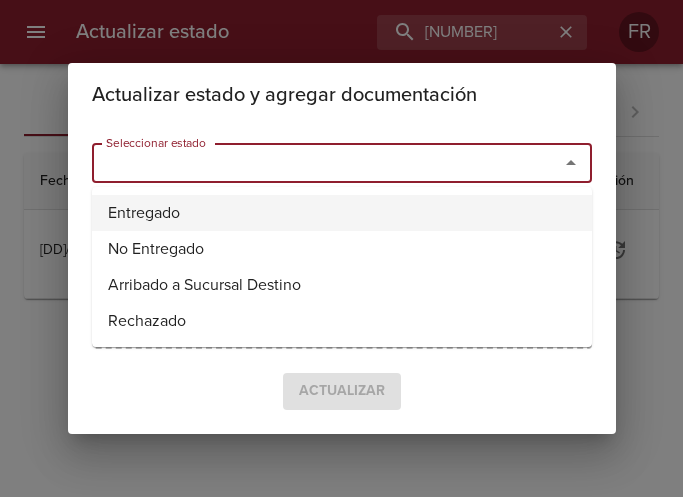 click on "Entregado" at bounding box center (342, 213) 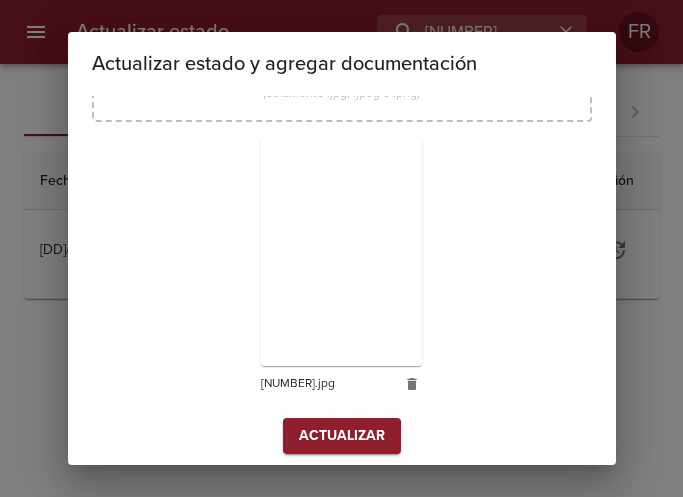 scroll, scrollTop: 285, scrollLeft: 0, axis: vertical 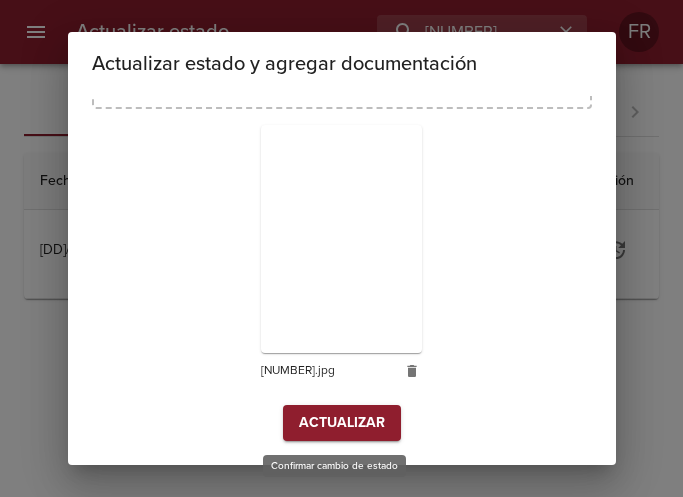 click on "Actualizar" at bounding box center (342, 423) 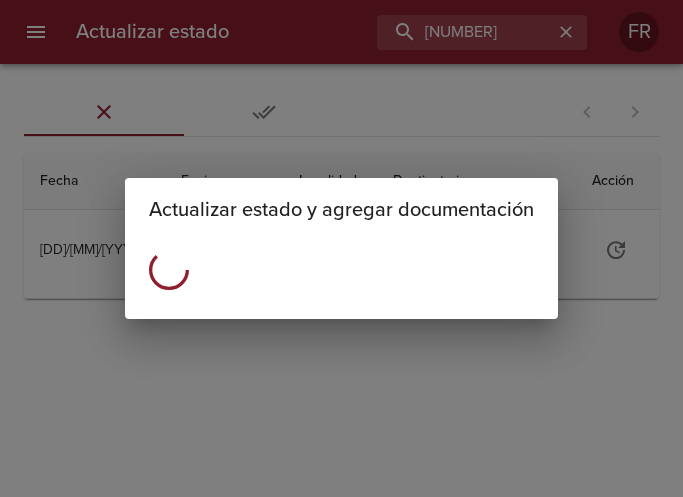 scroll, scrollTop: 0, scrollLeft: 0, axis: both 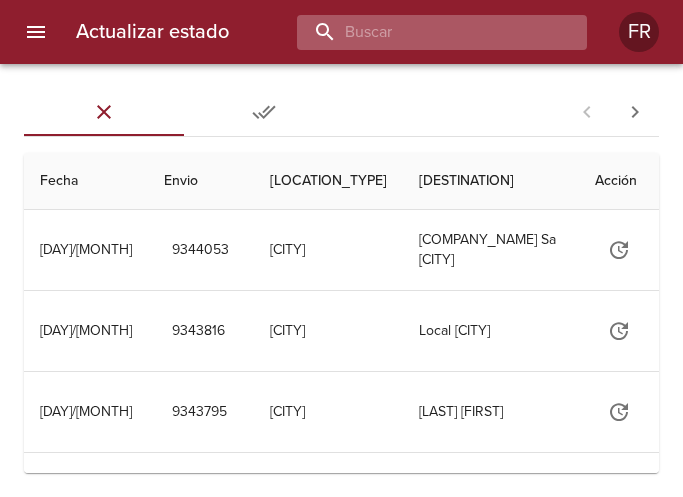click at bounding box center [425, 32] 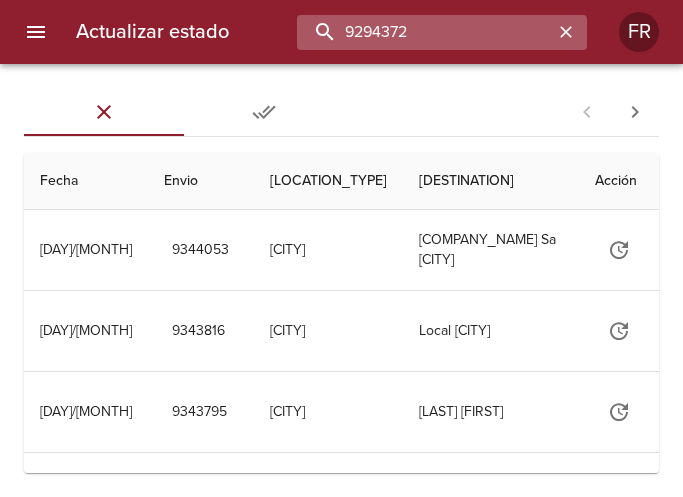 type on "9294372" 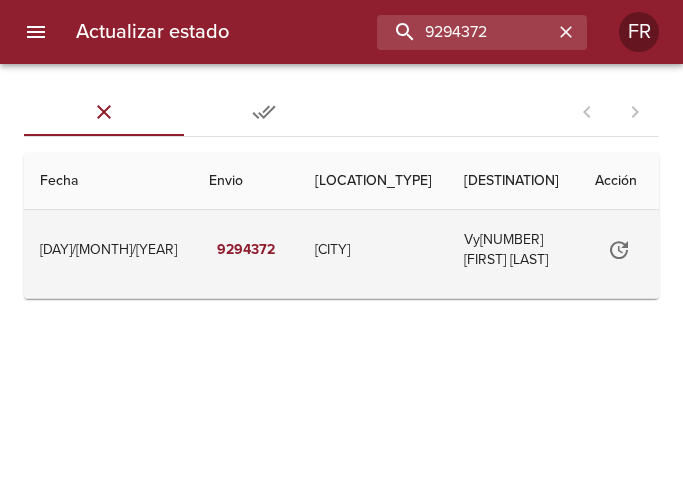 click at bounding box center (619, 250) 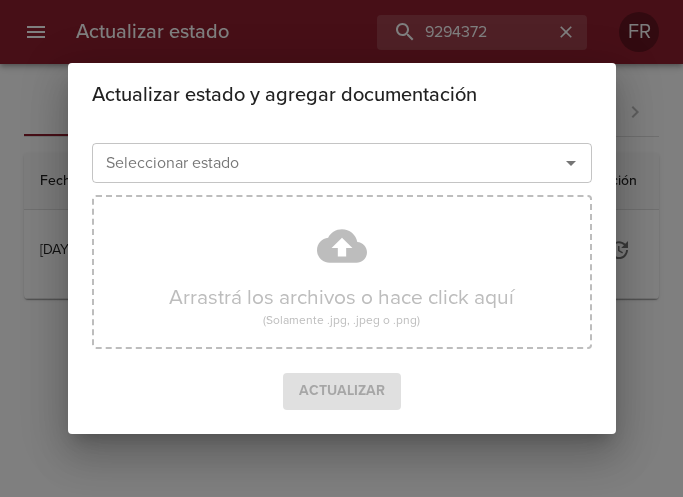 click at bounding box center [557, 163] 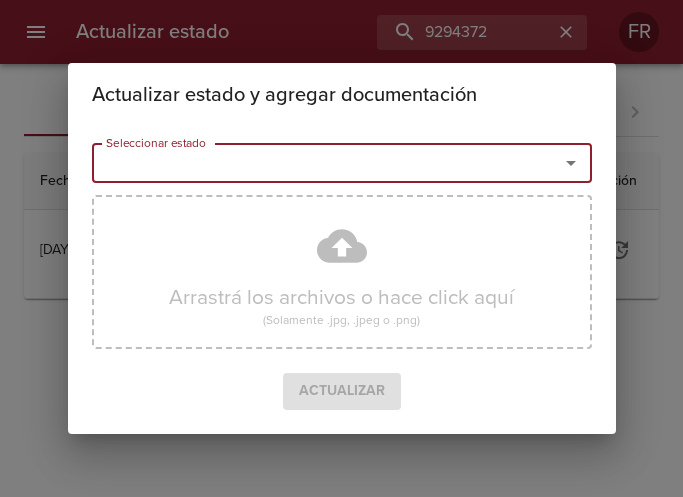 click at bounding box center [571, 163] 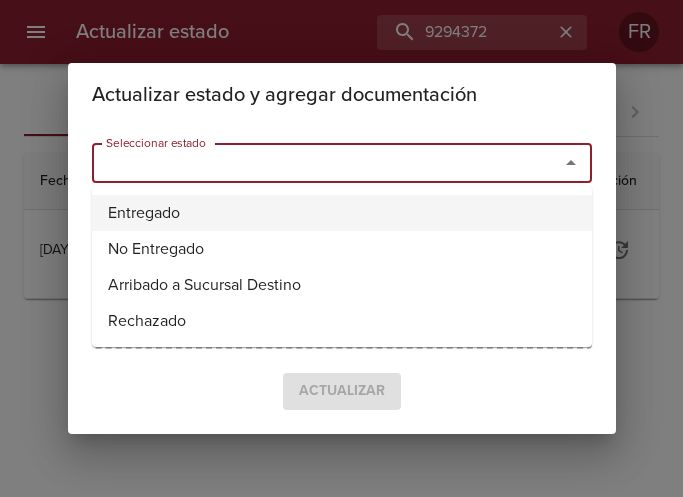 click on "Entregado" at bounding box center [342, 213] 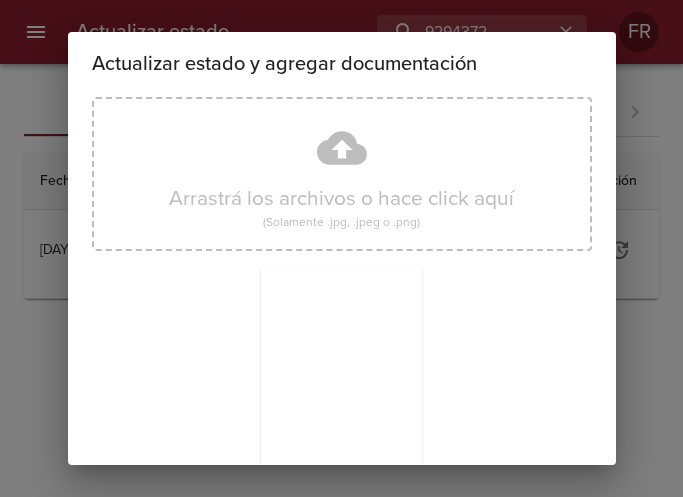 scroll, scrollTop: 285, scrollLeft: 0, axis: vertical 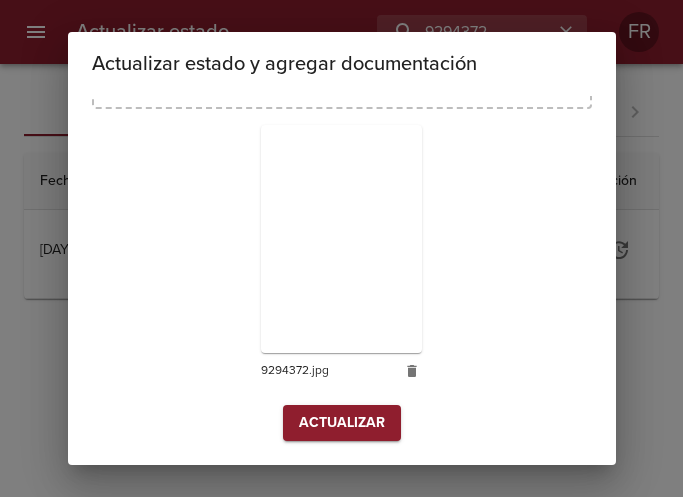 click on "Actualizar" at bounding box center (342, 423) 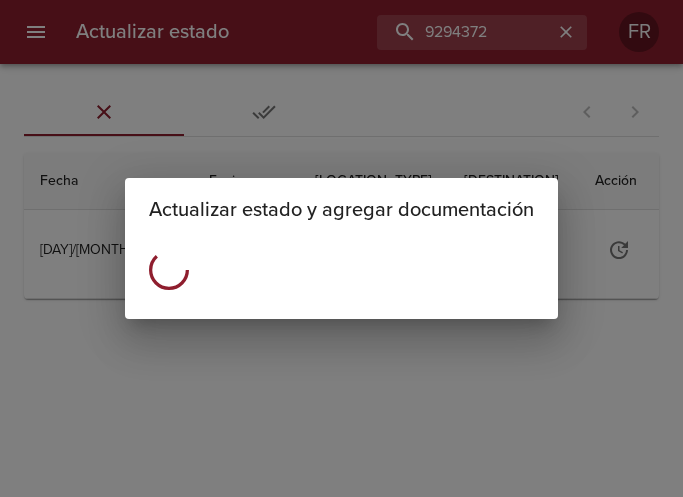 scroll, scrollTop: 0, scrollLeft: 0, axis: both 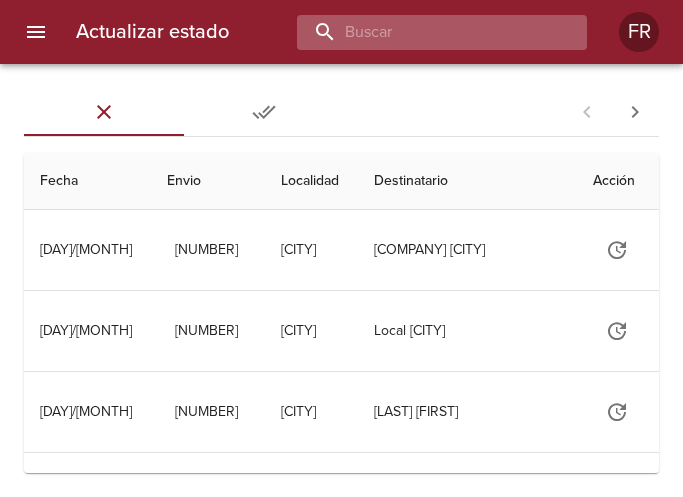 click at bounding box center (425, 32) 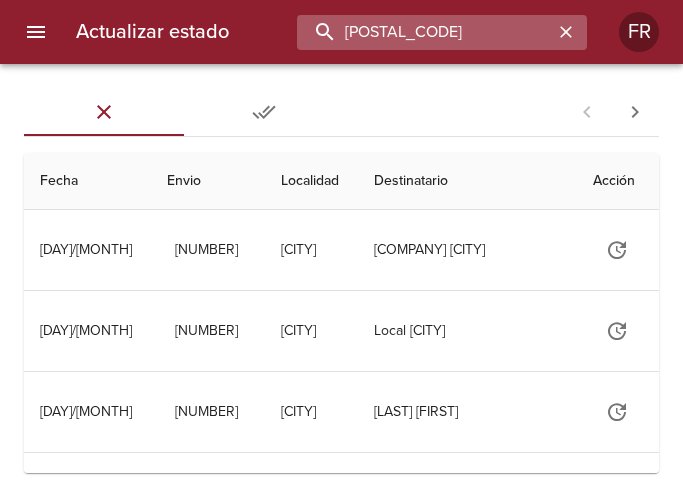type on "9280396" 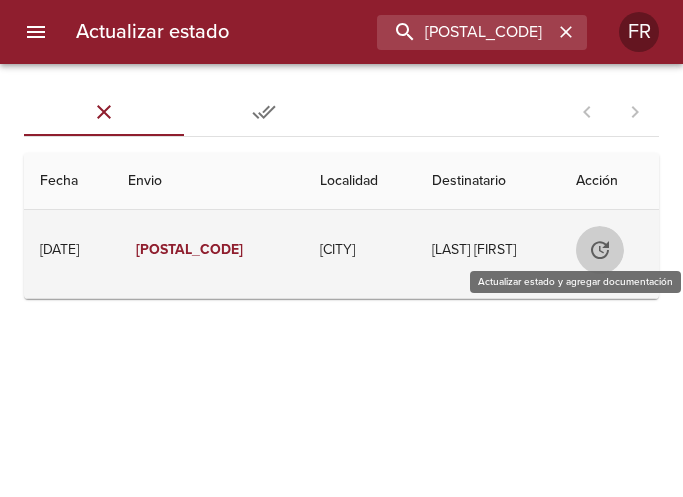 click at bounding box center (600, 250) 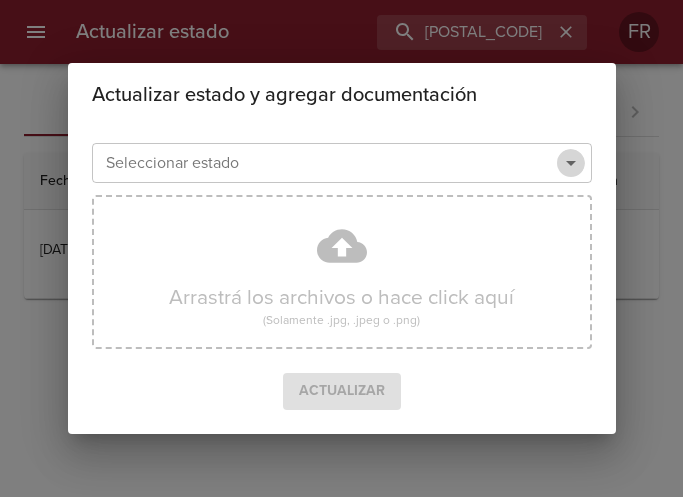 click at bounding box center [571, 163] 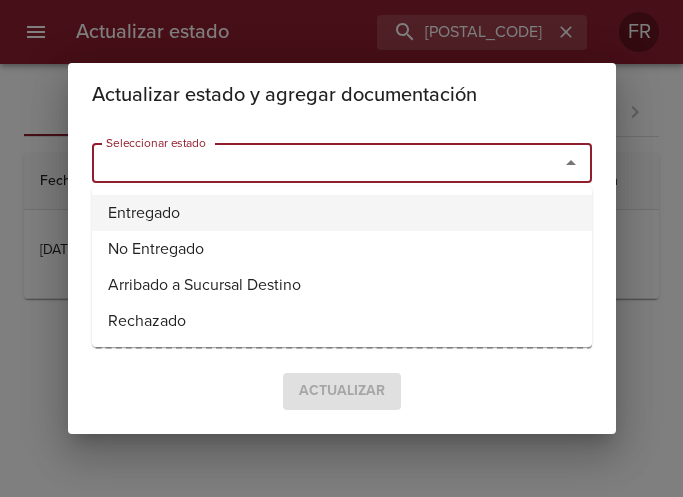 click on "Entregado" at bounding box center (342, 213) 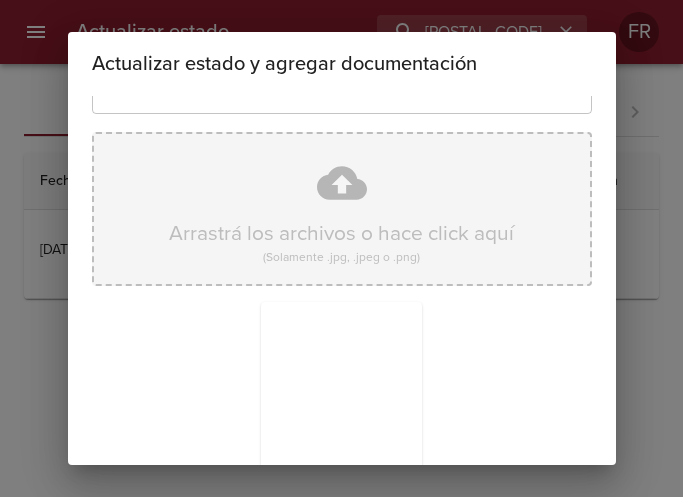 scroll, scrollTop: 285, scrollLeft: 0, axis: vertical 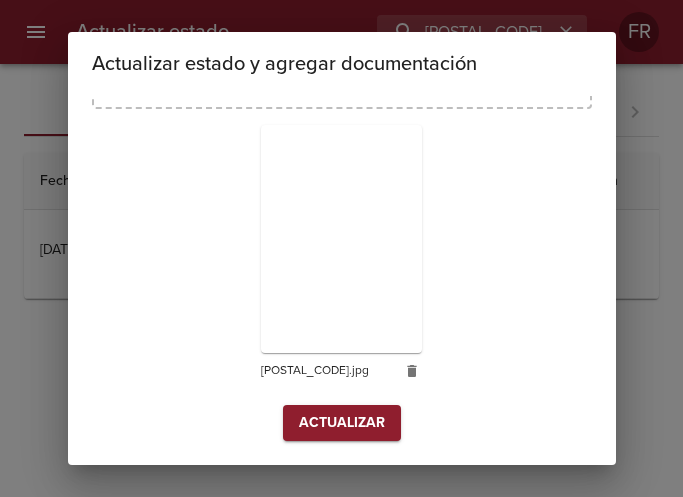 click on "Actualizar" at bounding box center (342, 423) 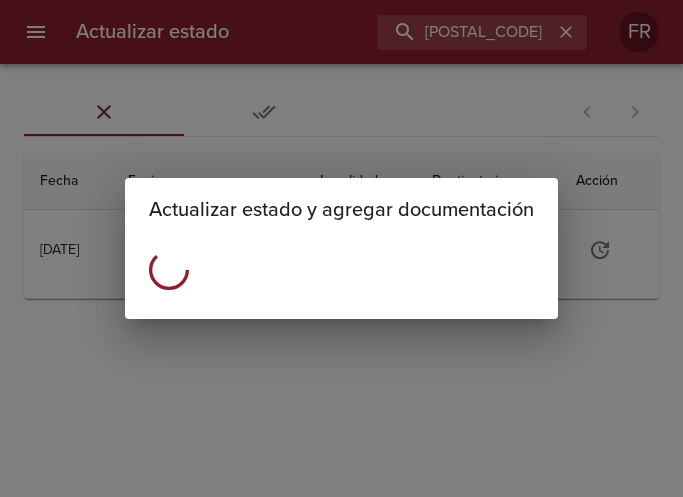 scroll, scrollTop: 0, scrollLeft: 0, axis: both 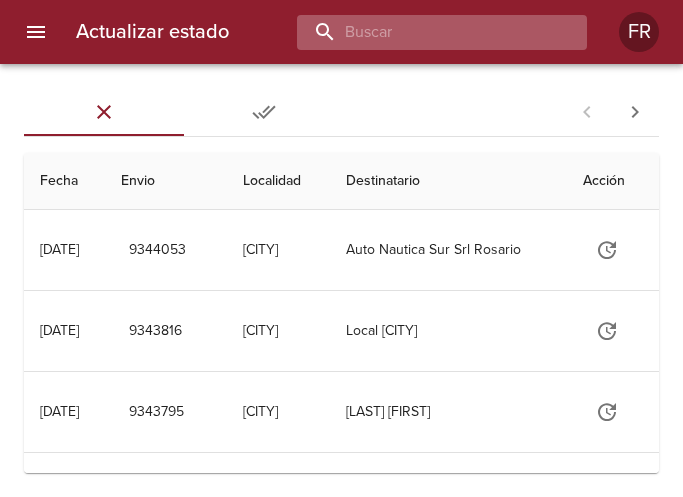 click at bounding box center (425, 32) 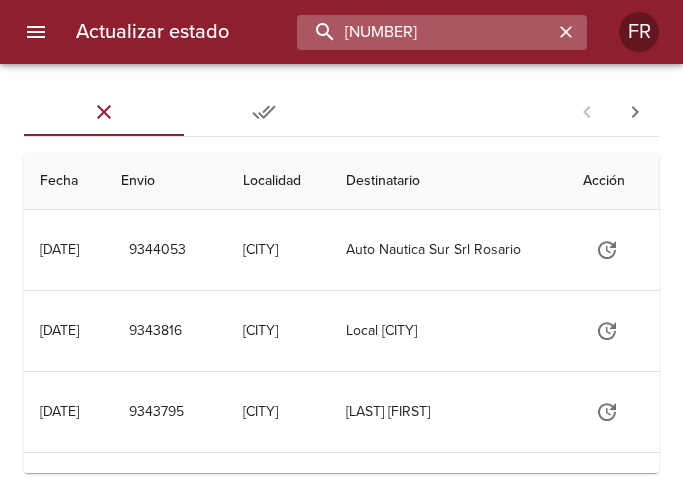 type on "[NUMBER]" 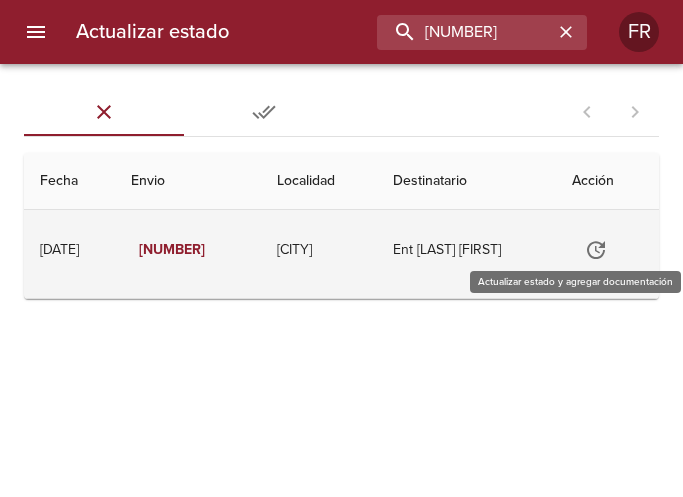 click at bounding box center (596, 250) 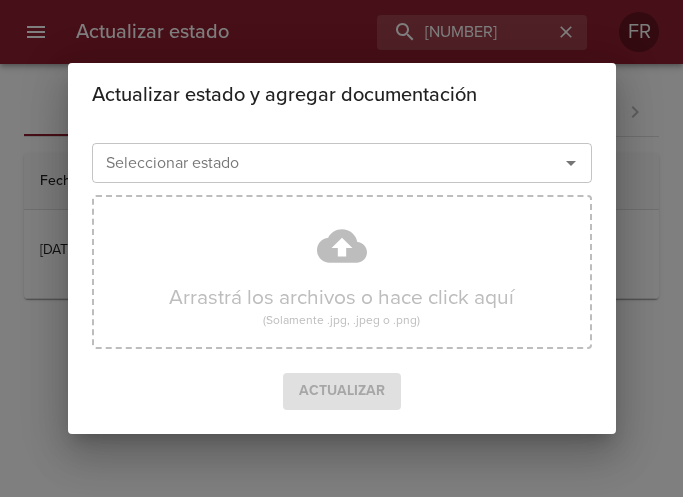 click on "Seleccionar estado" at bounding box center [342, 163] 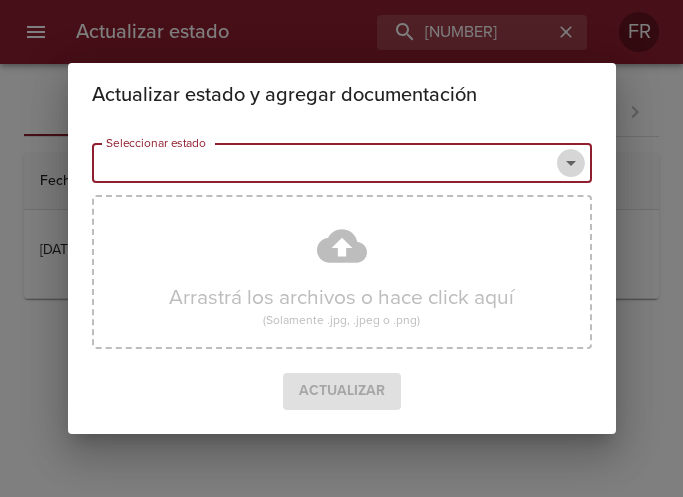 click at bounding box center (571, 163) 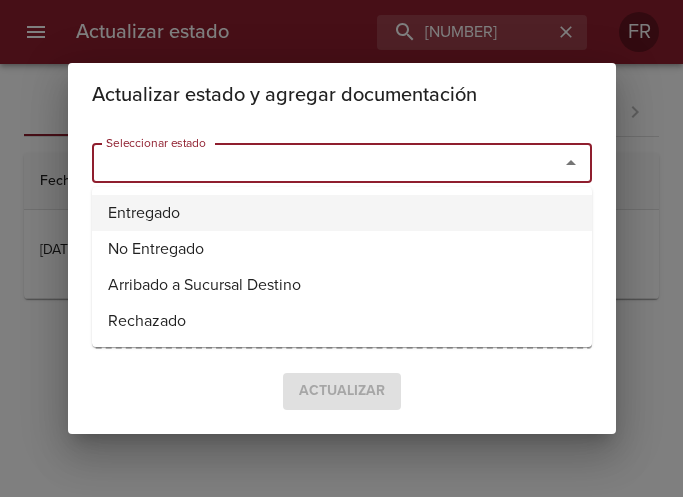 click on "Entregado" at bounding box center (342, 213) 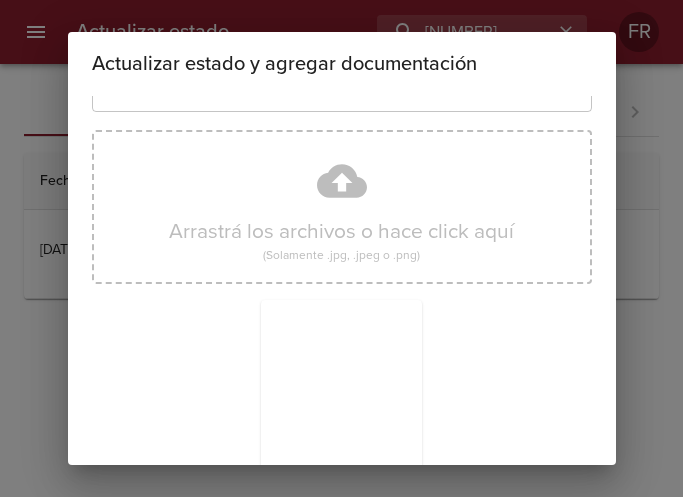 scroll, scrollTop: 285, scrollLeft: 0, axis: vertical 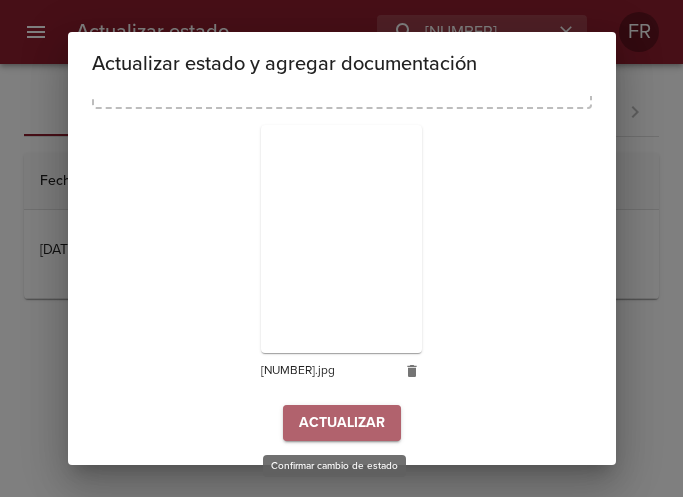 click on "Actualizar" at bounding box center [342, 423] 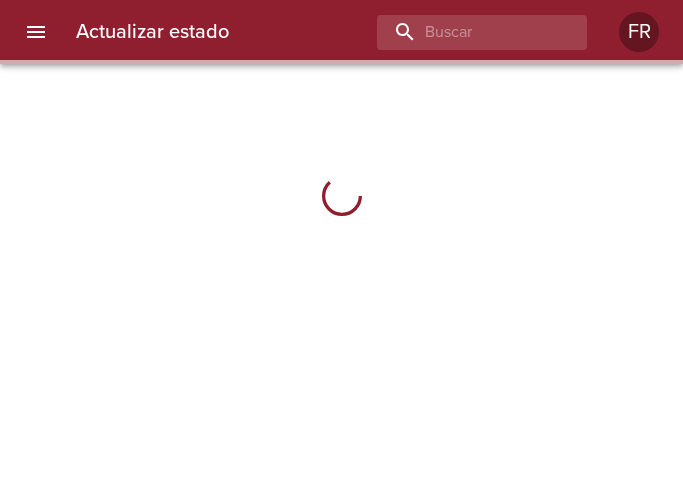 scroll, scrollTop: 0, scrollLeft: 0, axis: both 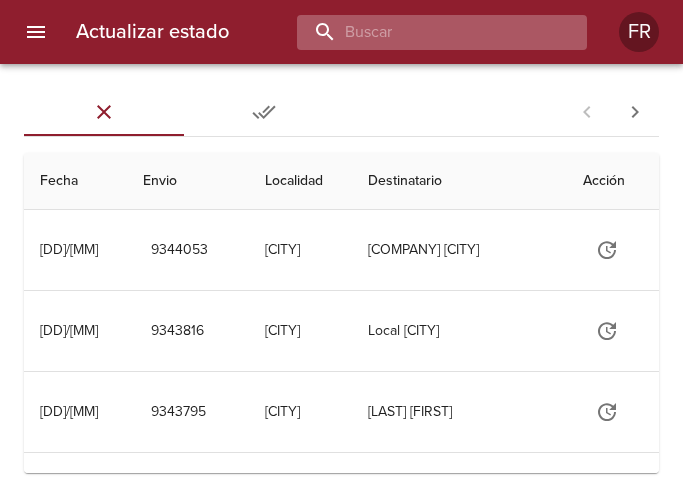 click at bounding box center (425, 32) 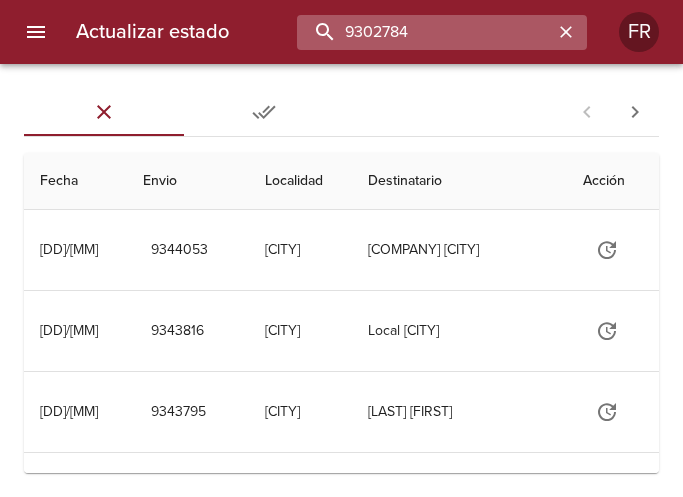 type on "9302784" 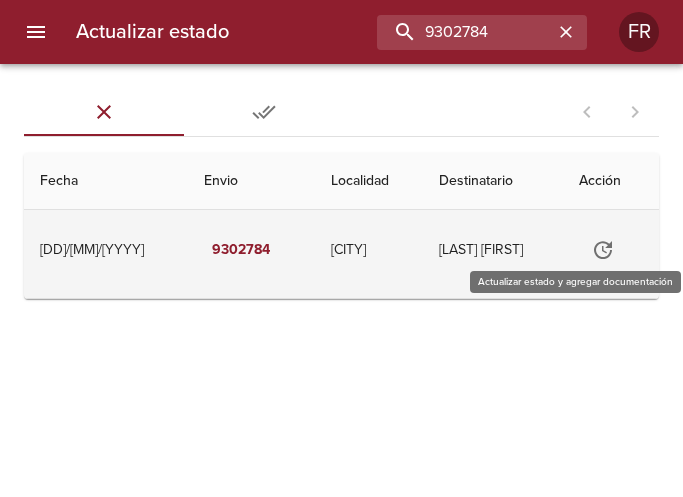 click at bounding box center [603, 250] 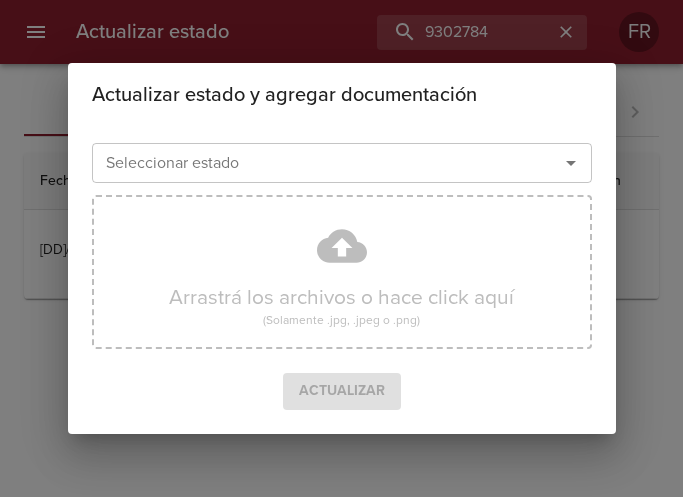click at bounding box center (571, 163) 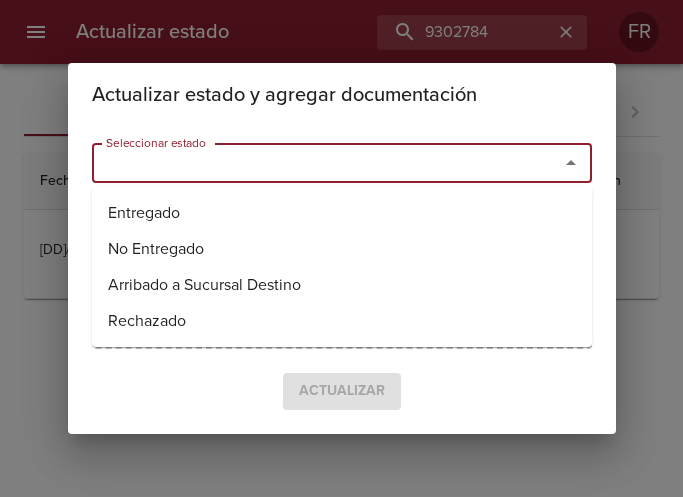 click on "Entregado No Entregado Arribado a Sucursal Destino Rechazado" at bounding box center [342, 267] 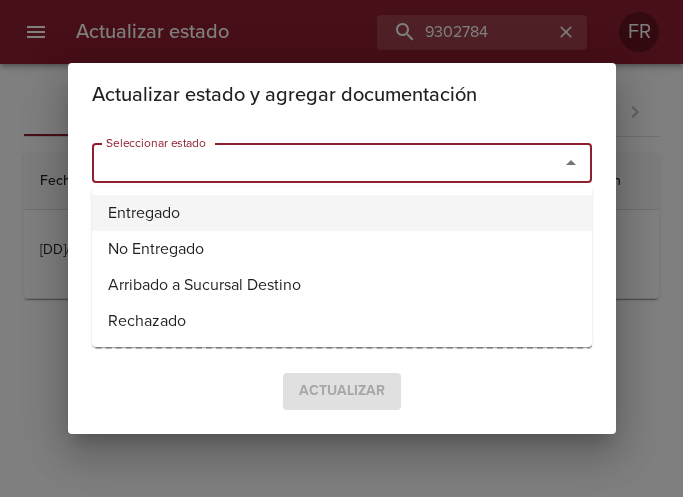 click on "Entregado" at bounding box center [342, 213] 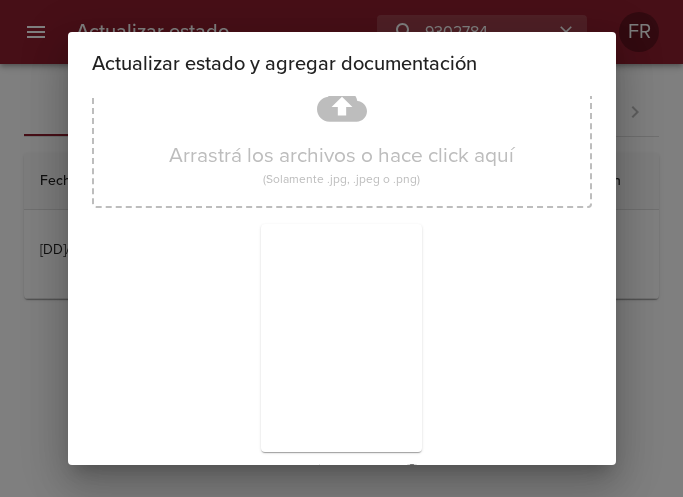 scroll, scrollTop: 285, scrollLeft: 0, axis: vertical 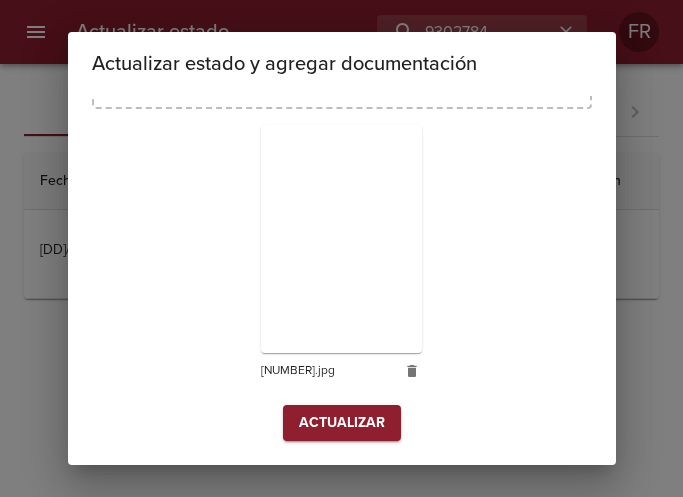 click on "Actualizar" at bounding box center [342, 423] 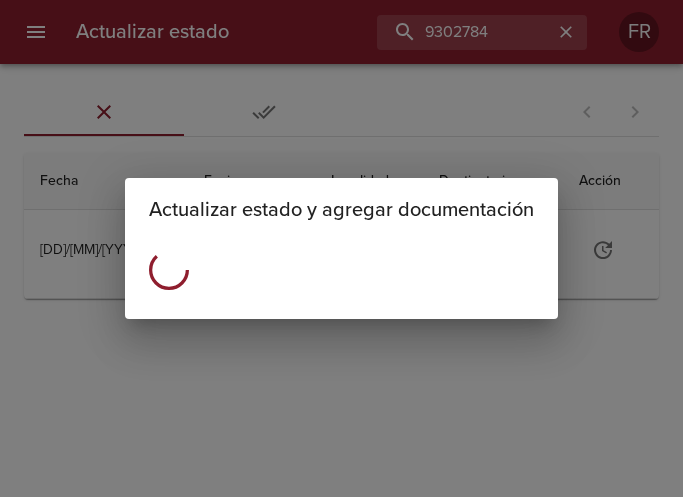 scroll, scrollTop: 0, scrollLeft: 0, axis: both 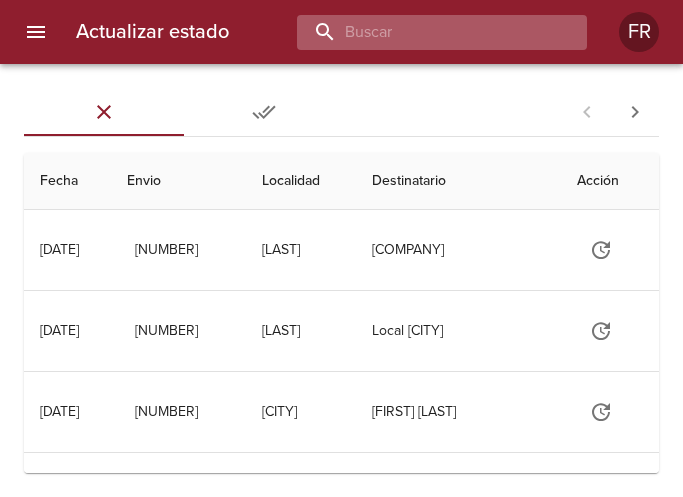 click at bounding box center [425, 32] 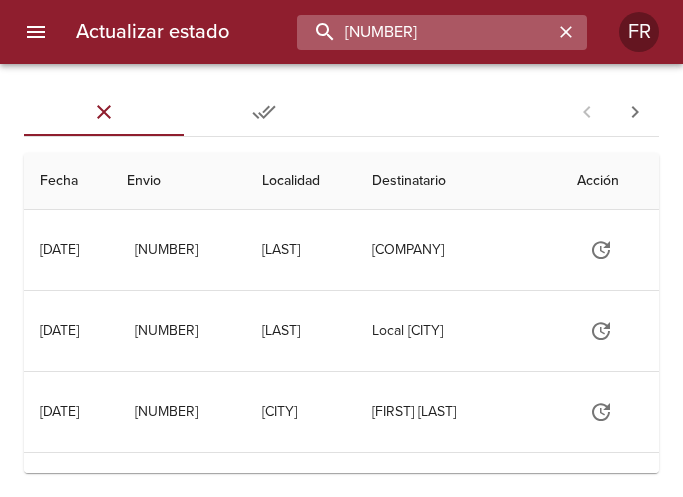 type on "9302619" 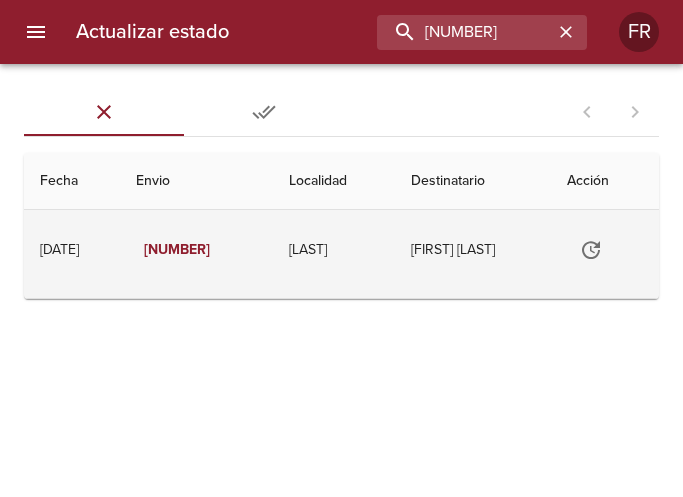 click at bounding box center [591, 250] 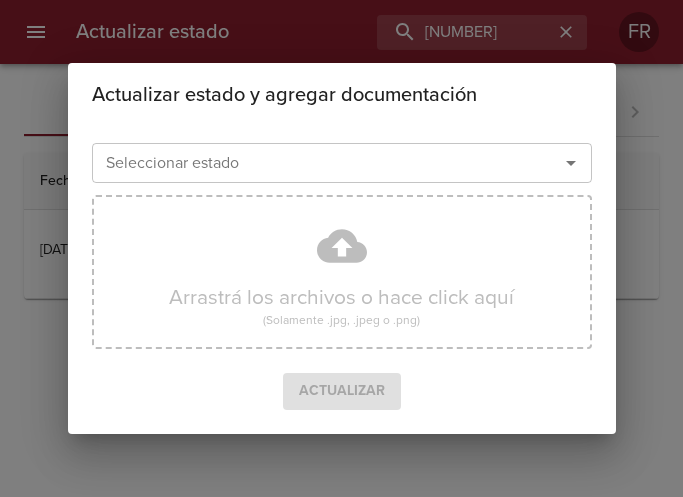 click at bounding box center [571, 163] 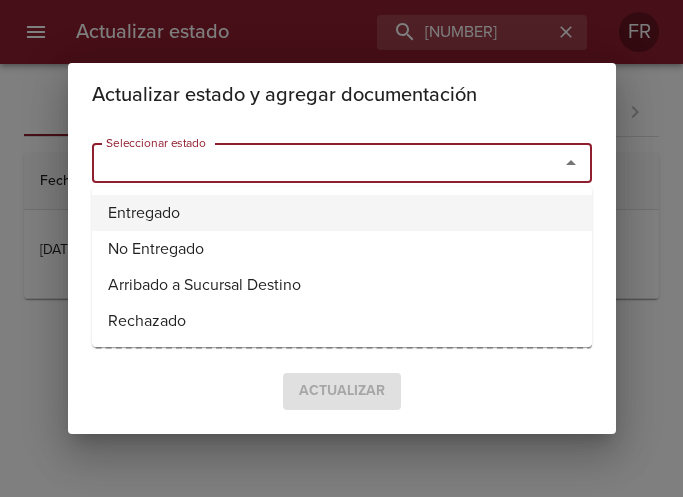 click on "Entregado" at bounding box center [342, 213] 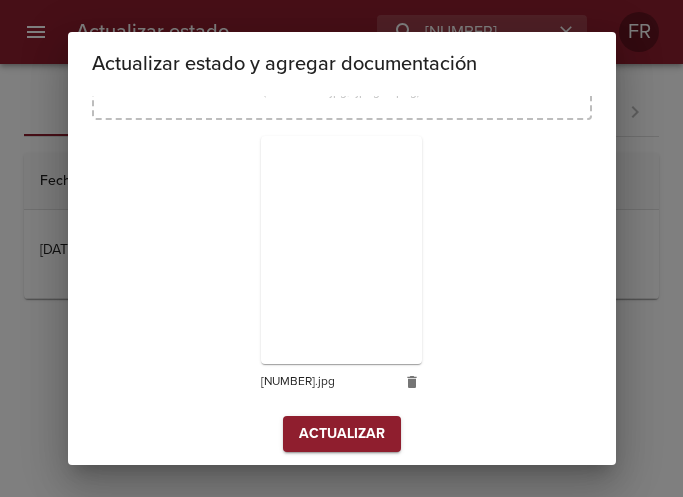 scroll, scrollTop: 285, scrollLeft: 0, axis: vertical 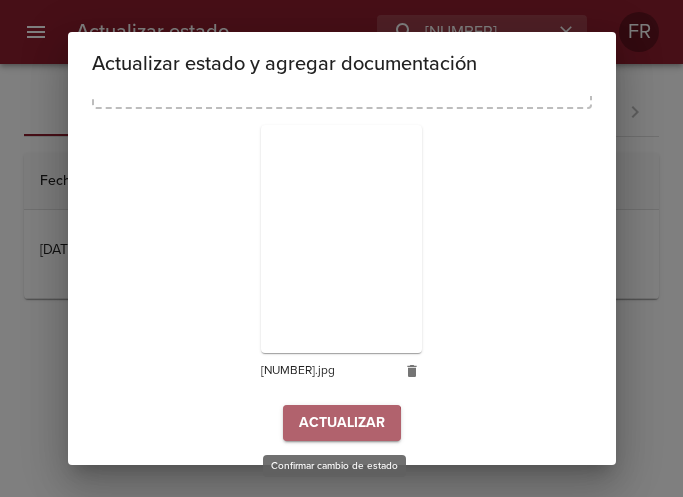 click on "Actualizar" at bounding box center (342, 423) 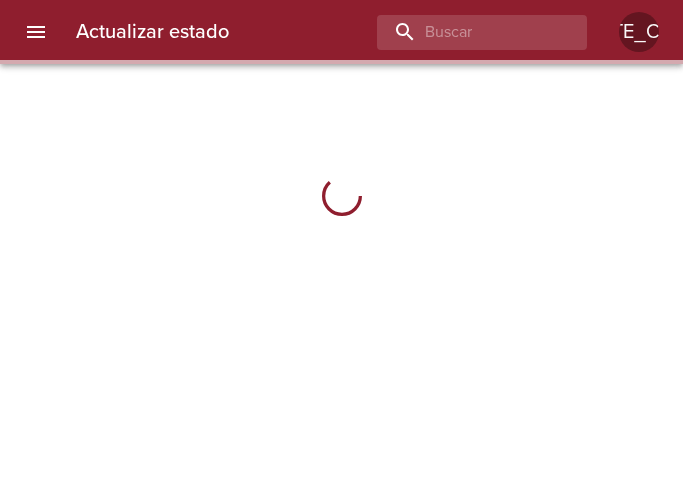 scroll, scrollTop: 0, scrollLeft: 0, axis: both 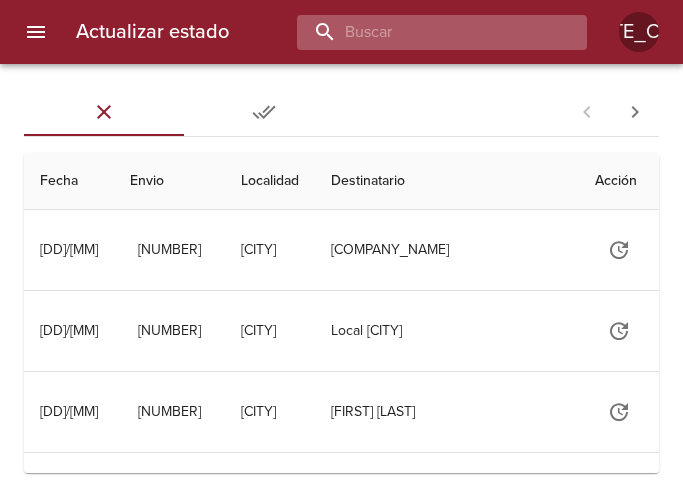 click at bounding box center [425, 32] 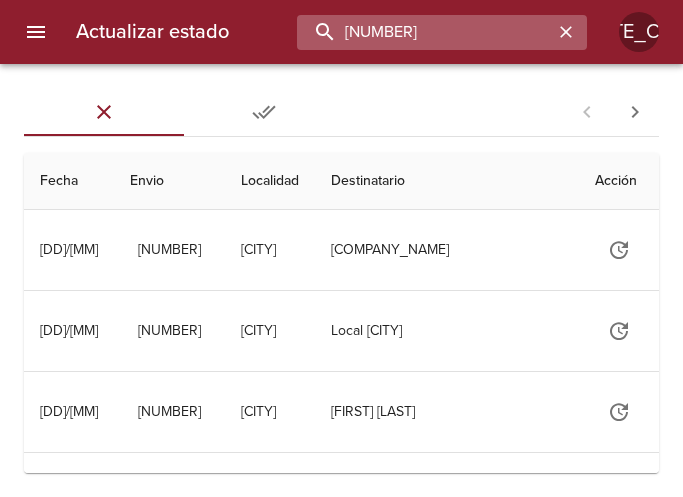 type on "9226461" 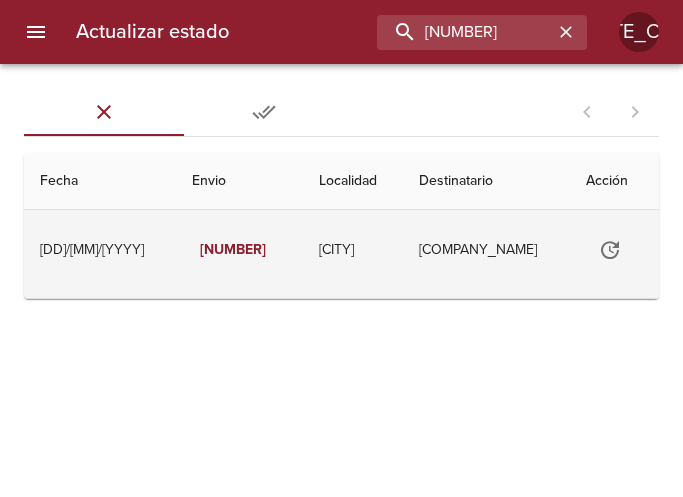 click at bounding box center (610, 250) 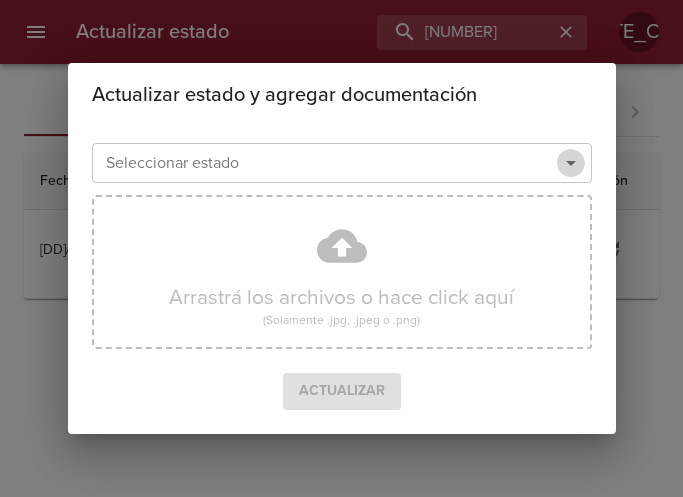 click at bounding box center (571, 163) 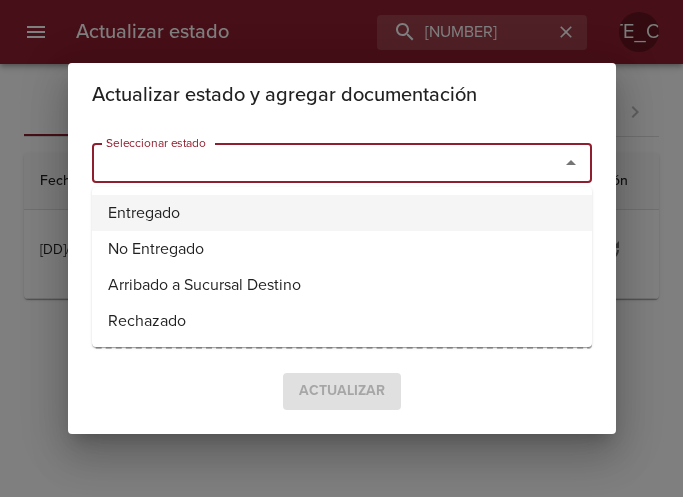 click on "Entregado" at bounding box center (342, 213) 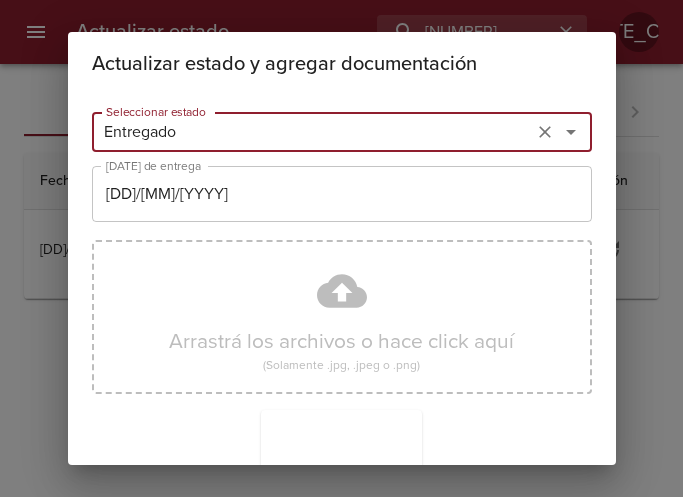 scroll, scrollTop: 285, scrollLeft: 0, axis: vertical 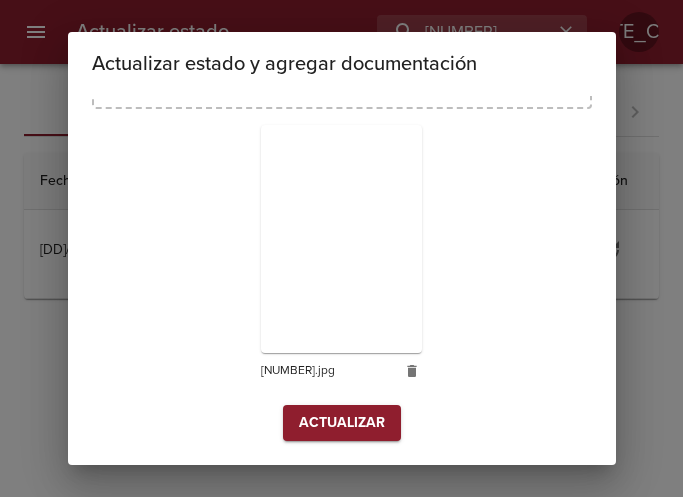 click on "Actualizar" at bounding box center (342, 423) 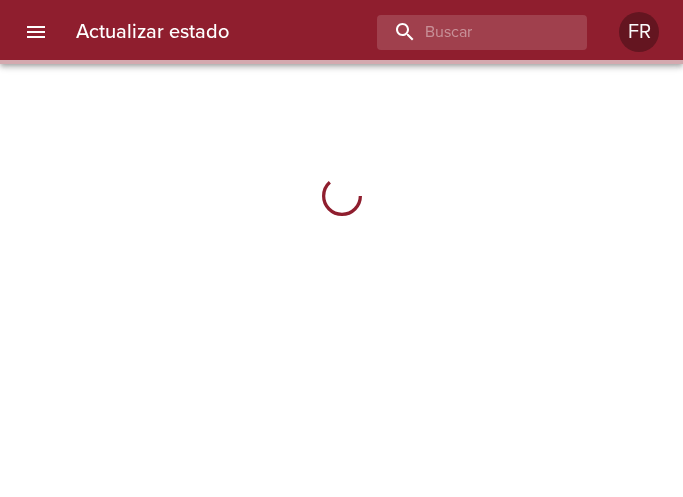 scroll, scrollTop: 0, scrollLeft: 0, axis: both 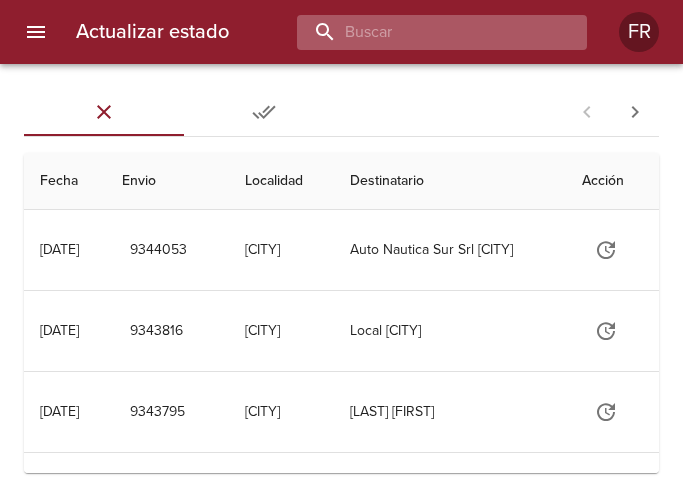 click at bounding box center (425, 32) 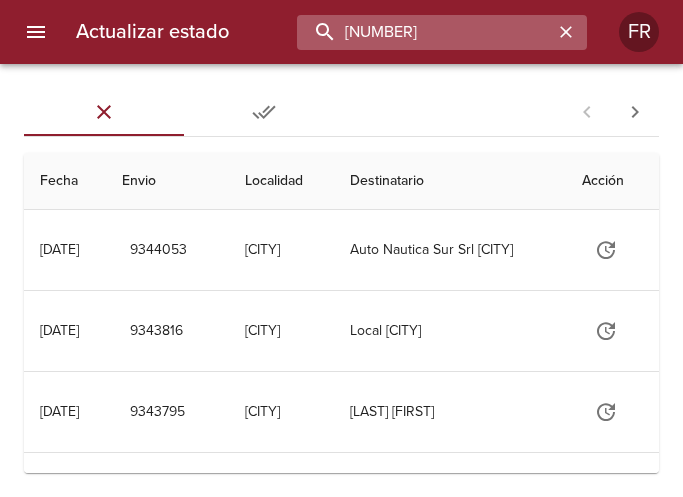 type on "9280911" 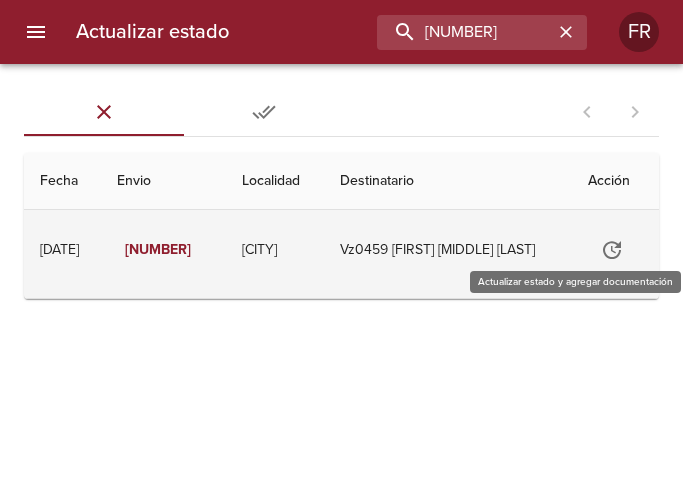 click at bounding box center (612, 250) 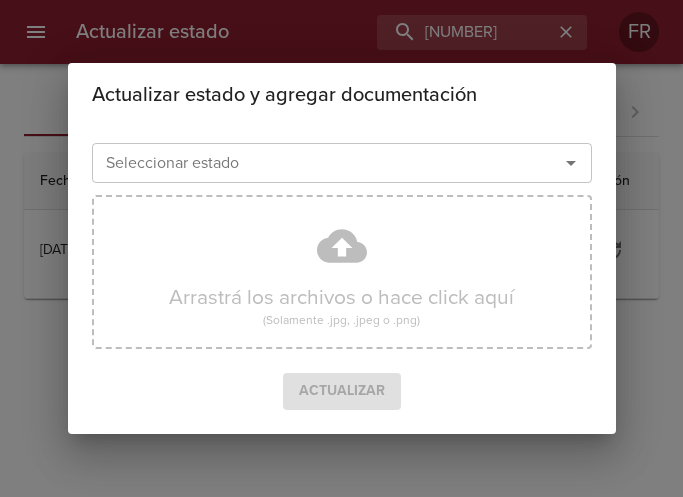 click at bounding box center (571, 163) 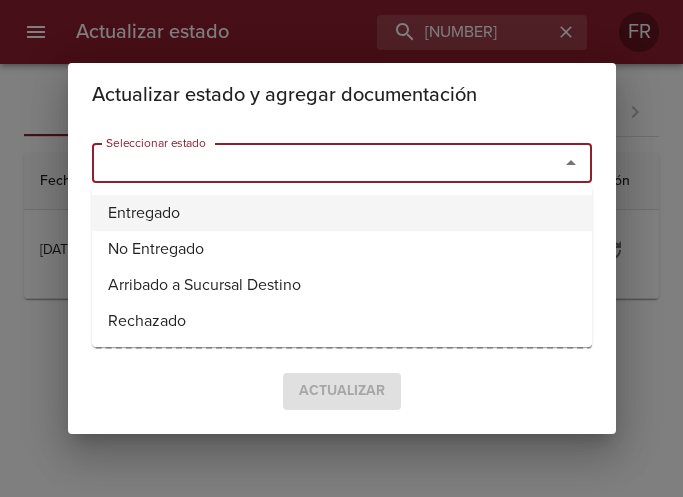 click on "Entregado" at bounding box center (342, 213) 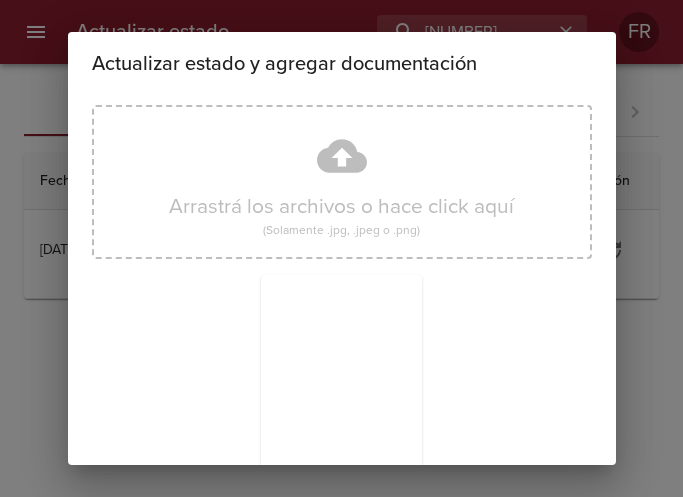 scroll, scrollTop: 285, scrollLeft: 0, axis: vertical 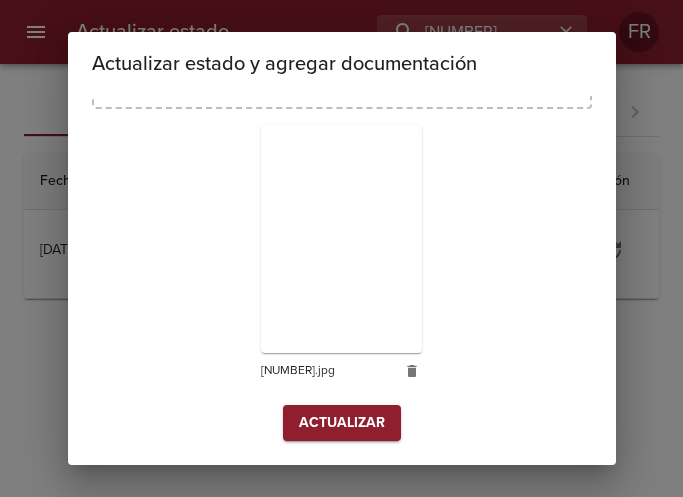 click on "Actualizar" at bounding box center [342, 423] 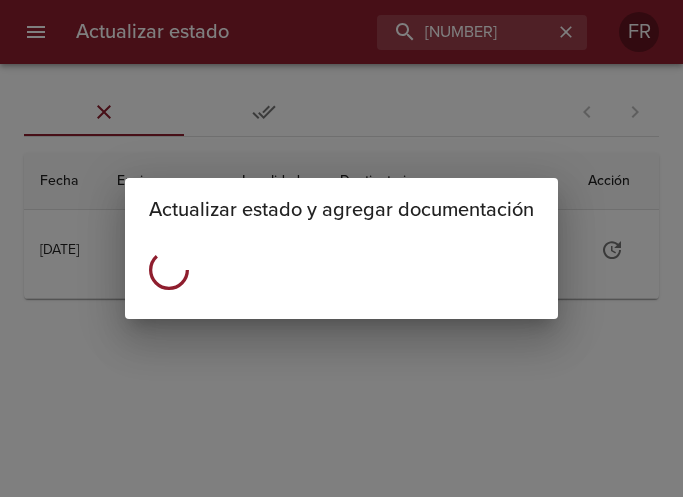 scroll, scrollTop: 0, scrollLeft: 0, axis: both 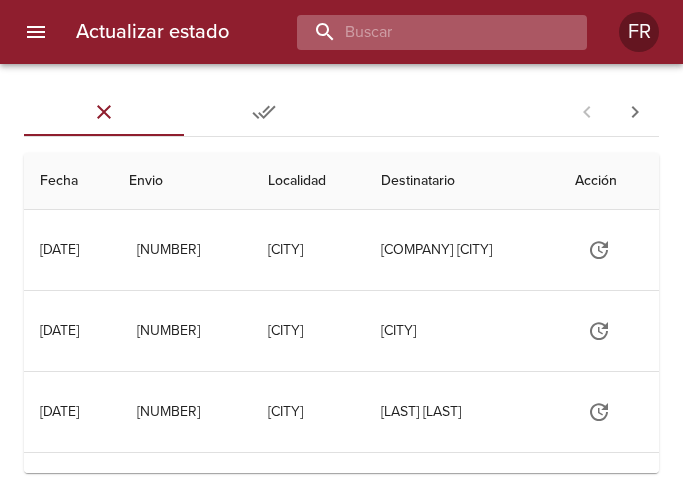 click at bounding box center [425, 32] 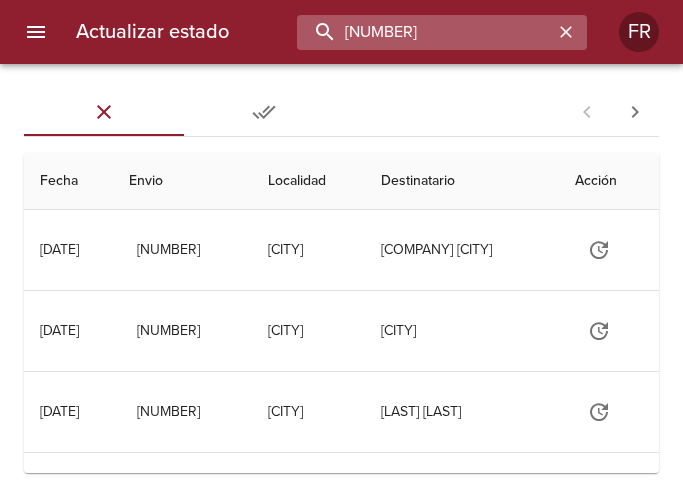 type on "[NUMBER]" 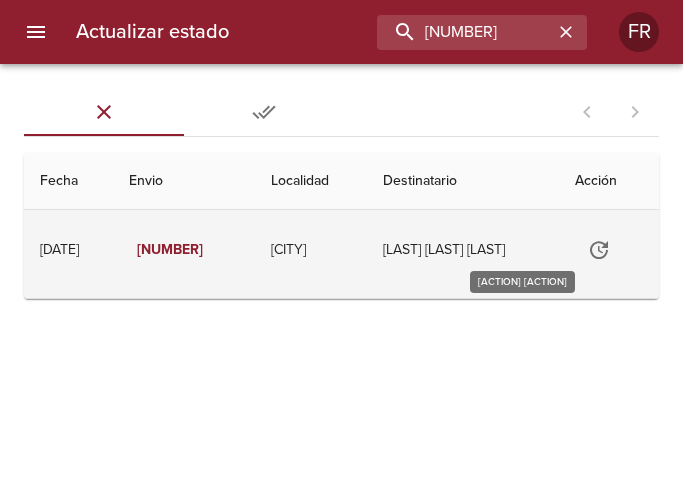 click at bounding box center [599, 250] 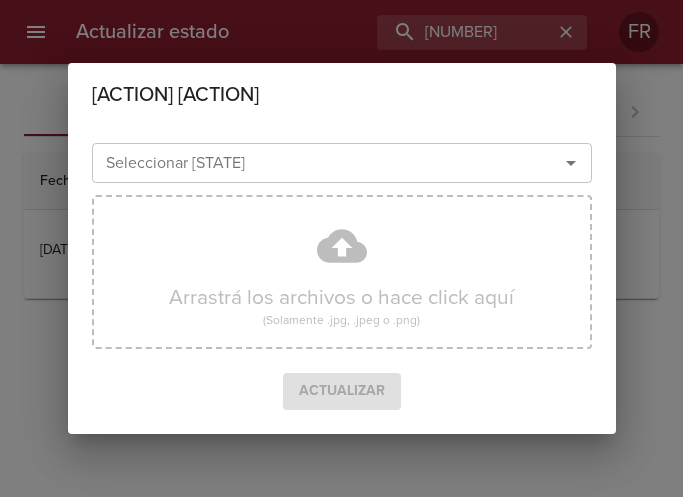 click at bounding box center (571, 163) 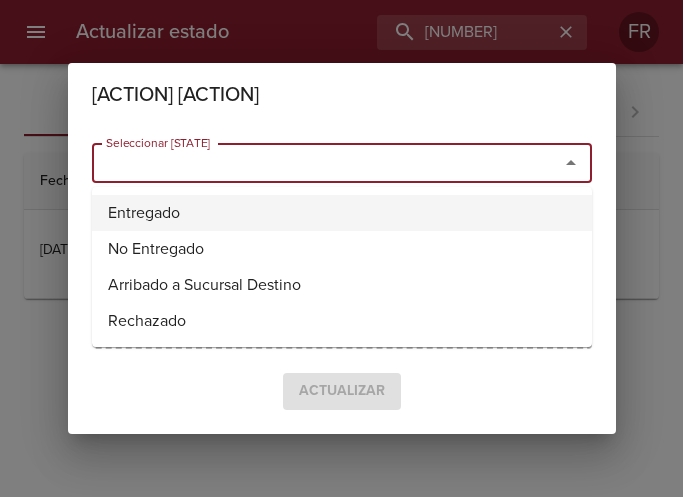 click on "Entregado" at bounding box center (342, 213) 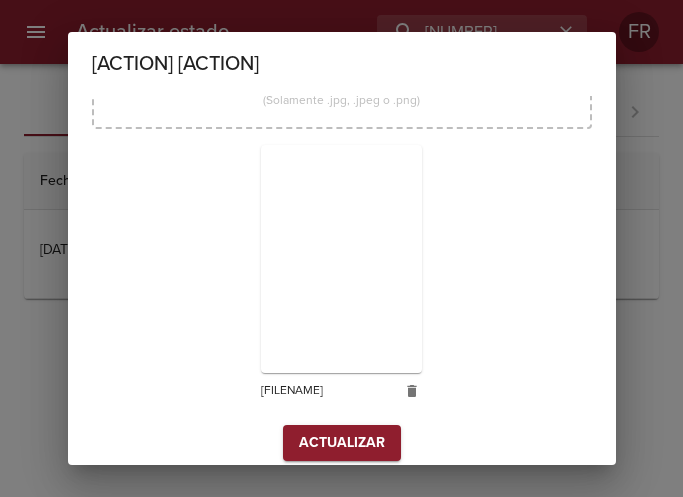 scroll, scrollTop: 285, scrollLeft: 0, axis: vertical 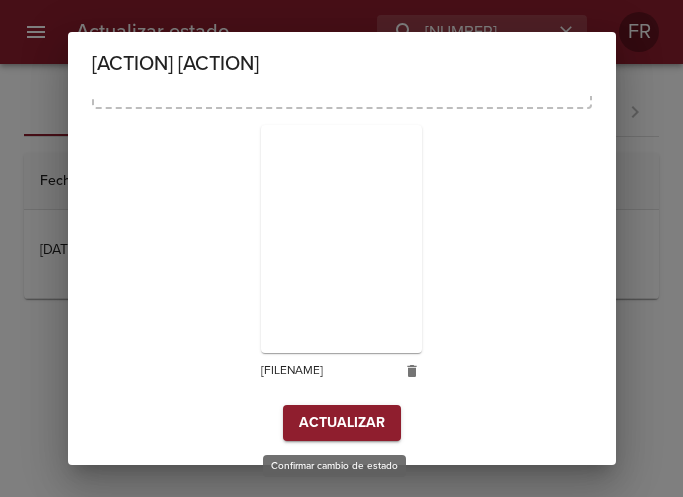 drag, startPoint x: 329, startPoint y: 423, endPoint x: 357, endPoint y: 412, distance: 30.083218 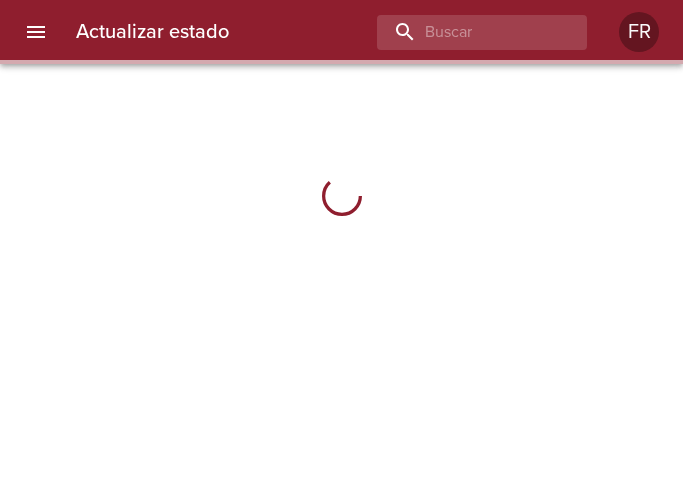 scroll, scrollTop: 0, scrollLeft: 0, axis: both 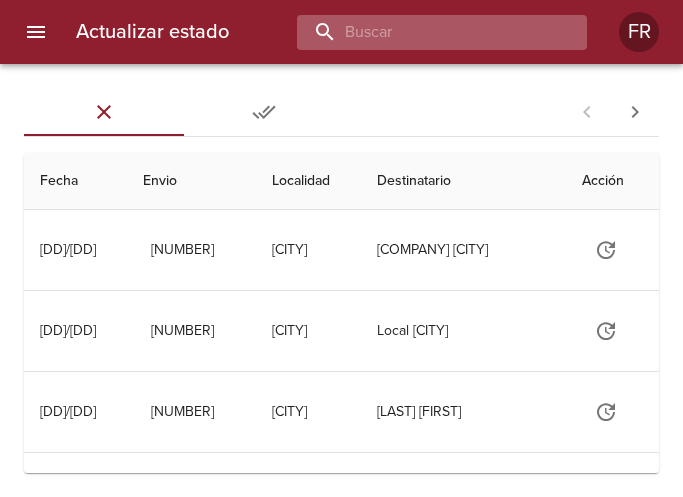 click at bounding box center (425, 32) 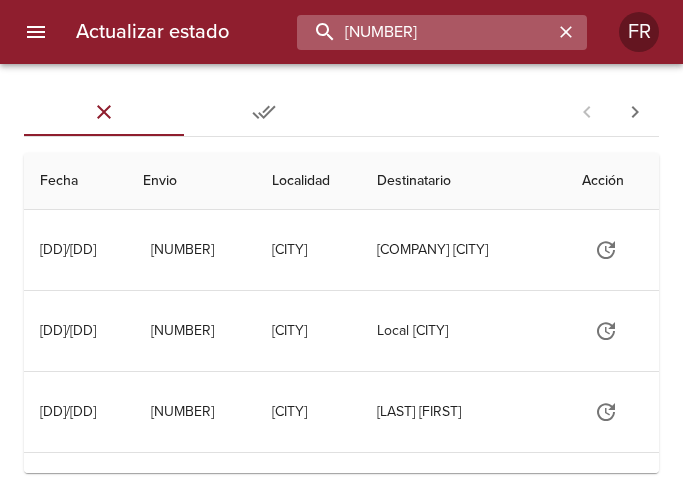 type on "9265853" 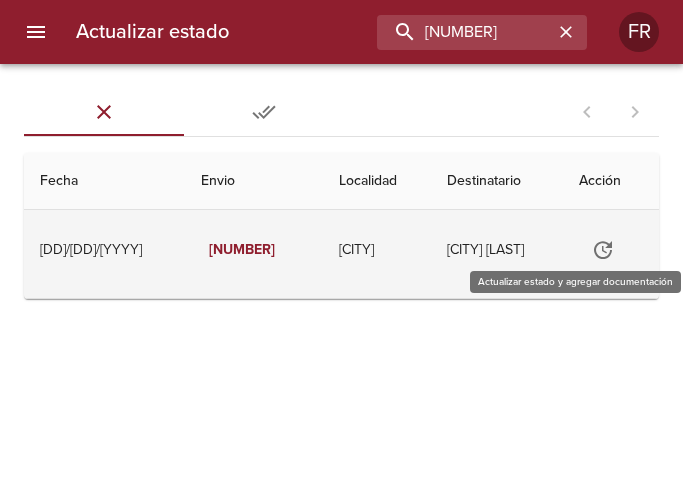 click at bounding box center [603, 250] 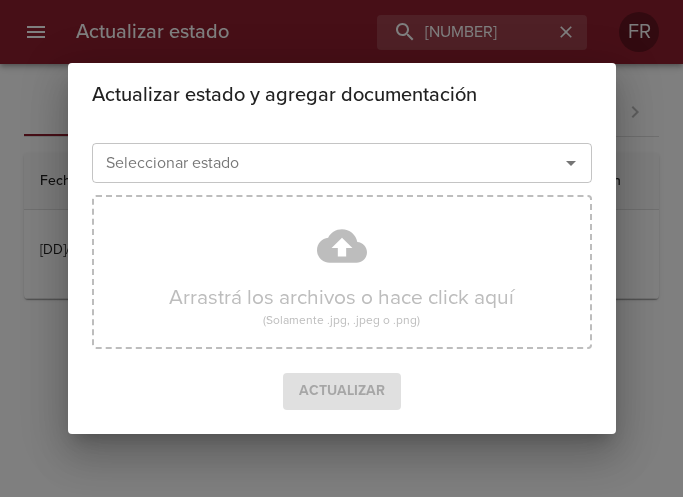 click at bounding box center (571, 163) 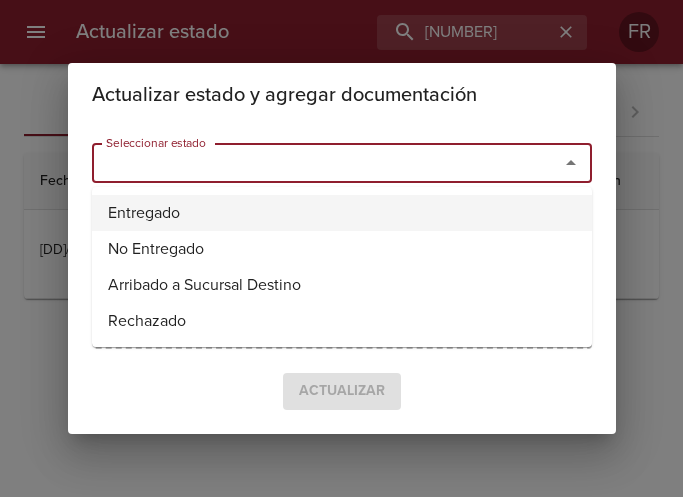 click on "Entregado" at bounding box center (342, 213) 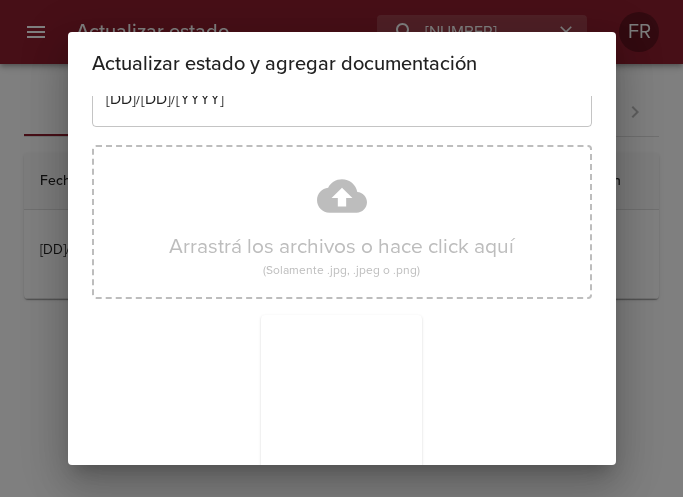 scroll, scrollTop: 285, scrollLeft: 0, axis: vertical 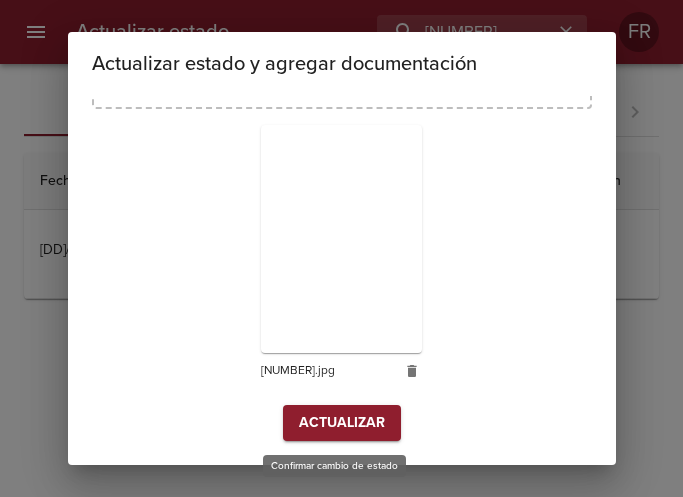 click on "Actualizar" at bounding box center (342, 423) 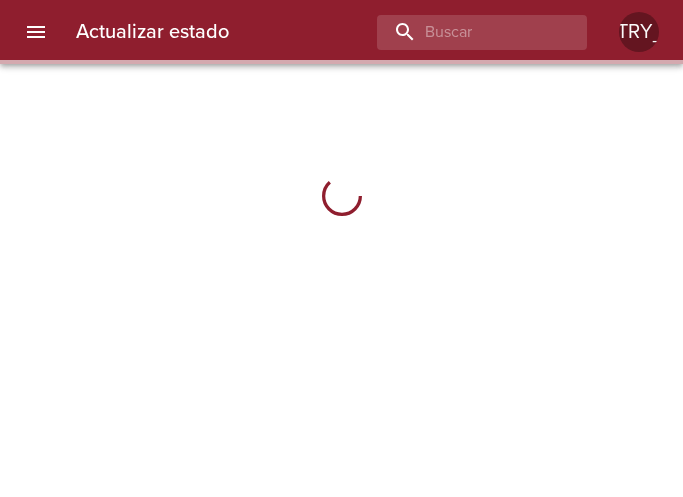 scroll, scrollTop: 0, scrollLeft: 0, axis: both 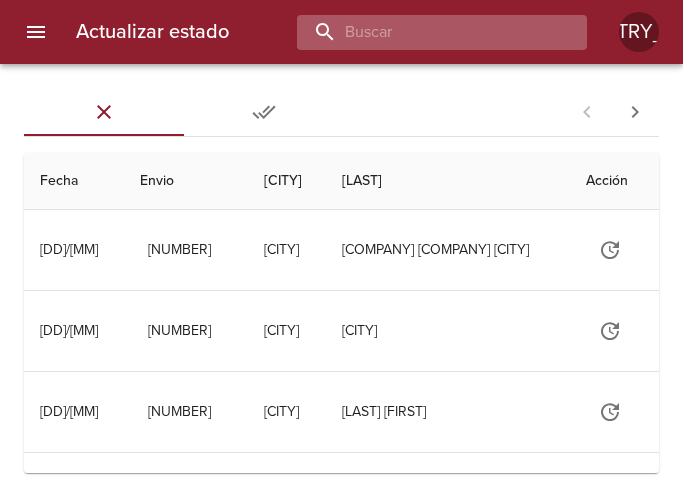 click at bounding box center (425, 32) 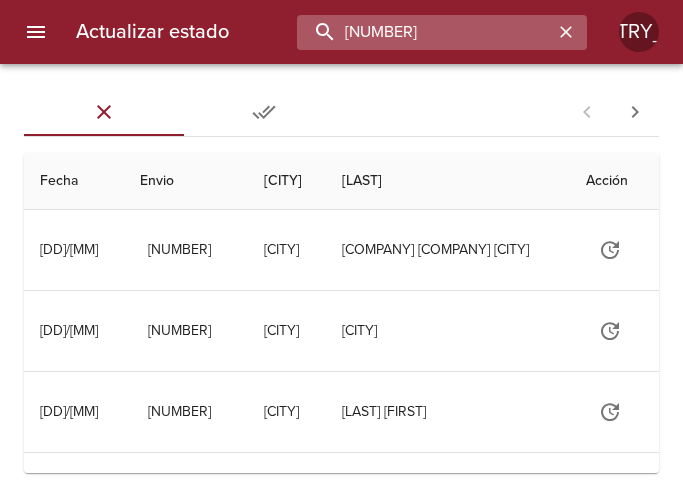 type on "9252873" 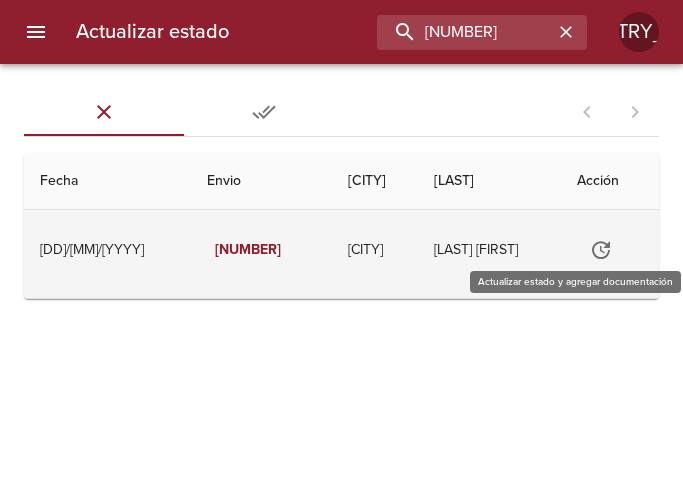 click at bounding box center (601, 250) 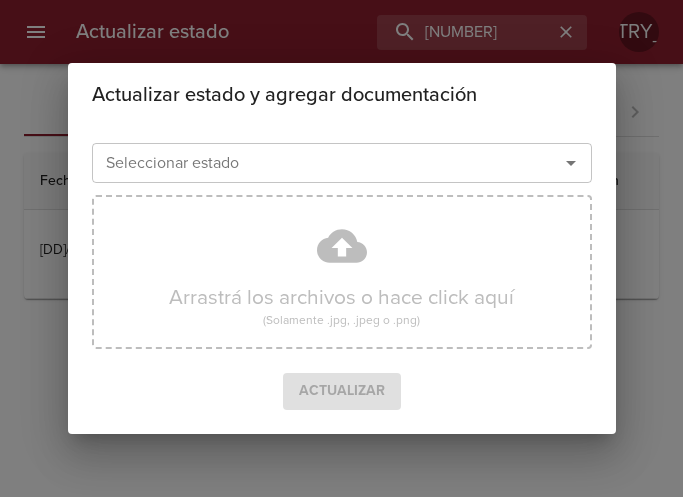click at bounding box center (571, 163) 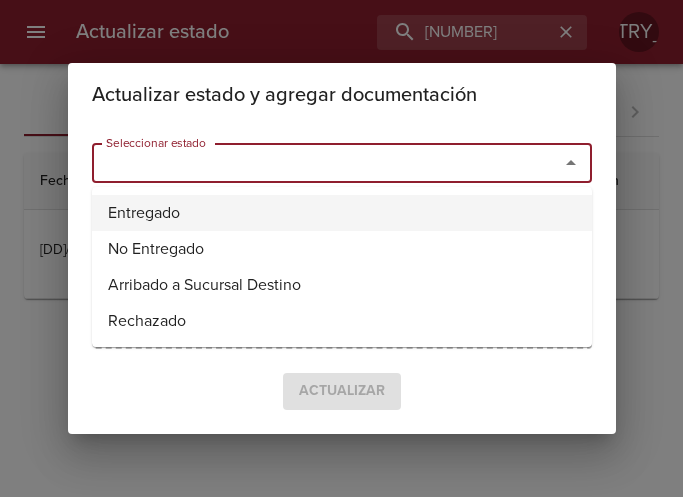click on "Entregado" at bounding box center [342, 213] 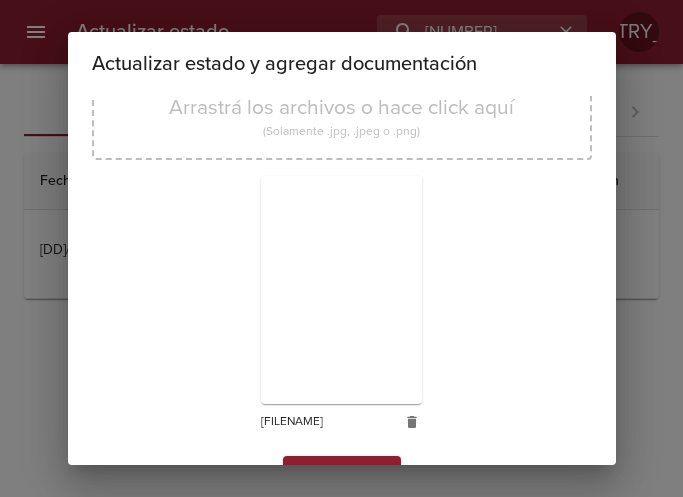 scroll, scrollTop: 285, scrollLeft: 0, axis: vertical 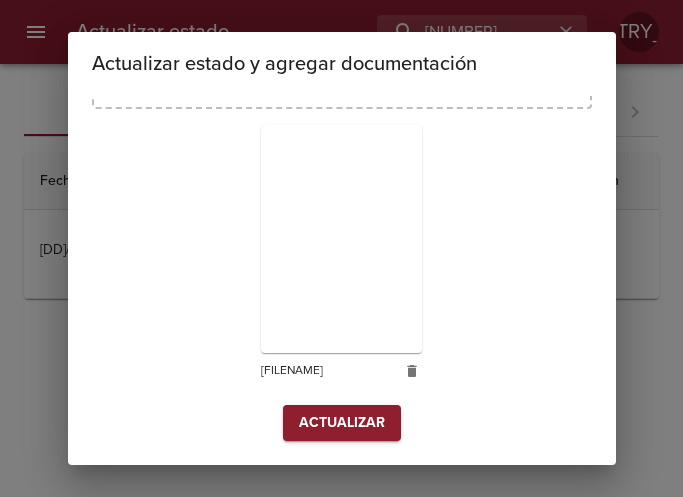click on "Actualizar" at bounding box center [342, 423] 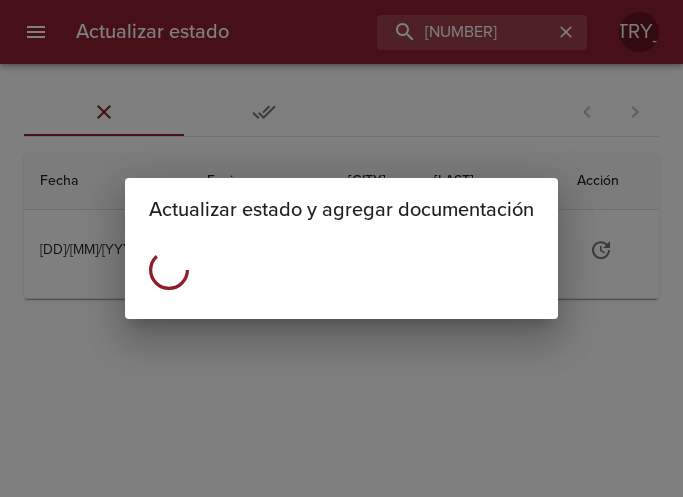 scroll, scrollTop: 0, scrollLeft: 0, axis: both 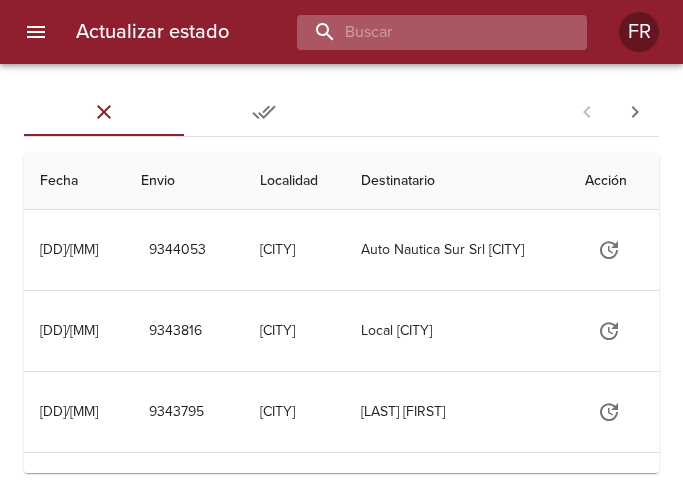 click at bounding box center [425, 32] 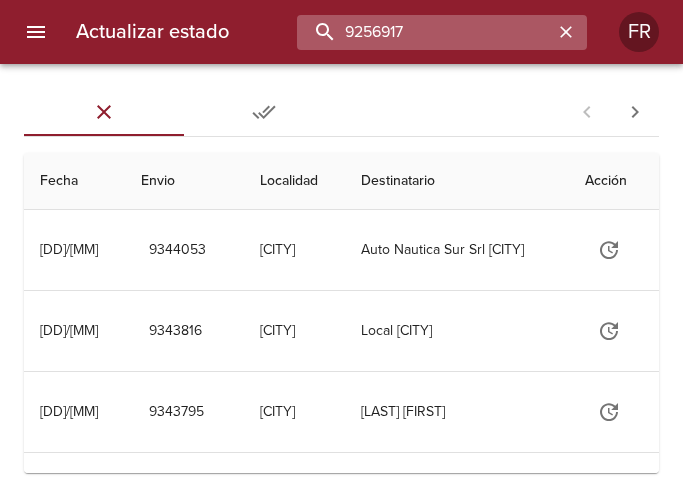 type on "9256917" 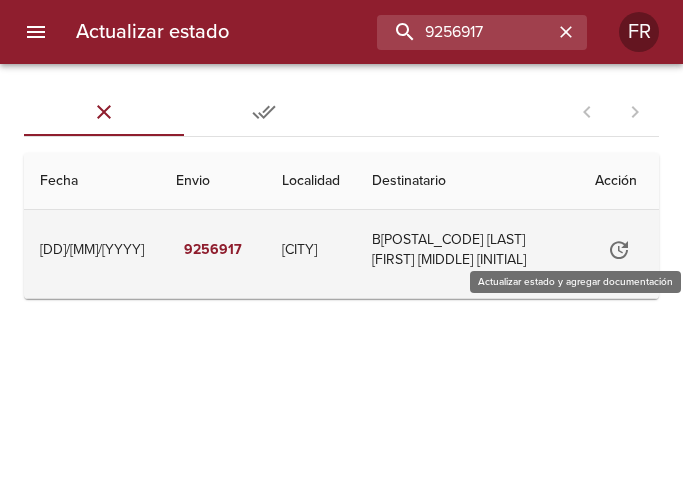 click at bounding box center (619, 250) 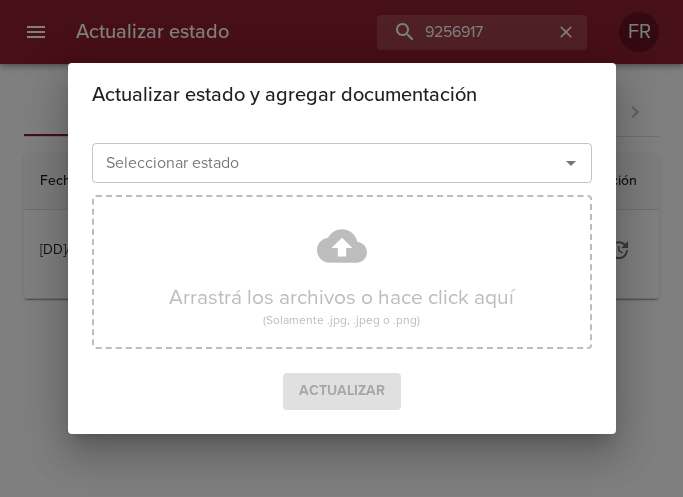 click at bounding box center [571, 163] 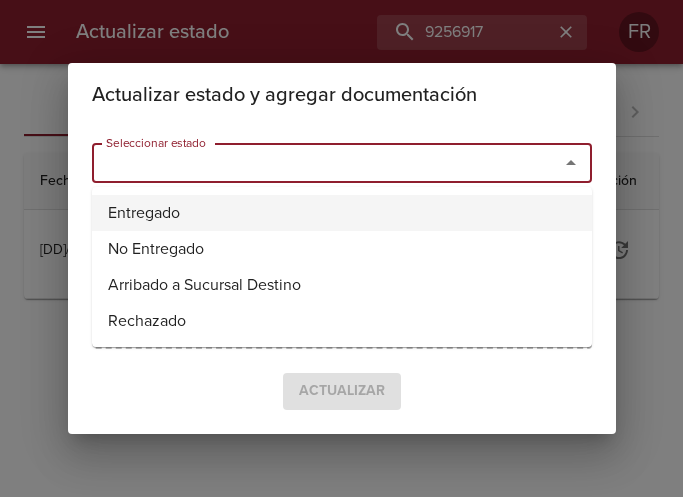 click on "Entregado" at bounding box center [342, 213] 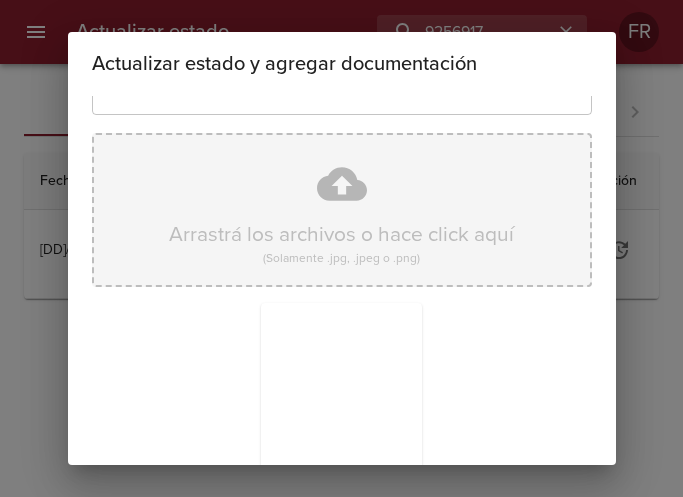 scroll, scrollTop: 285, scrollLeft: 0, axis: vertical 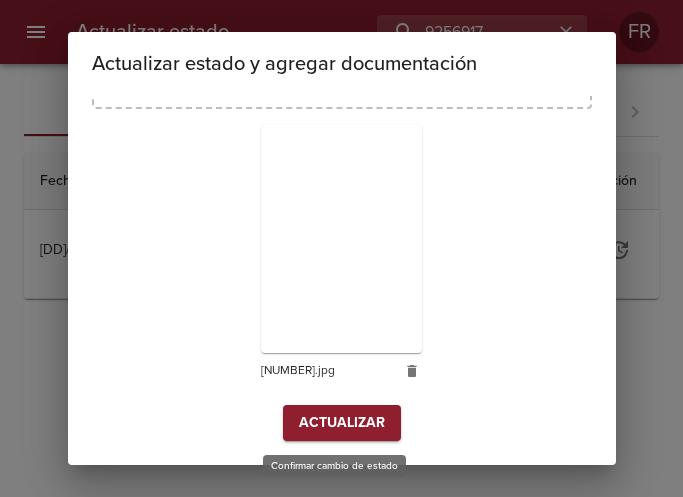 click on "Actualizar" at bounding box center (342, 423) 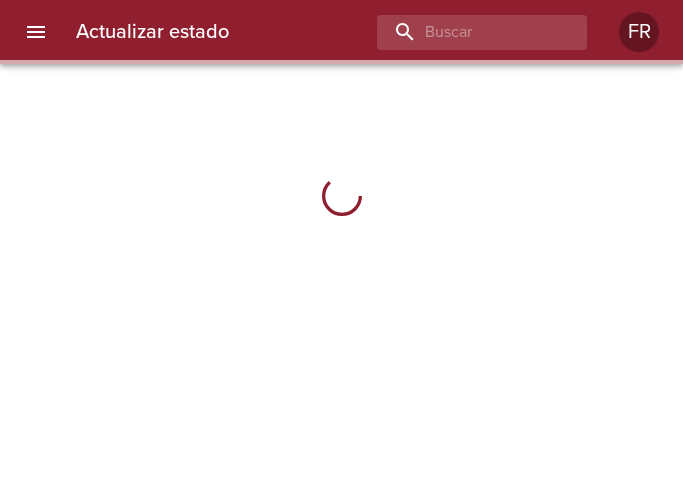 scroll, scrollTop: 0, scrollLeft: 0, axis: both 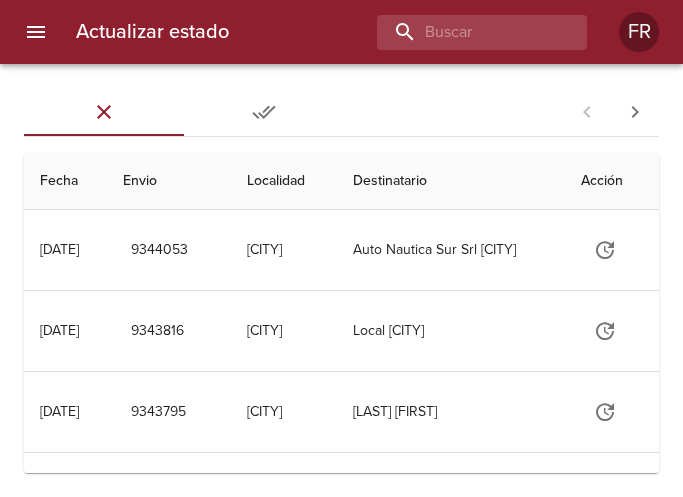 click on "Actualizar estado FR" at bounding box center [341, 32] 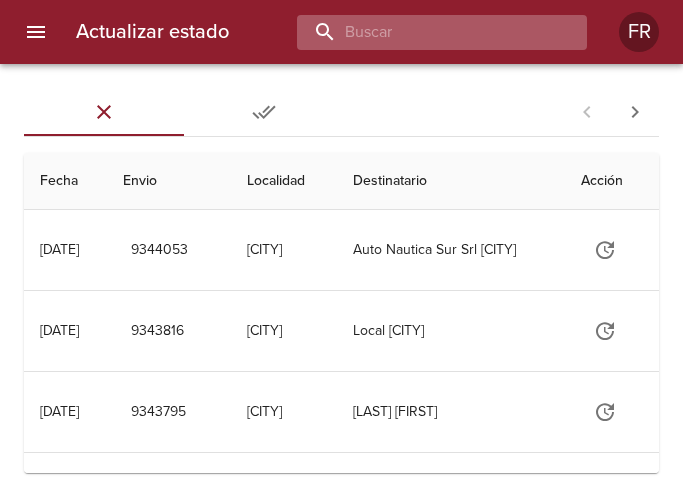 click at bounding box center (425, 32) 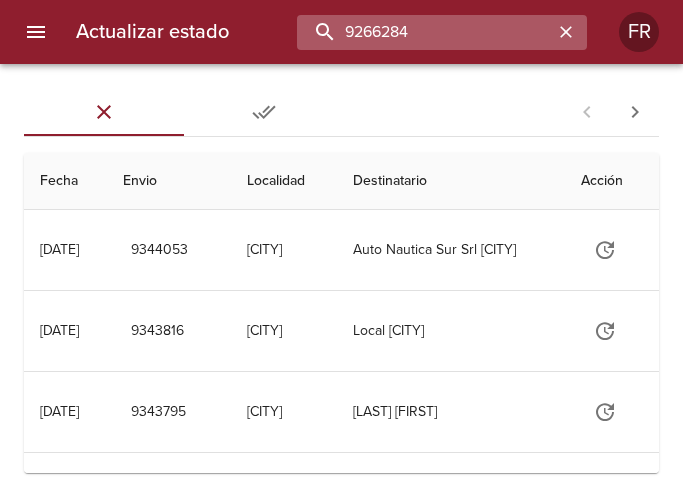 type on "9266284" 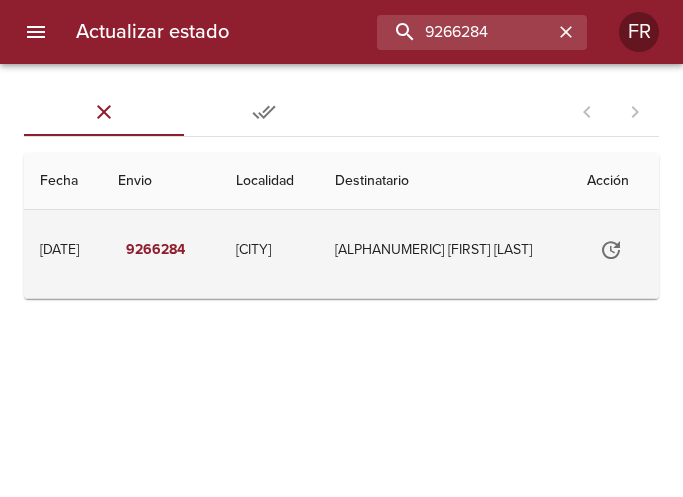 click at bounding box center (611, 250) 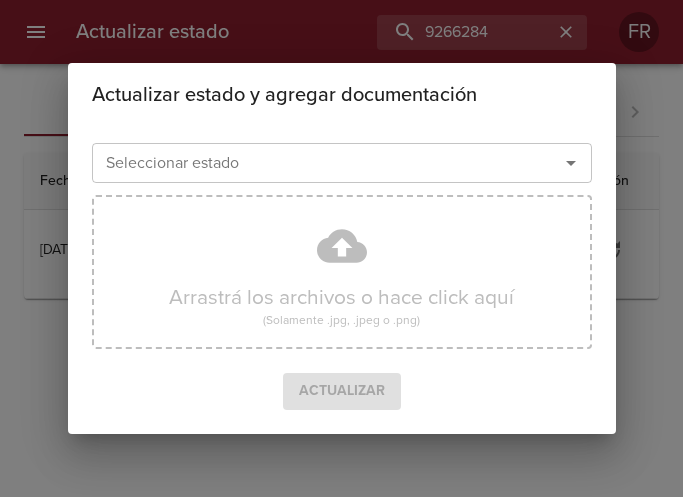 click at bounding box center [571, 163] 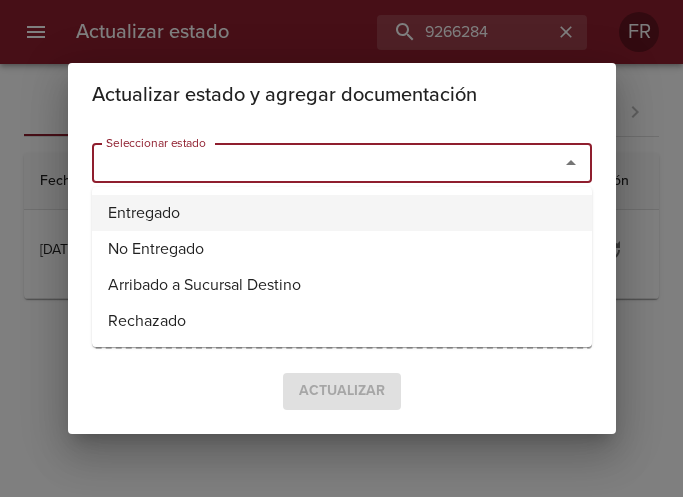 click on "Entregado" at bounding box center (342, 213) 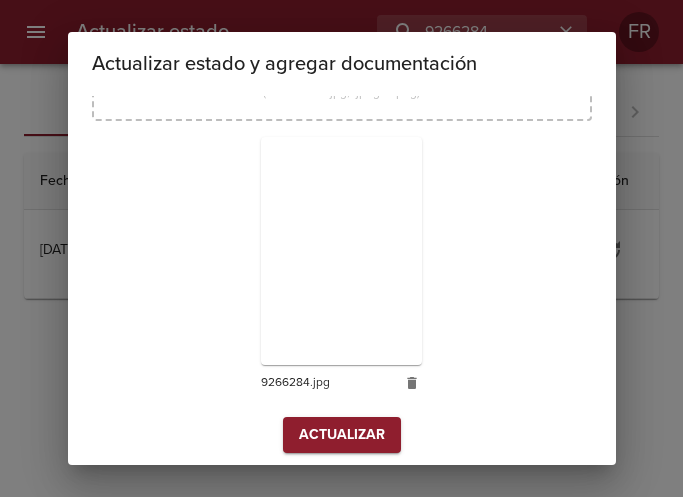 scroll, scrollTop: 285, scrollLeft: 0, axis: vertical 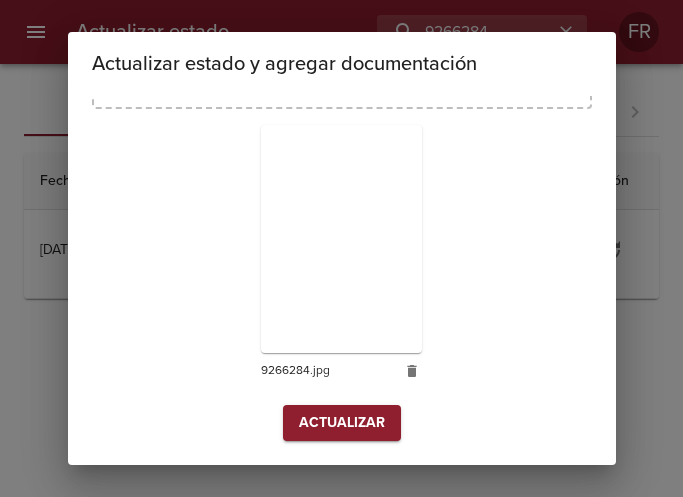 click on "Actualizar" at bounding box center (342, 423) 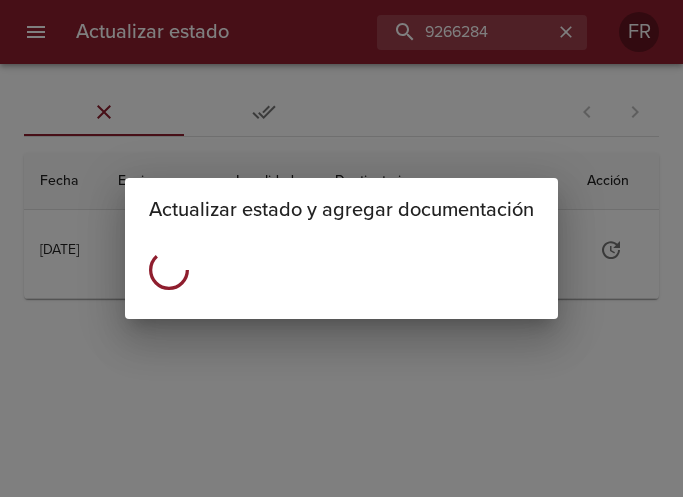scroll, scrollTop: 0, scrollLeft: 0, axis: both 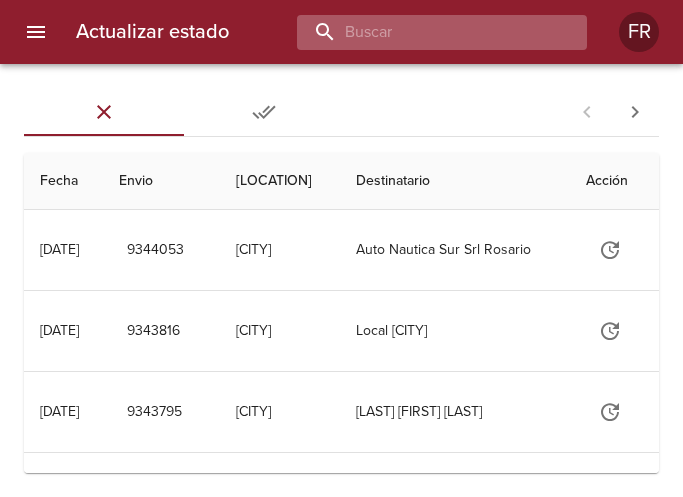 click at bounding box center [425, 32] 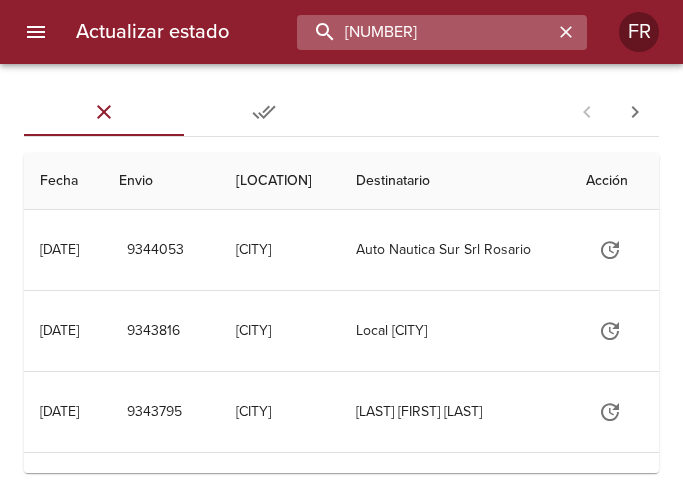 type on "9242994" 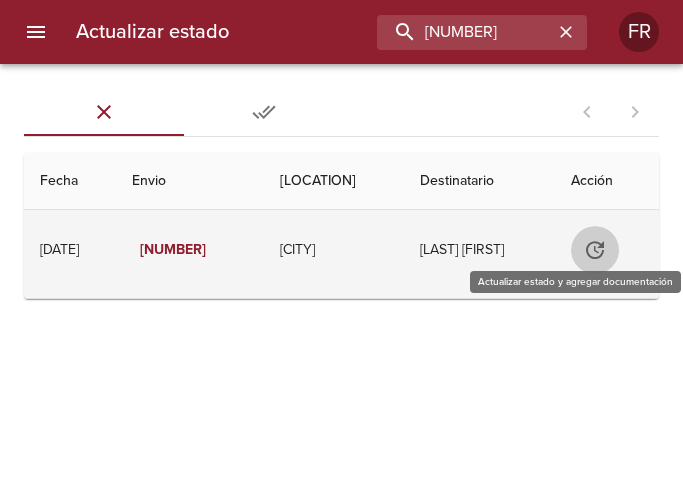 click at bounding box center [595, 250] 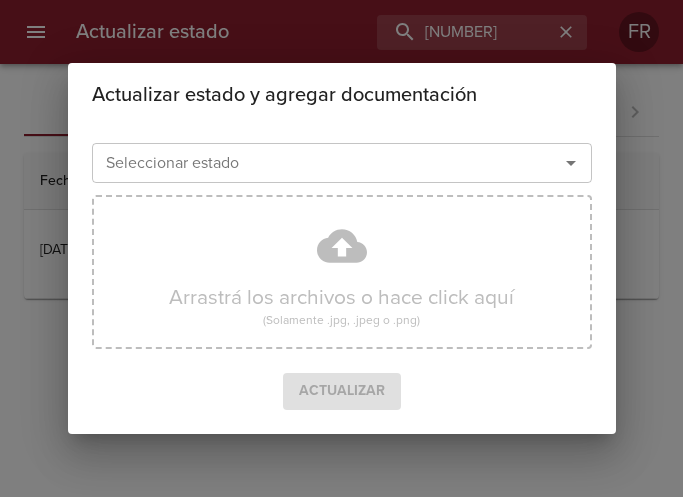 click at bounding box center (571, 163) 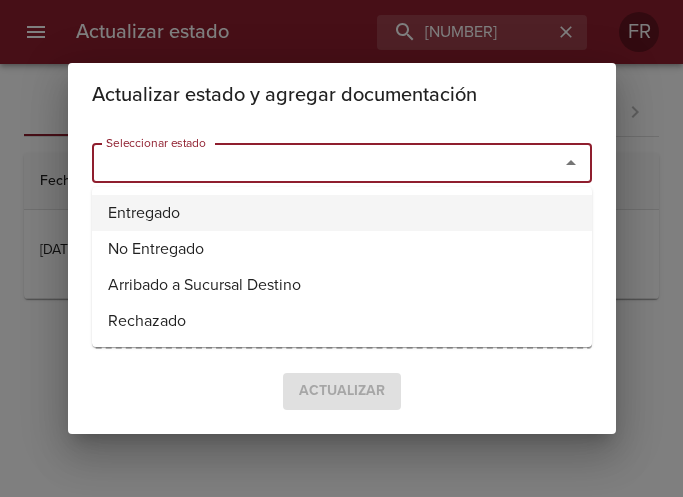 click on "Entregado" at bounding box center (342, 213) 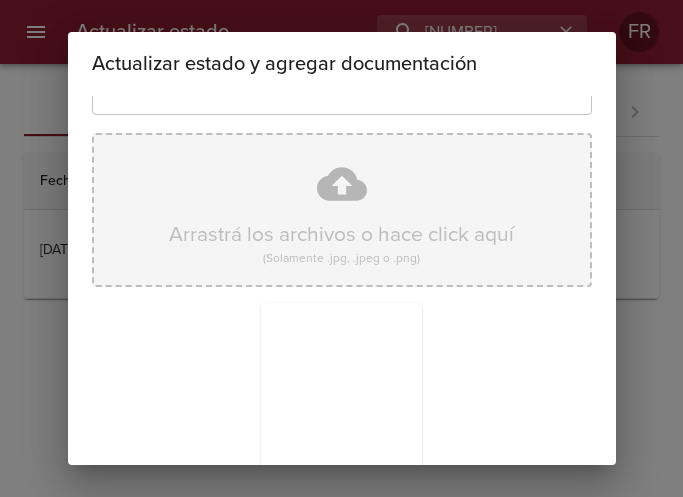 scroll, scrollTop: 285, scrollLeft: 0, axis: vertical 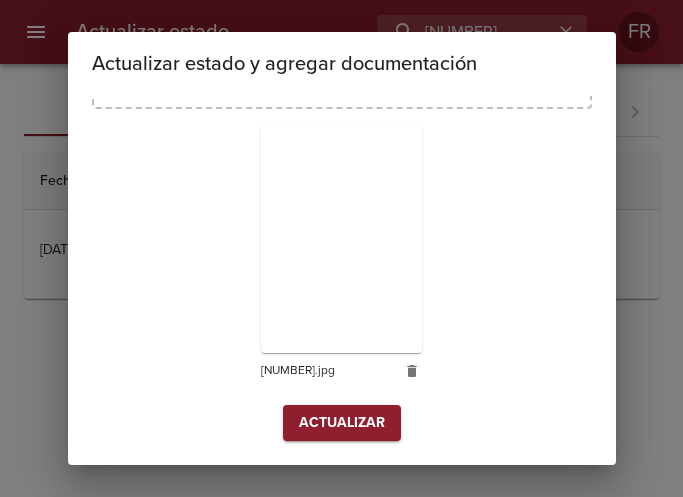 click on "Actualizar" at bounding box center [342, 423] 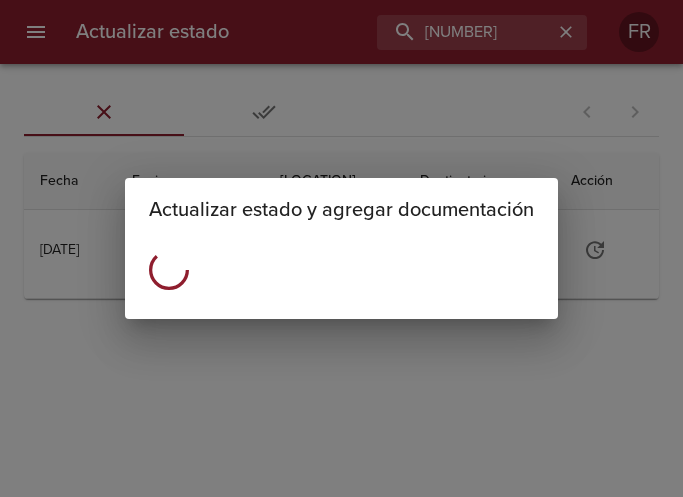 scroll, scrollTop: 0, scrollLeft: 0, axis: both 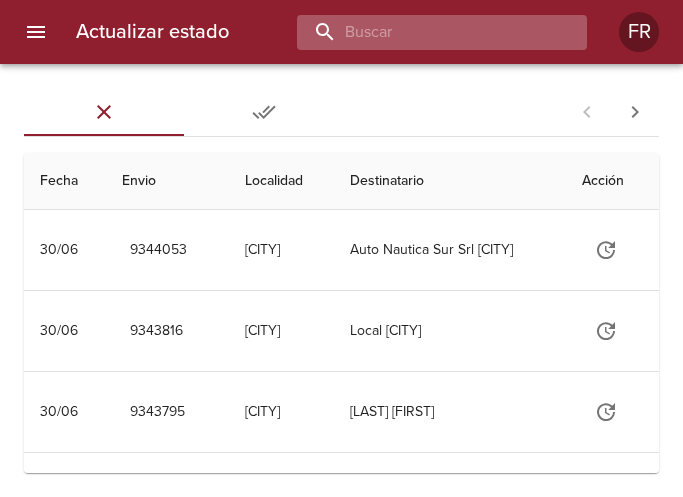 click at bounding box center [425, 32] 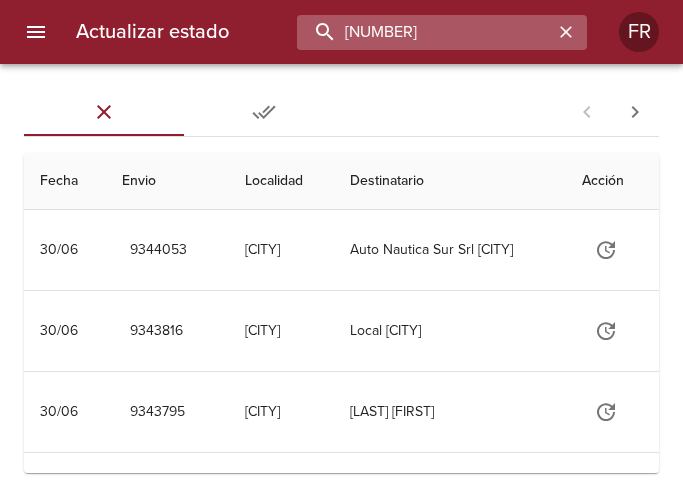 type on "9274613" 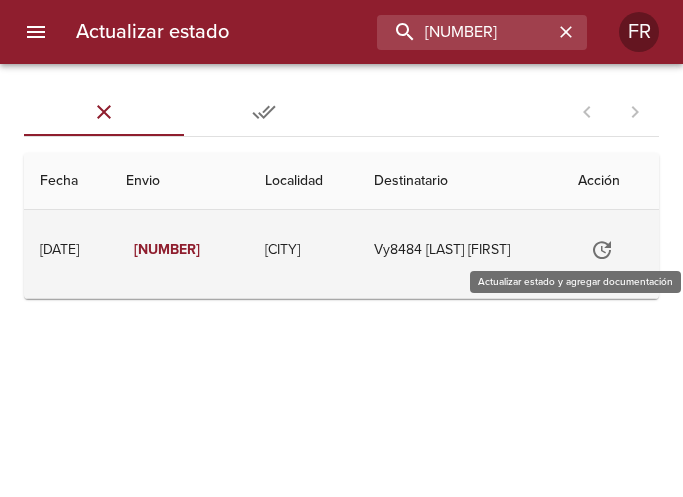 click at bounding box center [602, 250] 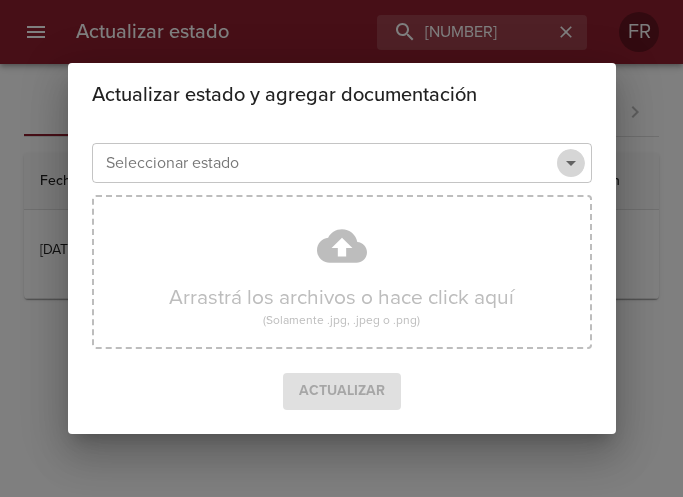 click at bounding box center (571, 163) 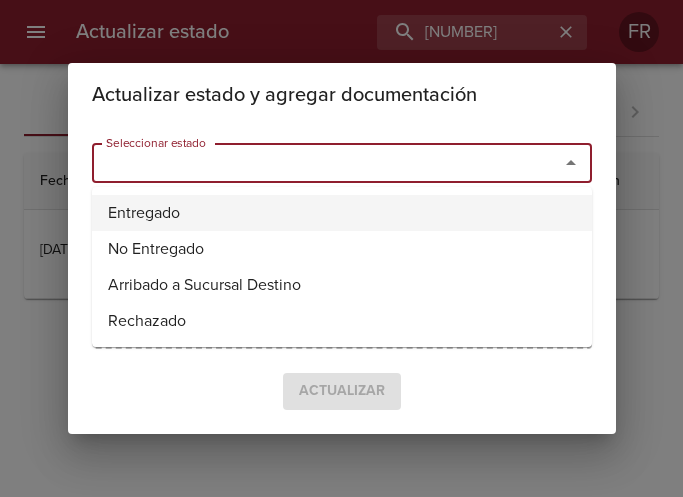 click on "Entregado" at bounding box center [342, 213] 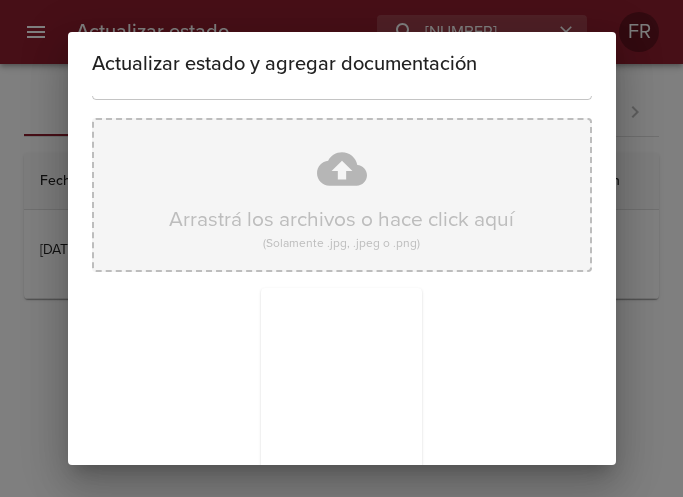 scroll, scrollTop: 285, scrollLeft: 0, axis: vertical 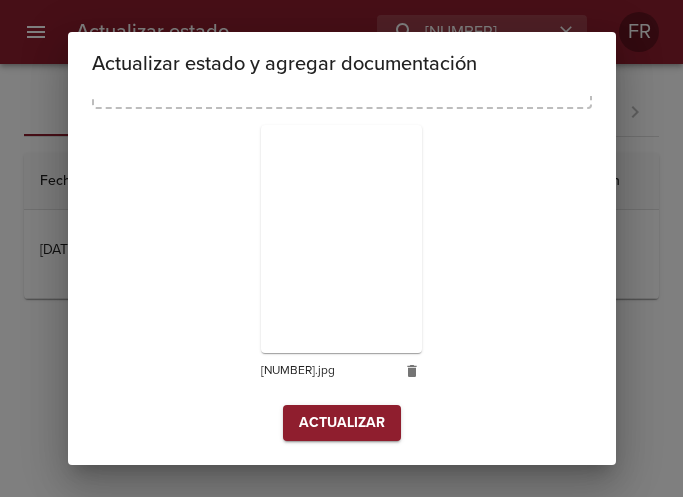 click on "Actualizar" at bounding box center [342, 423] 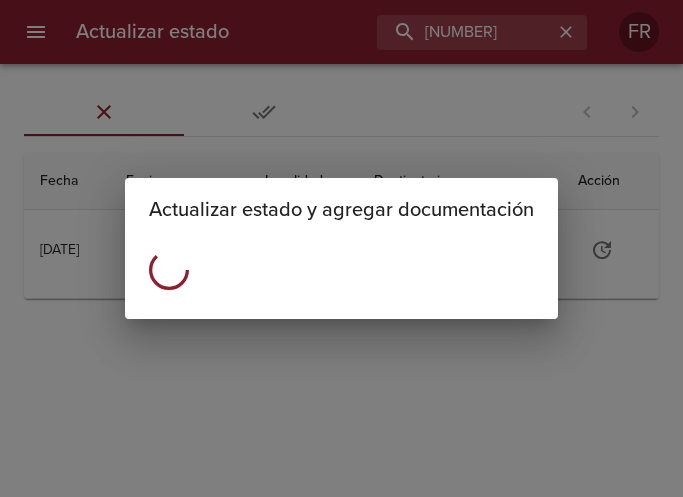 scroll, scrollTop: 0, scrollLeft: 0, axis: both 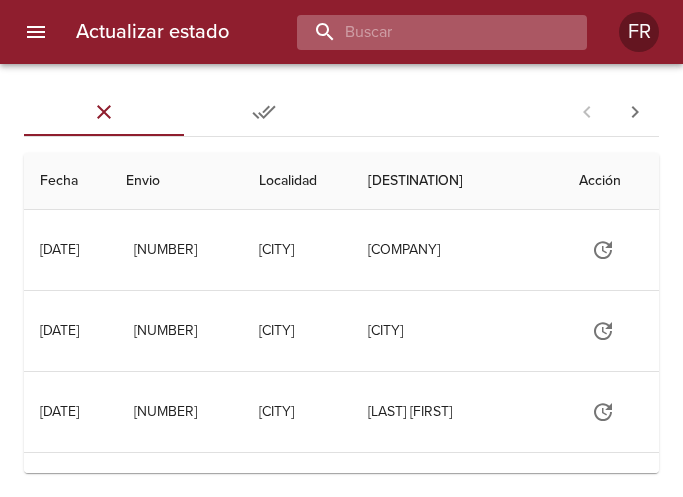click at bounding box center [425, 32] 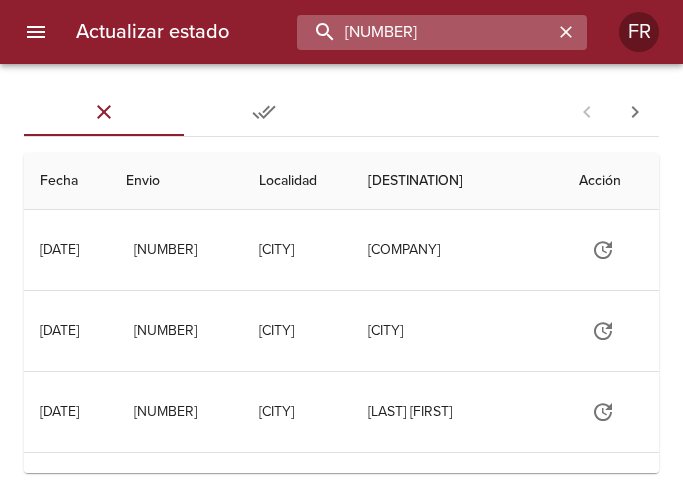 type on "9266977" 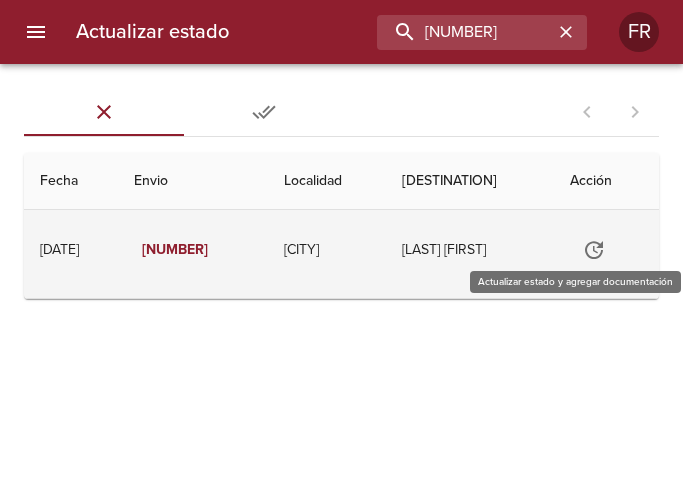 click at bounding box center [594, 250] 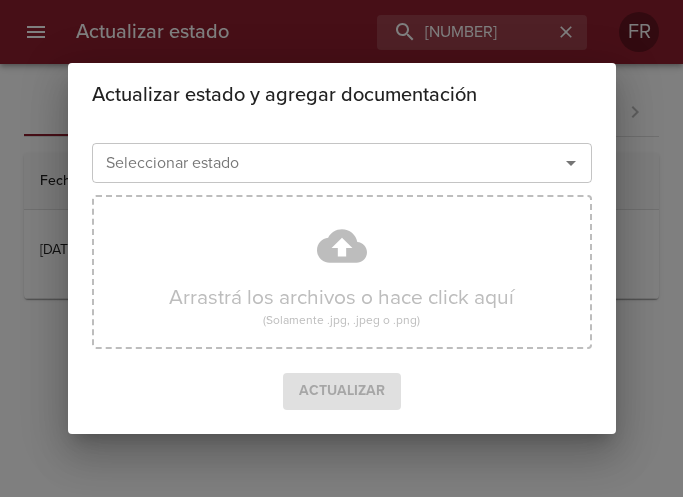 click at bounding box center (571, 163) 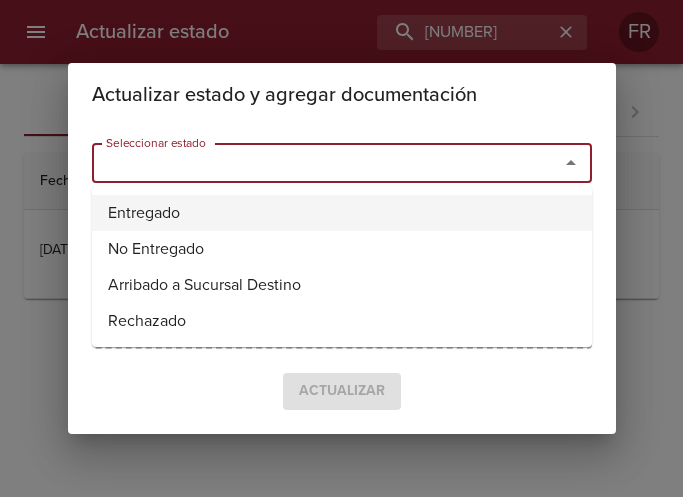 click on "Entregado" at bounding box center [342, 213] 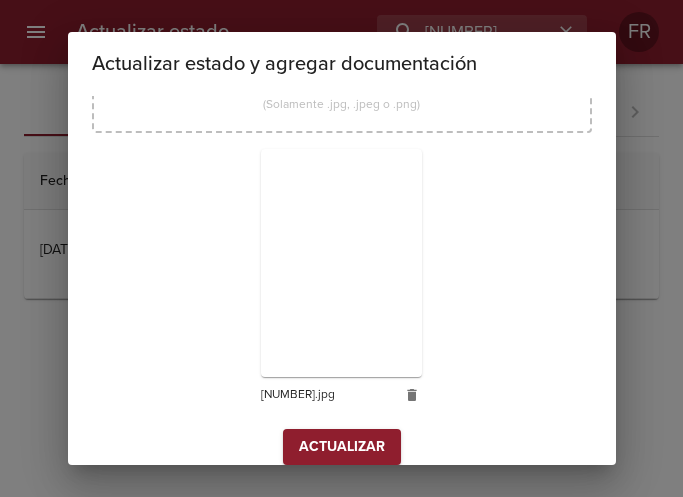 scroll, scrollTop: 285, scrollLeft: 0, axis: vertical 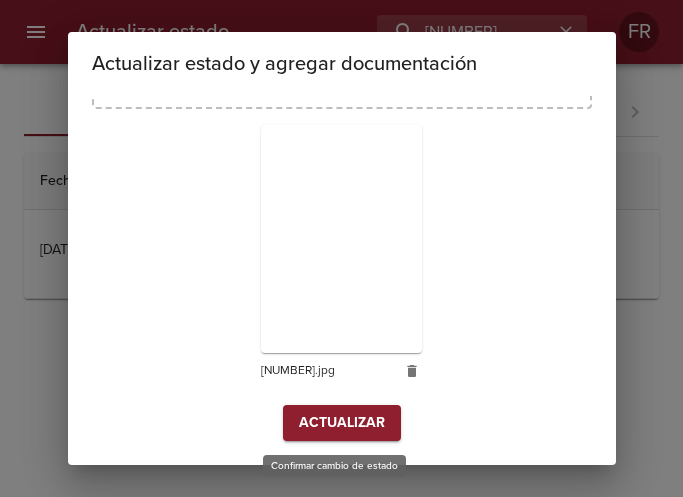 click on "Actualizar" at bounding box center [342, 423] 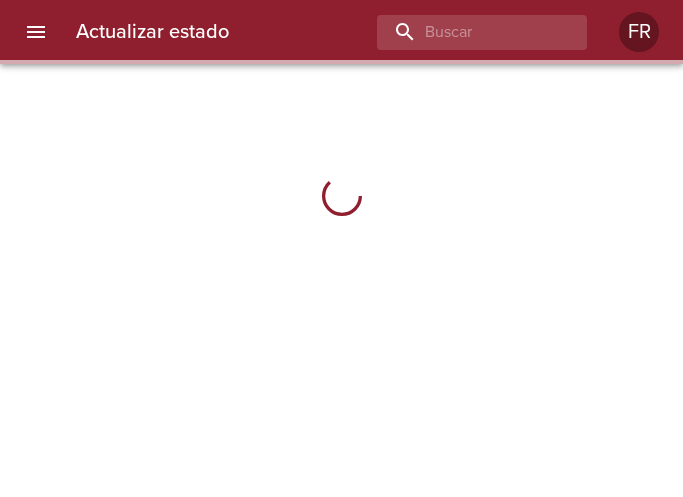 scroll, scrollTop: 0, scrollLeft: 0, axis: both 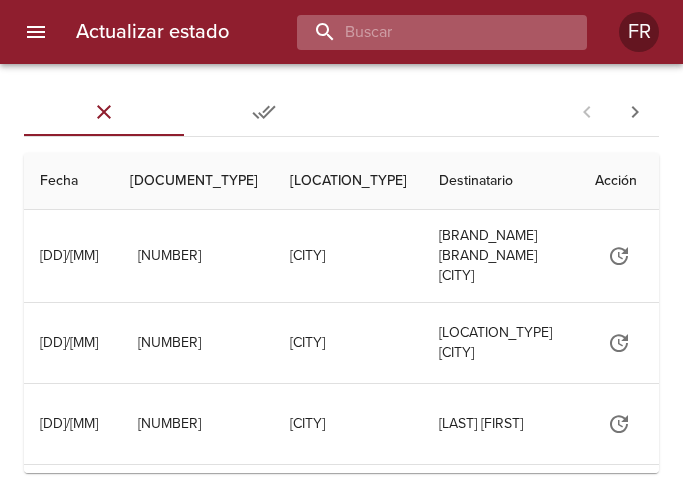 click at bounding box center [425, 32] 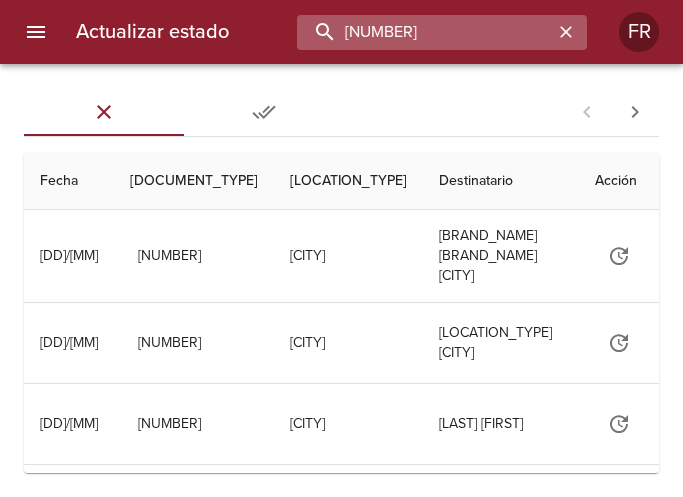 type on "9256869" 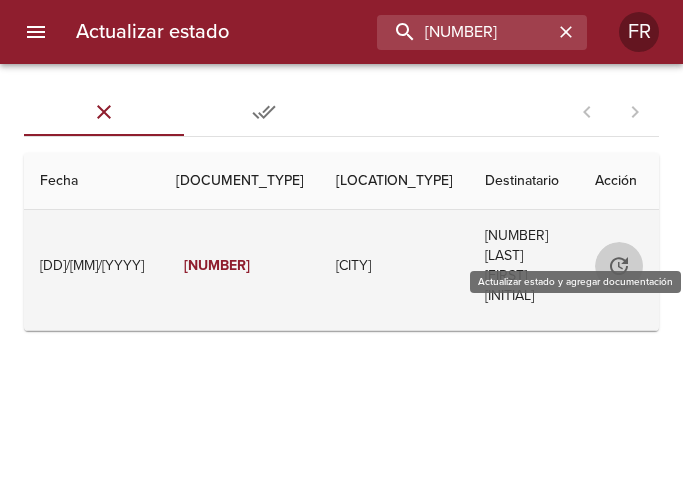 click at bounding box center (619, 266) 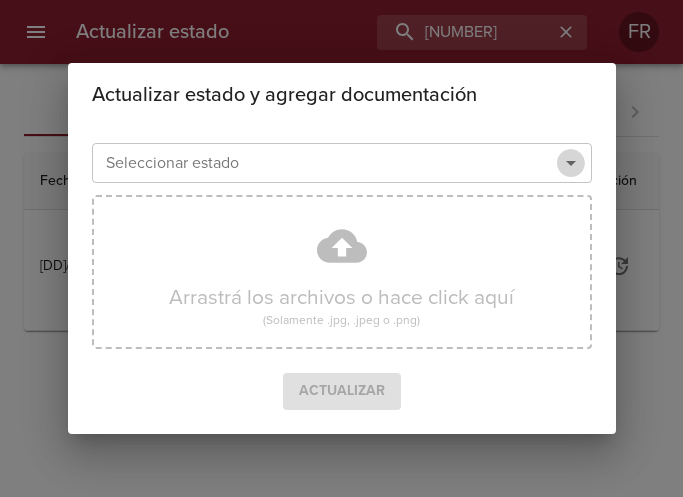 click at bounding box center [571, 163] 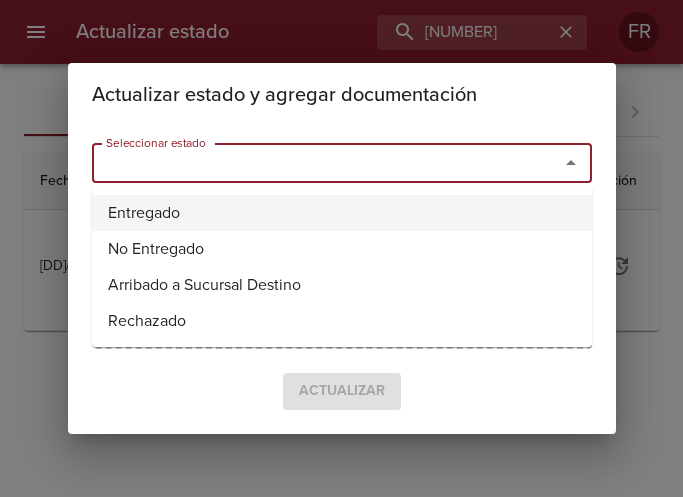 click on "Entregado" at bounding box center [342, 213] 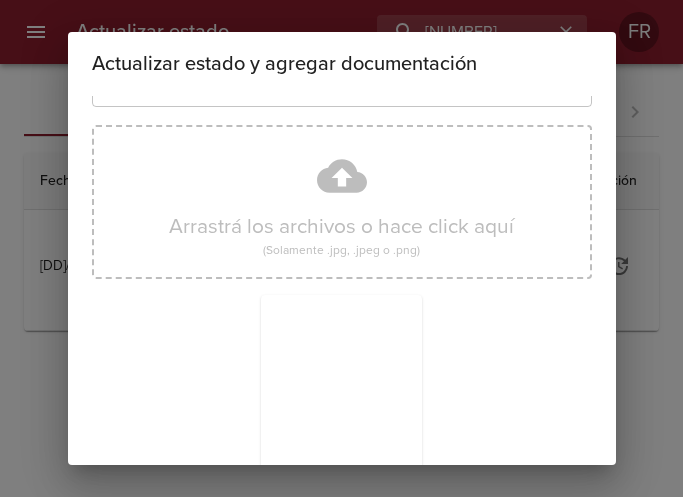 scroll, scrollTop: 285, scrollLeft: 0, axis: vertical 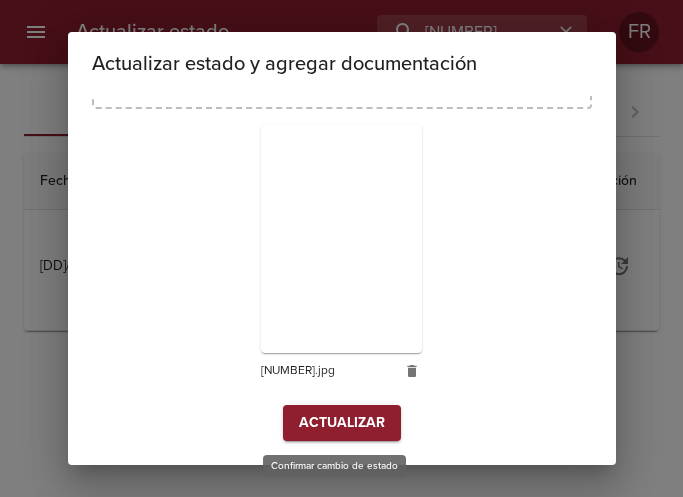 click on "Actualizar" at bounding box center [342, 423] 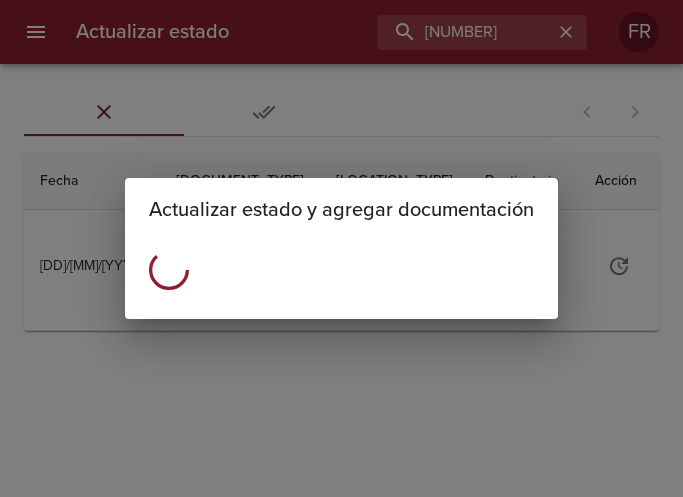 scroll, scrollTop: 0, scrollLeft: 0, axis: both 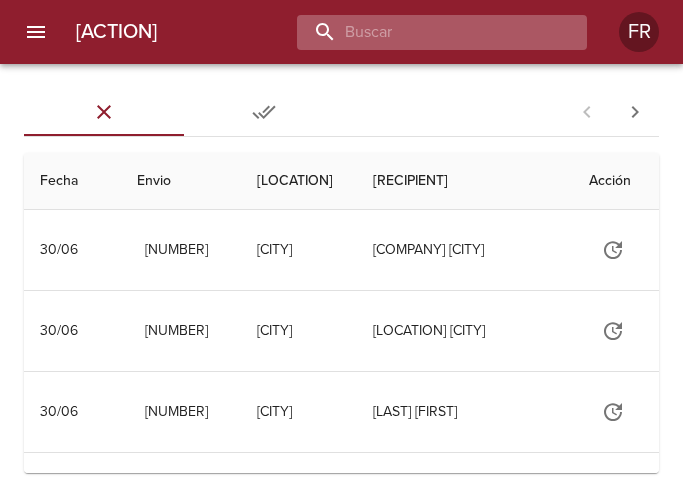 click at bounding box center [425, 32] 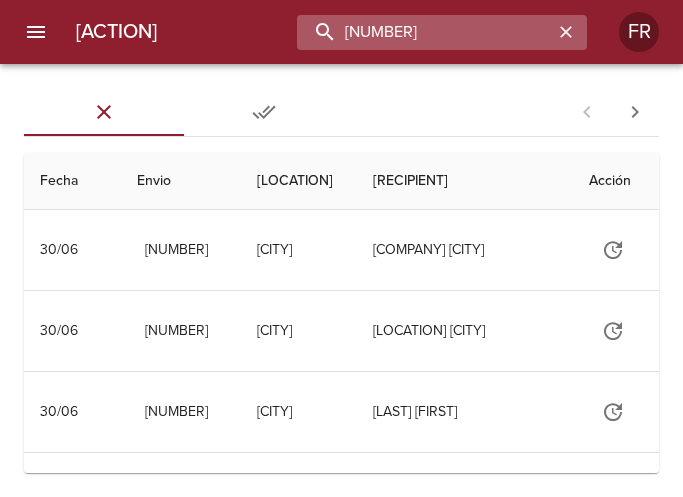 type on "9266493" 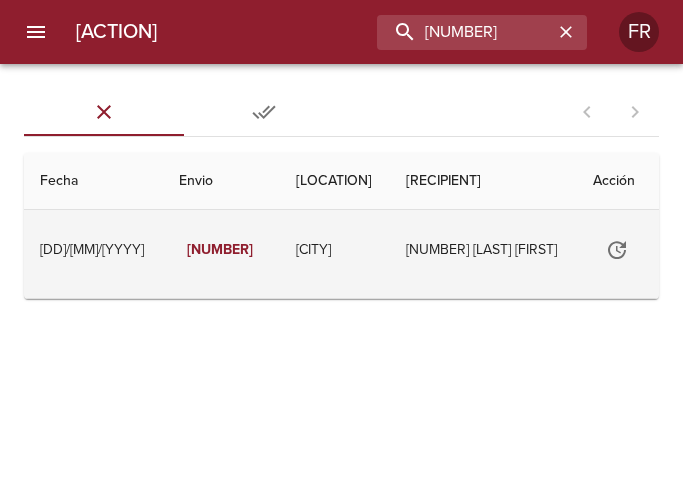 click at bounding box center [617, 250] 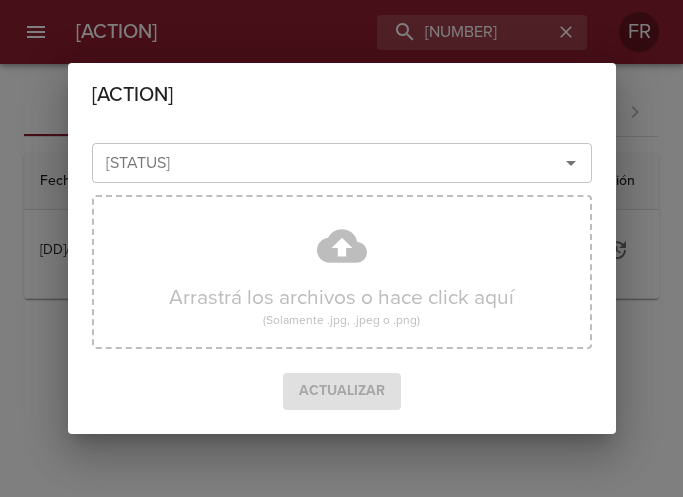 click at bounding box center [571, 163] 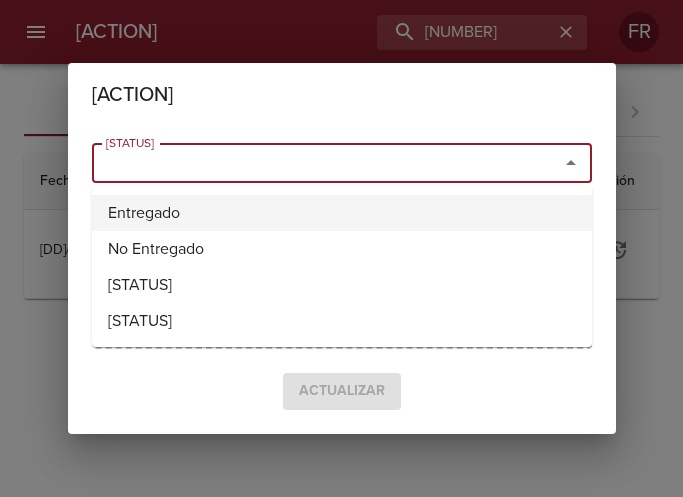 click on "Entregado" at bounding box center [342, 213] 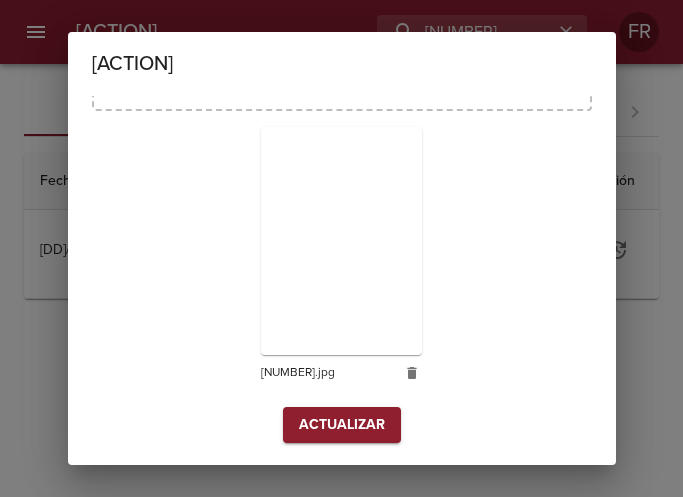 scroll, scrollTop: 285, scrollLeft: 0, axis: vertical 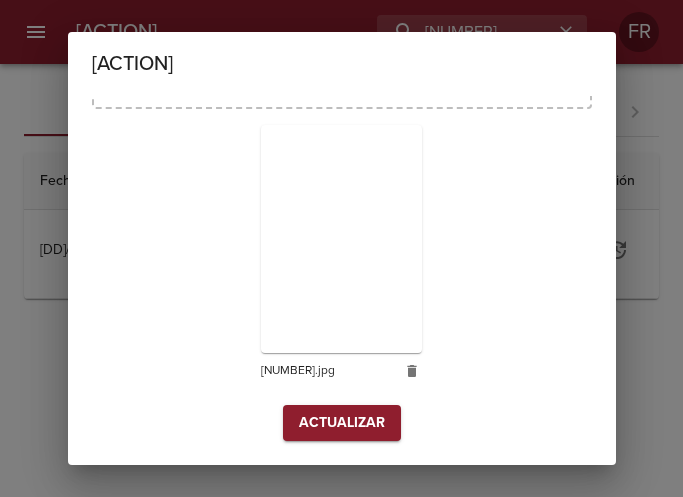 click on "Actualizar" at bounding box center (342, 423) 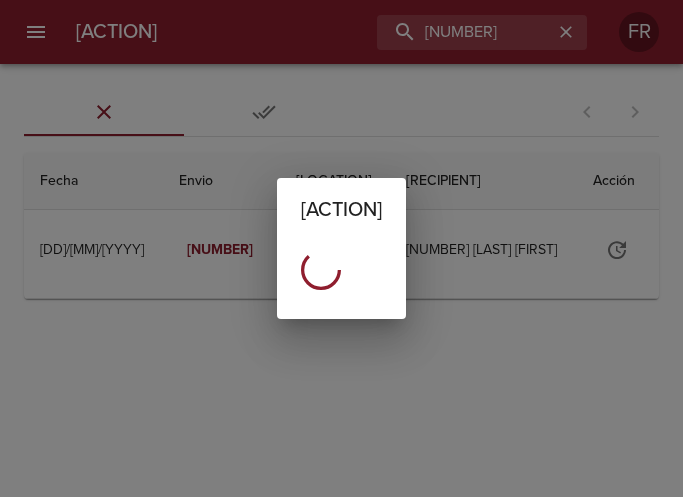 scroll, scrollTop: 0, scrollLeft: 0, axis: both 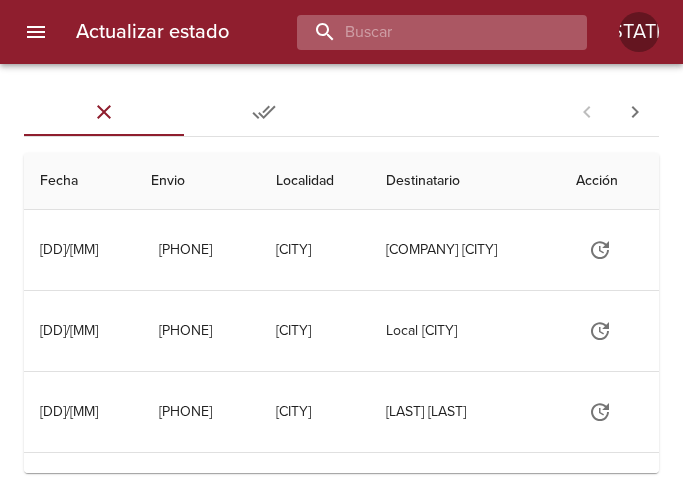 click at bounding box center (425, 32) 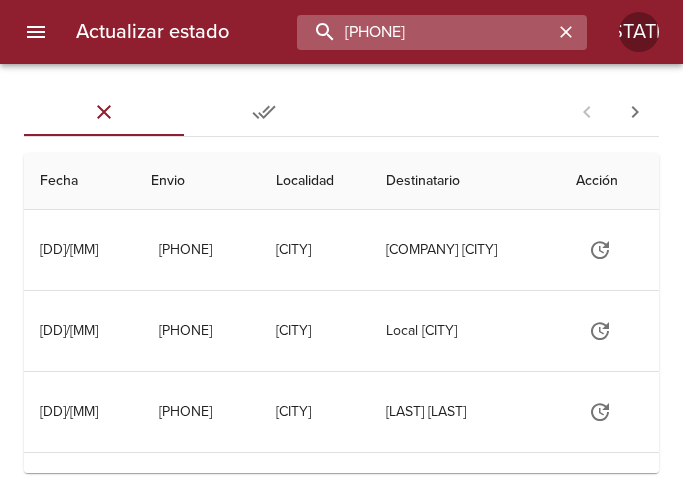 type on "9257079" 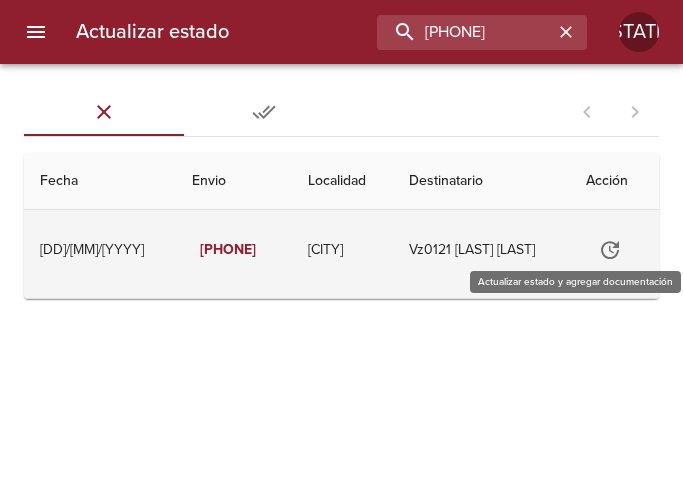 click at bounding box center [610, 250] 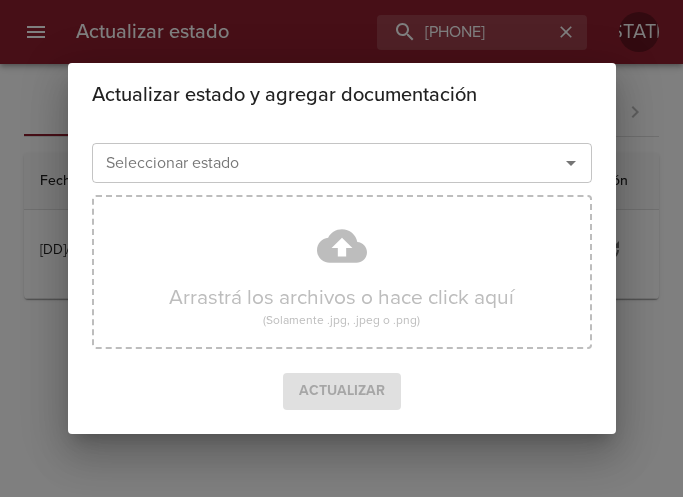 click on "Seleccionar estado" at bounding box center [342, 163] 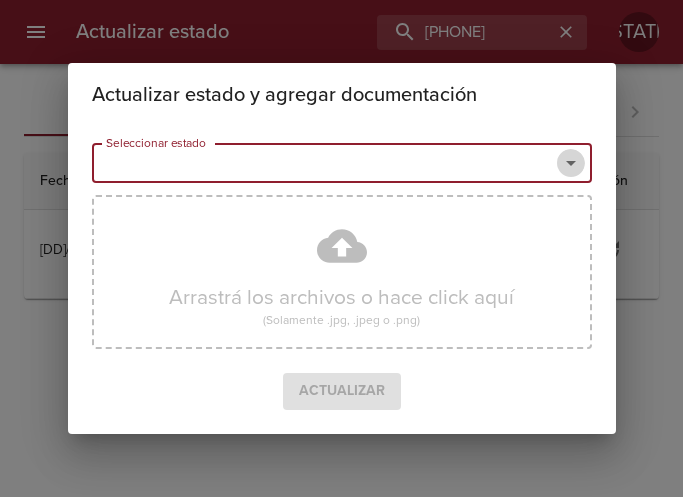 click at bounding box center [571, 163] 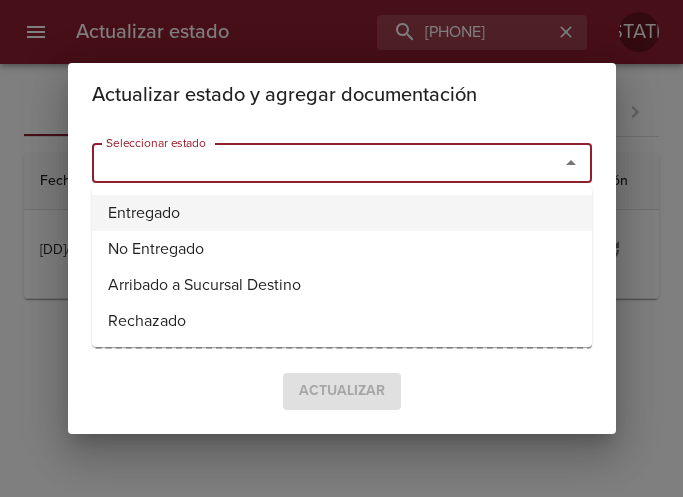 click on "Entregado" at bounding box center [342, 213] 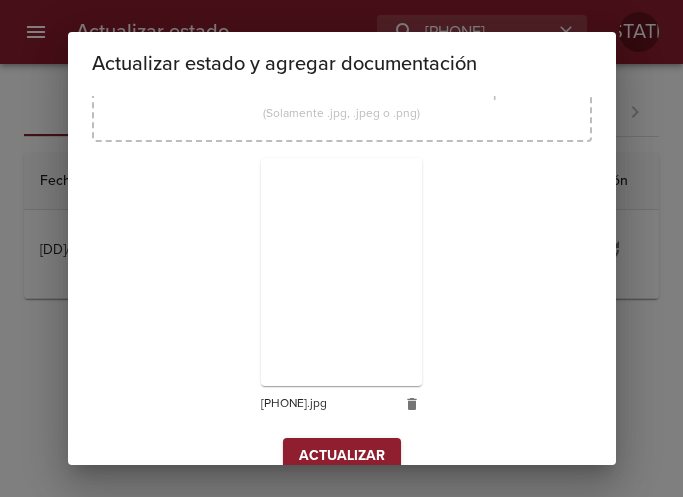 scroll, scrollTop: 285, scrollLeft: 0, axis: vertical 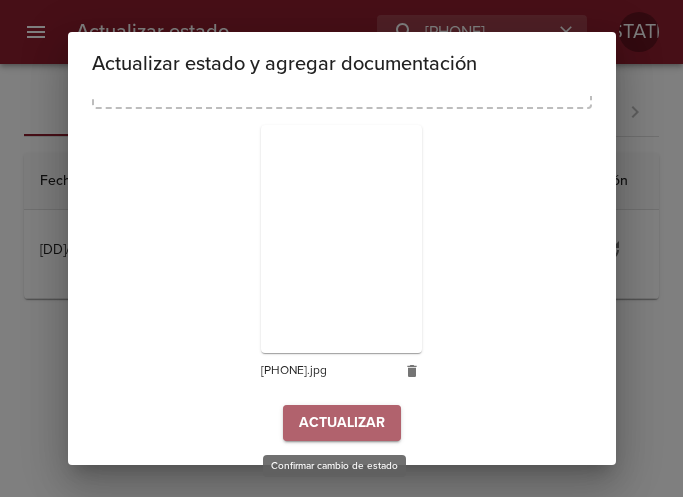 click on "Actualizar" at bounding box center (342, 423) 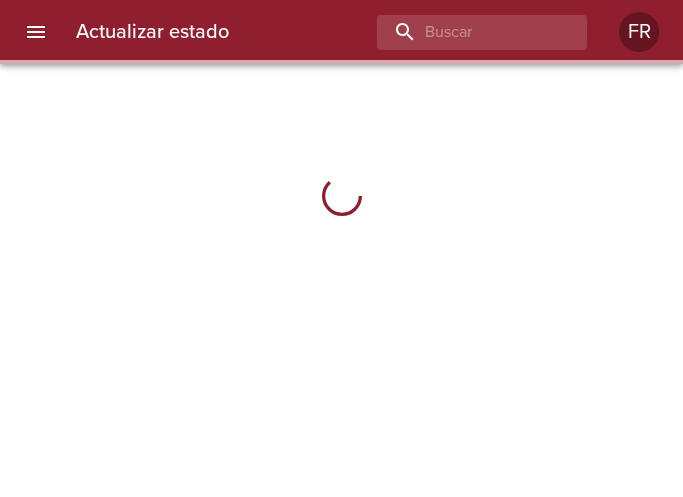 scroll, scrollTop: 0, scrollLeft: 0, axis: both 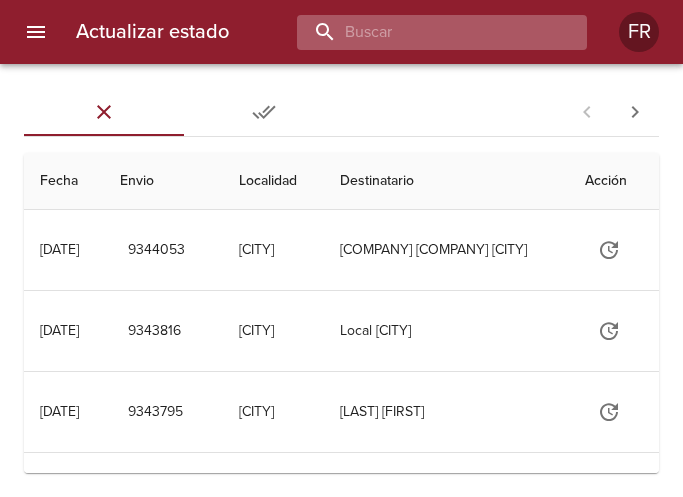 click at bounding box center (425, 32) 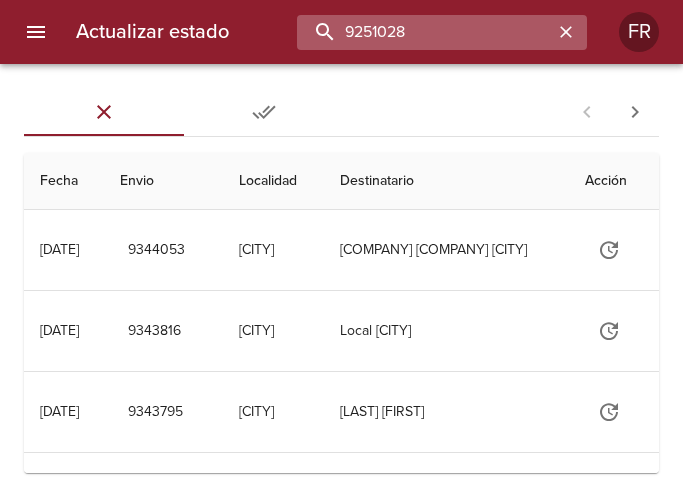 type on "9251028" 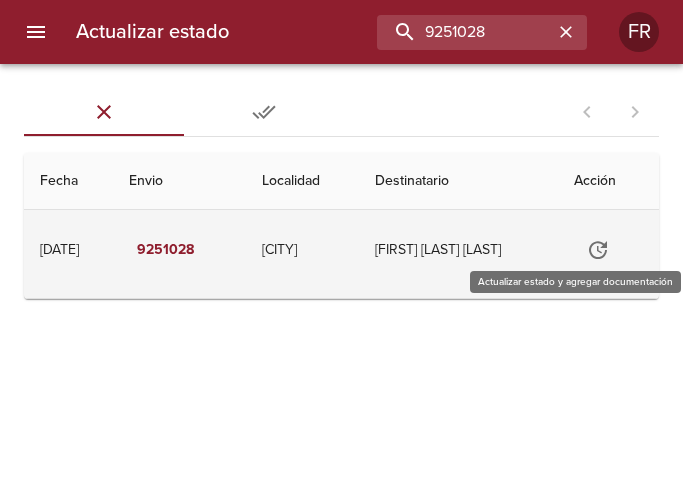 click at bounding box center [598, 250] 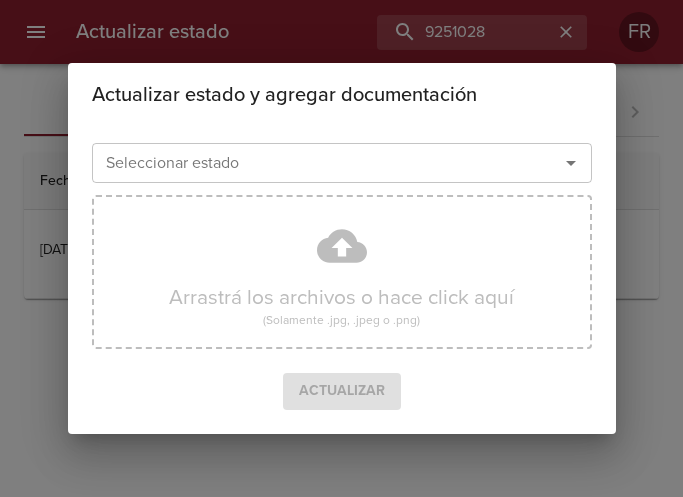 click at bounding box center [571, 163] 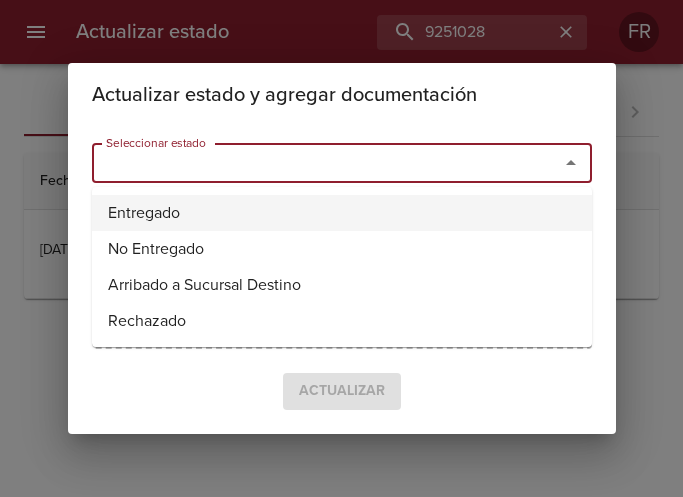 click on "Entregado" at bounding box center [342, 213] 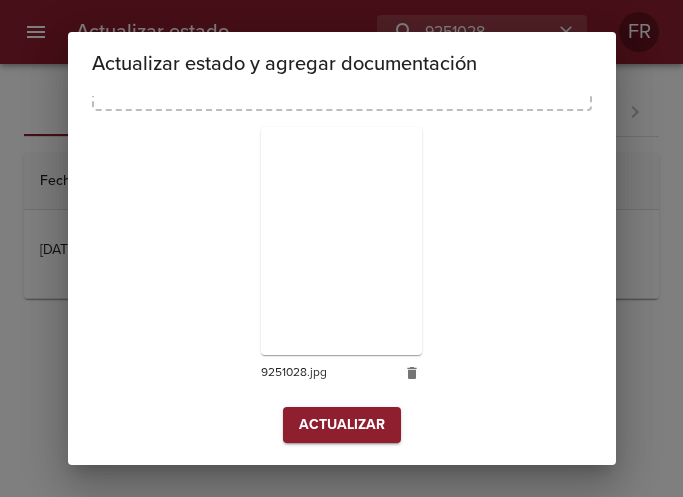 scroll, scrollTop: 285, scrollLeft: 0, axis: vertical 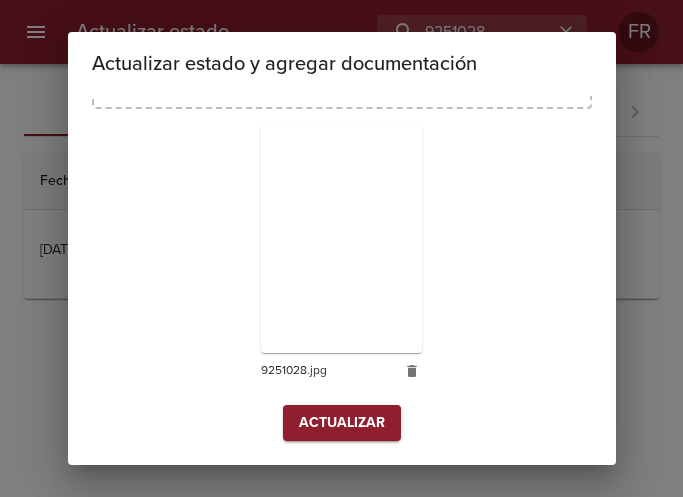 click on "Actualizar" at bounding box center [342, 423] 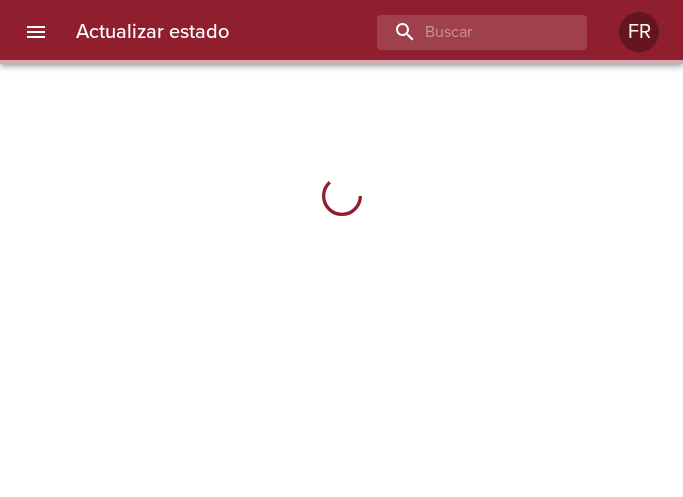 scroll, scrollTop: 0, scrollLeft: 0, axis: both 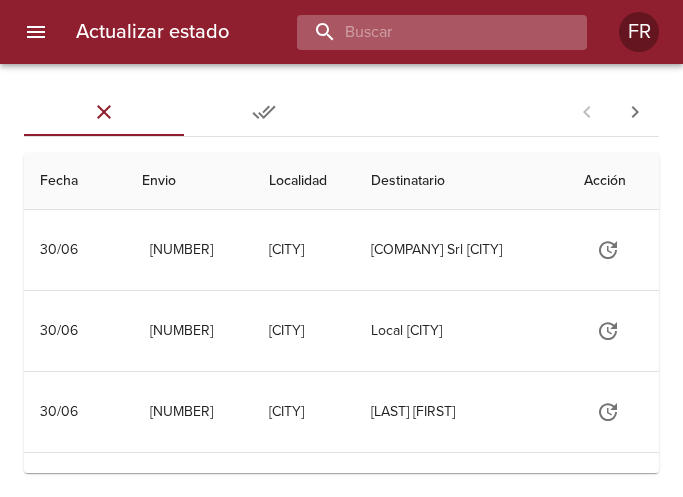 click at bounding box center [425, 32] 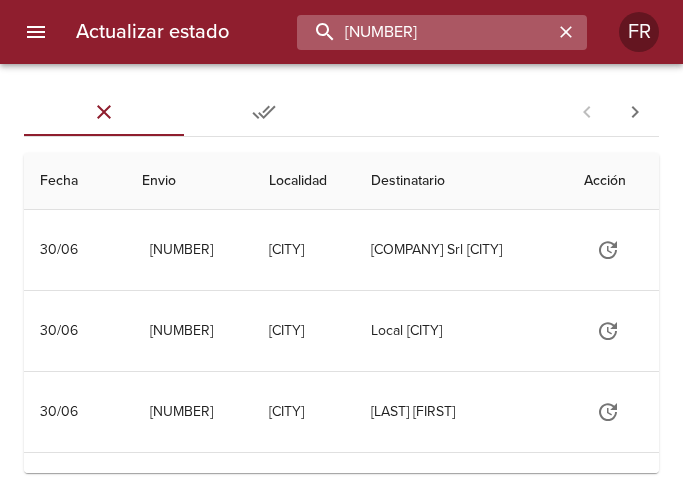 type on "9274767" 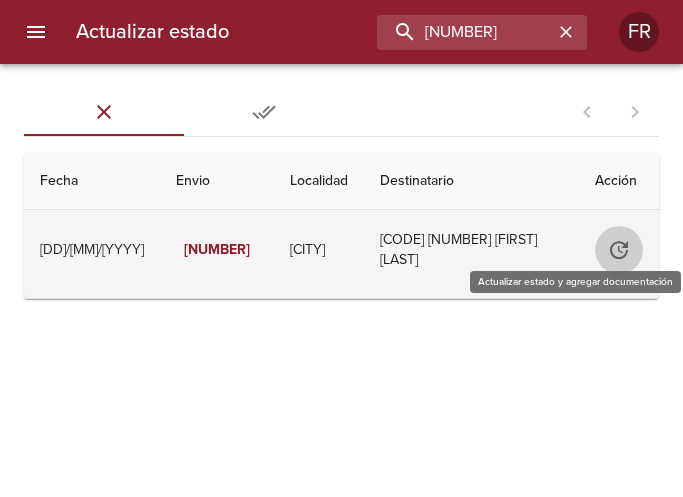 click at bounding box center (619, 250) 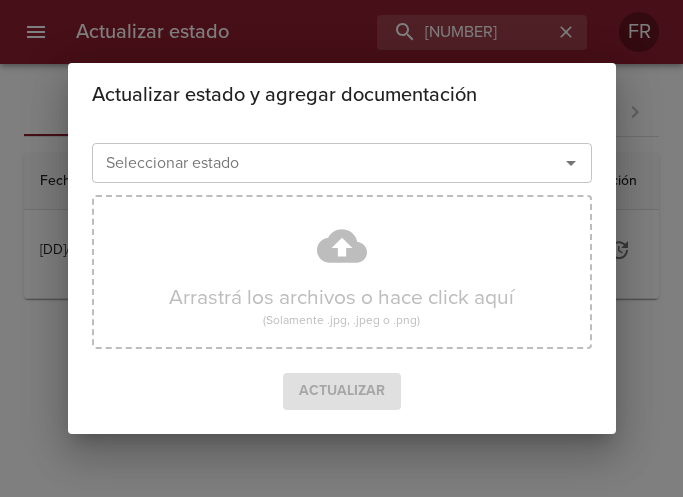 click at bounding box center (571, 163) 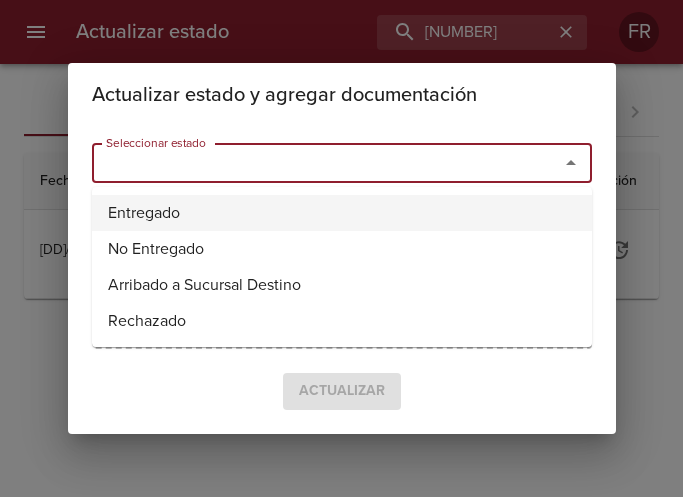 click on "Entregado" at bounding box center [342, 213] 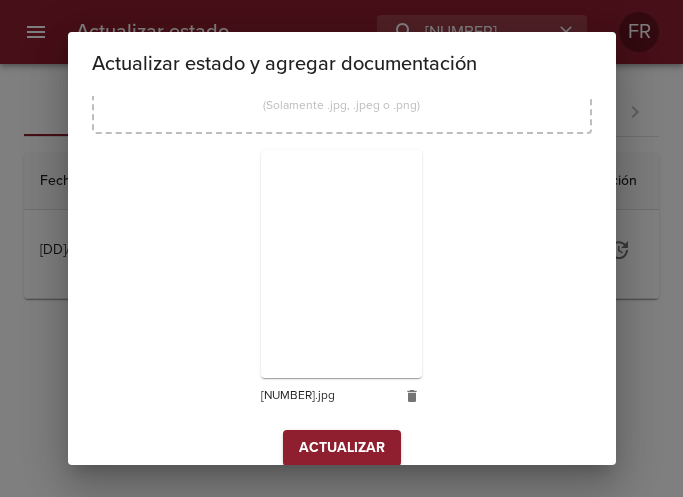 scroll, scrollTop: 285, scrollLeft: 0, axis: vertical 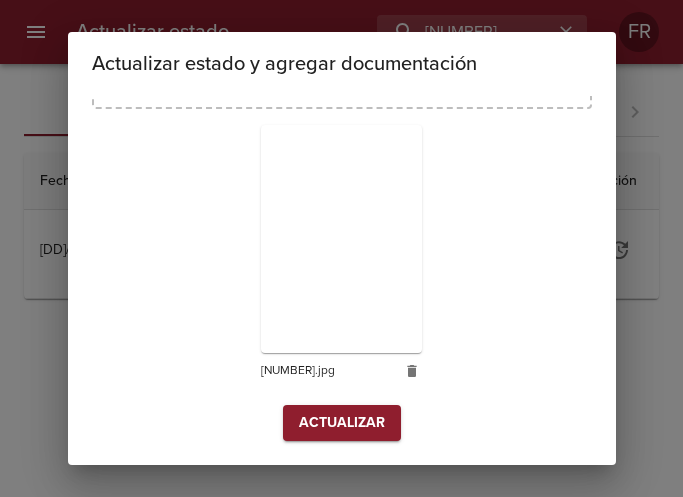 click on "Actualizar" at bounding box center (342, 423) 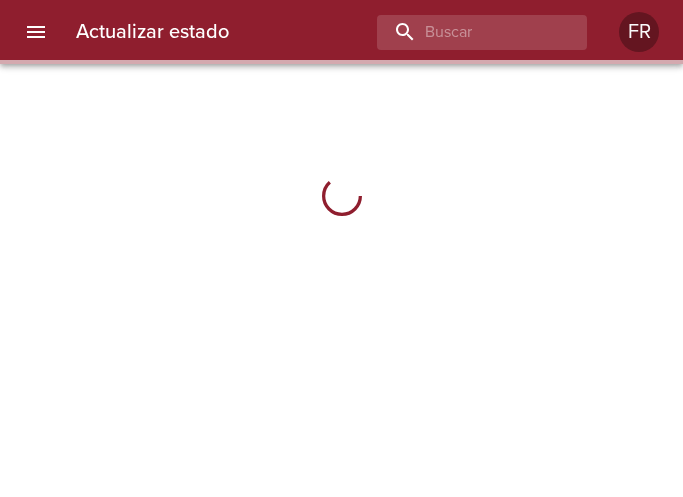 scroll, scrollTop: 0, scrollLeft: 0, axis: both 